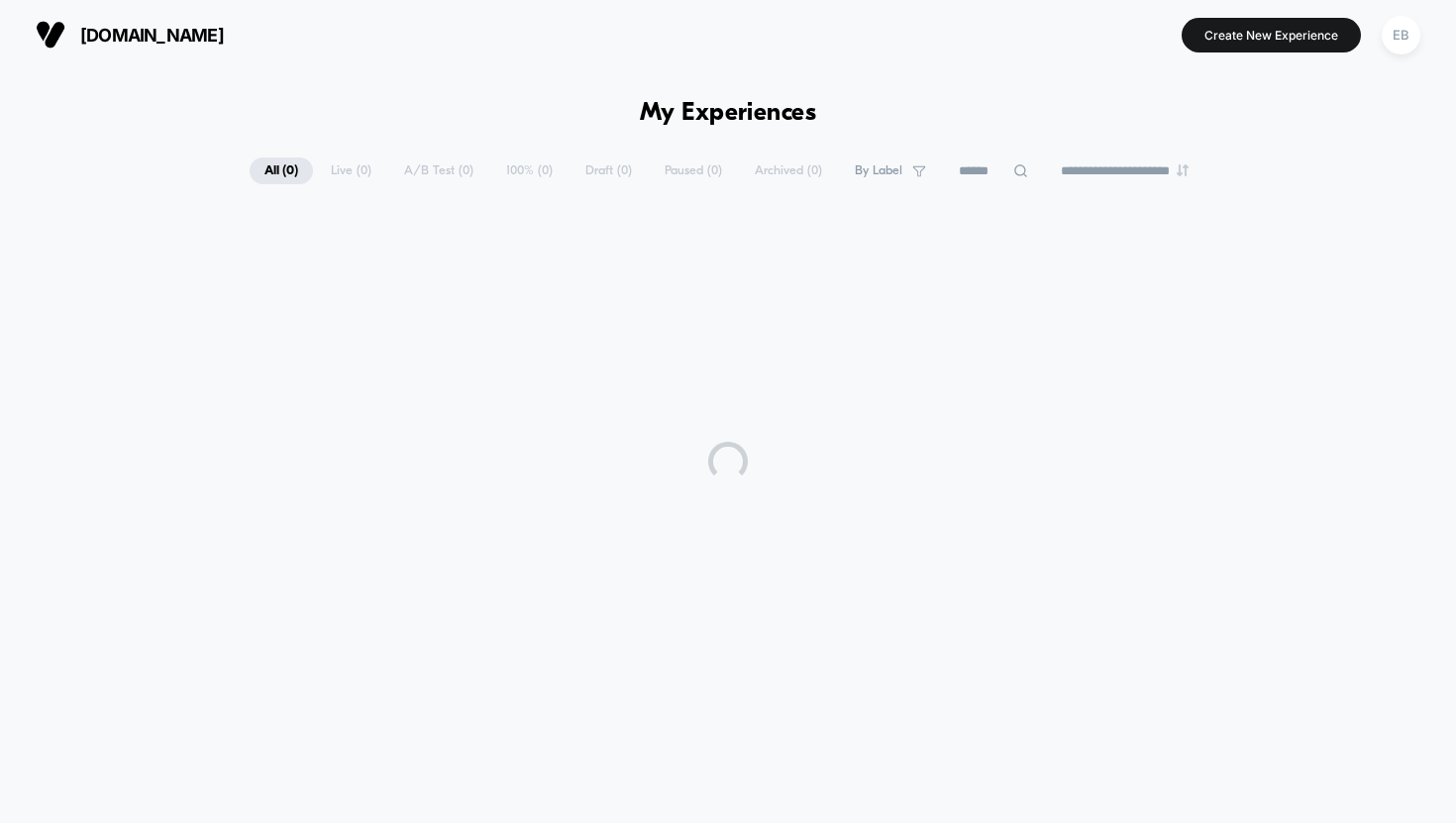 scroll, scrollTop: 0, scrollLeft: 0, axis: both 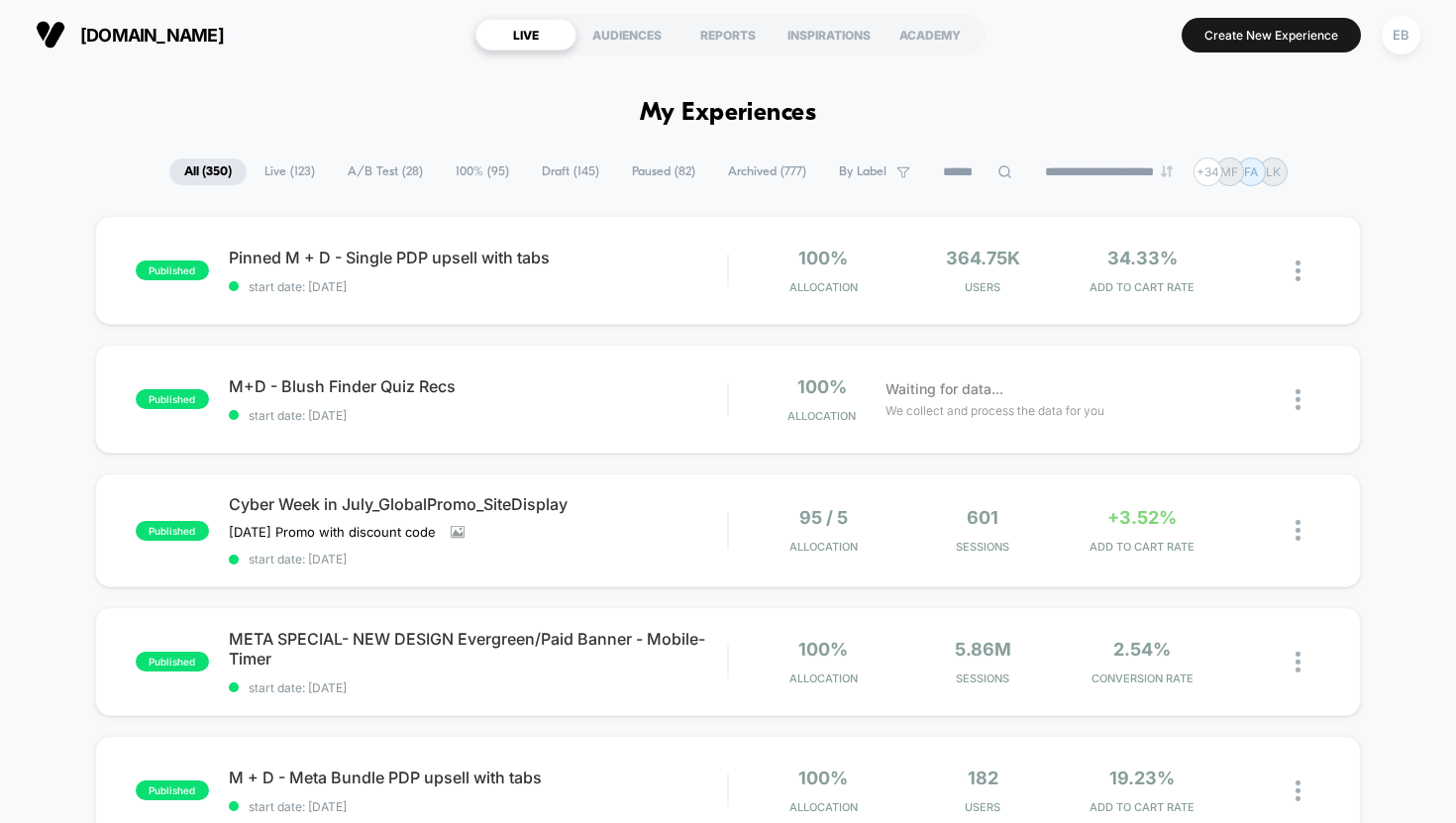 click on "Draft ( 145 )" at bounding box center [571, 171] 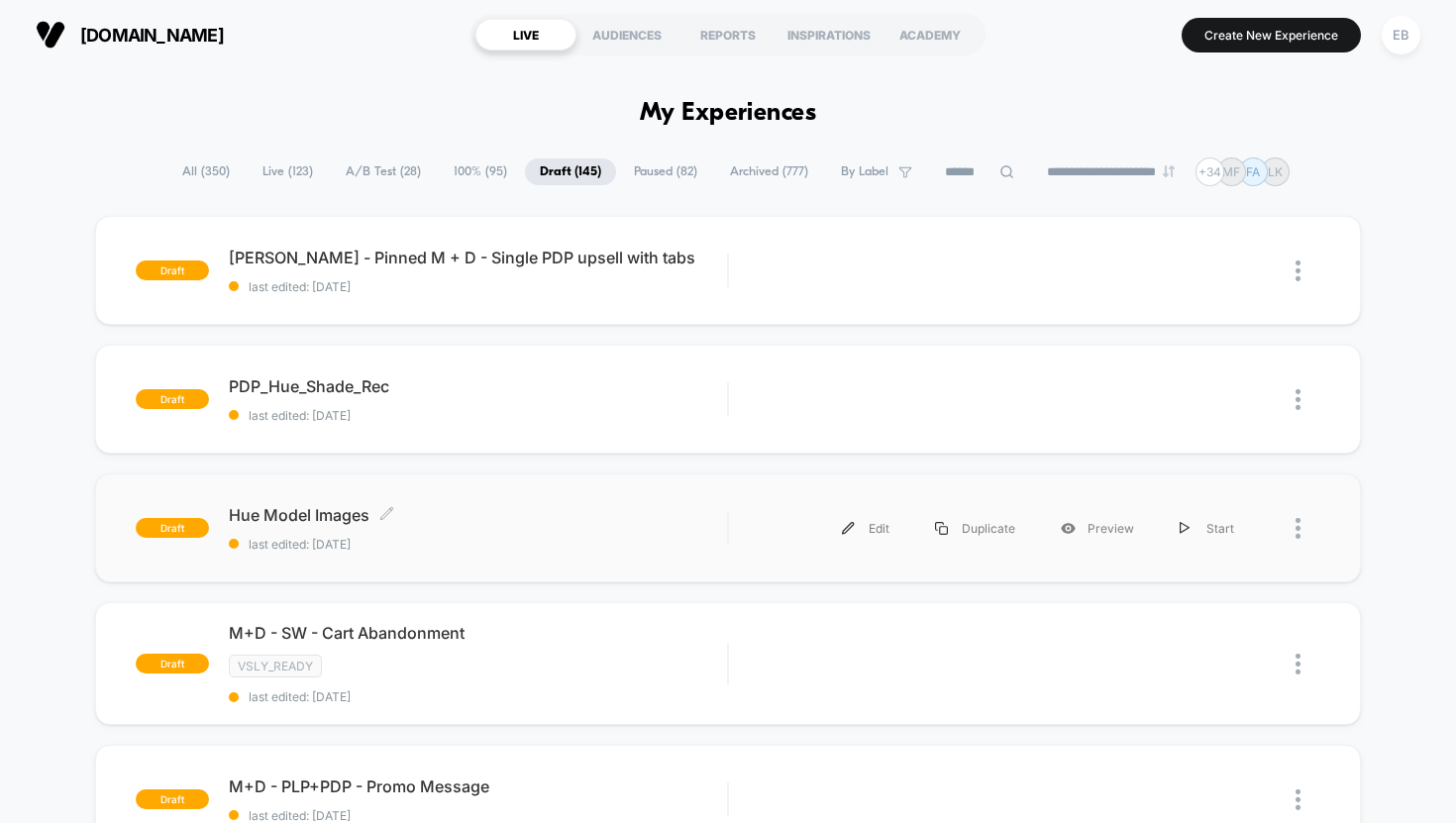 click on "Hue Model Images Click to edit experience details" at bounding box center (478, 515) 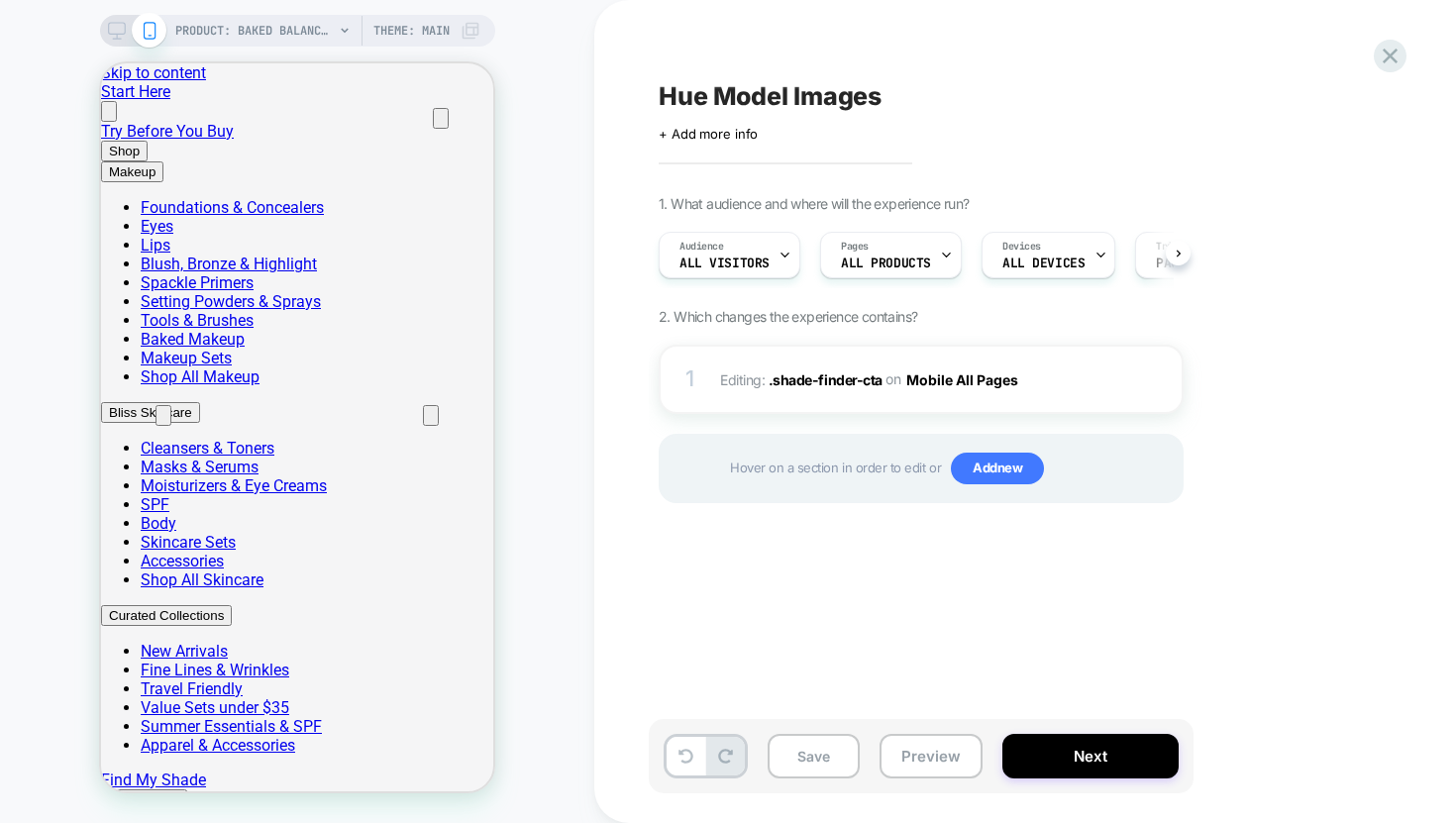 scroll, scrollTop: 0, scrollLeft: 0, axis: both 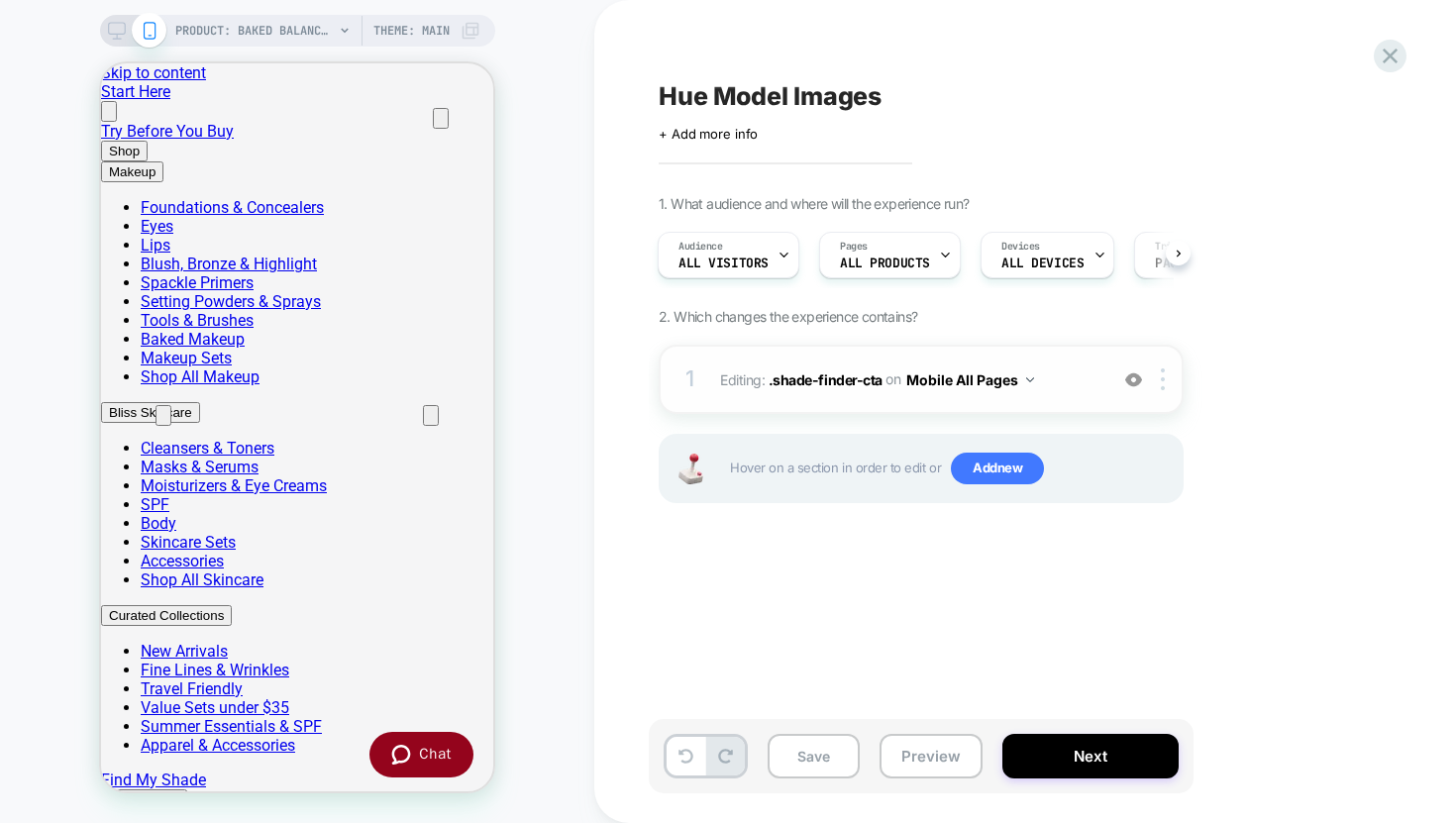 click on "Editing :   .shade-finder-cta .shade-finder-cta   on Mobile All Pages" at bounding box center [908, 379] 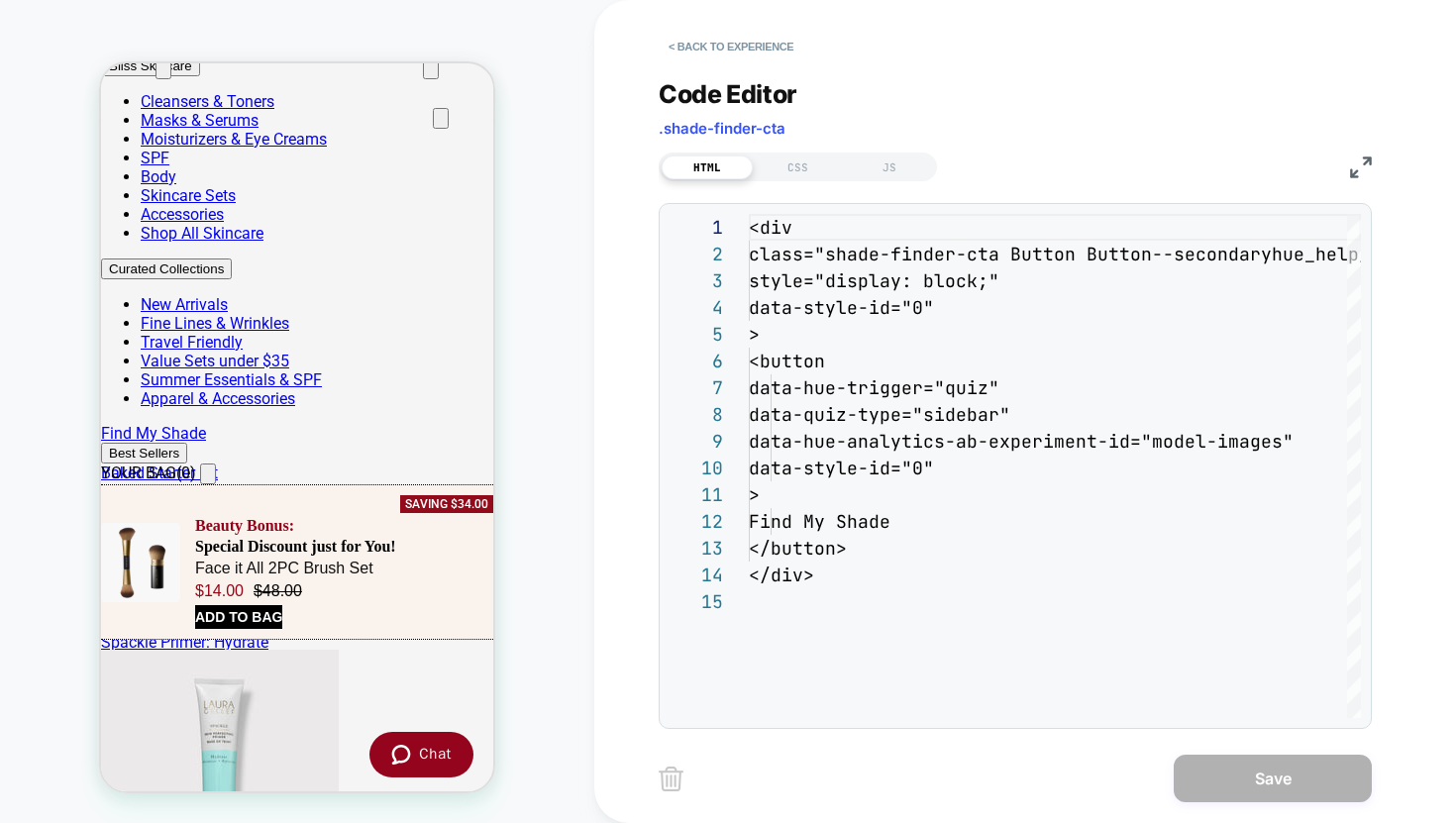 scroll, scrollTop: 382, scrollLeft: 0, axis: vertical 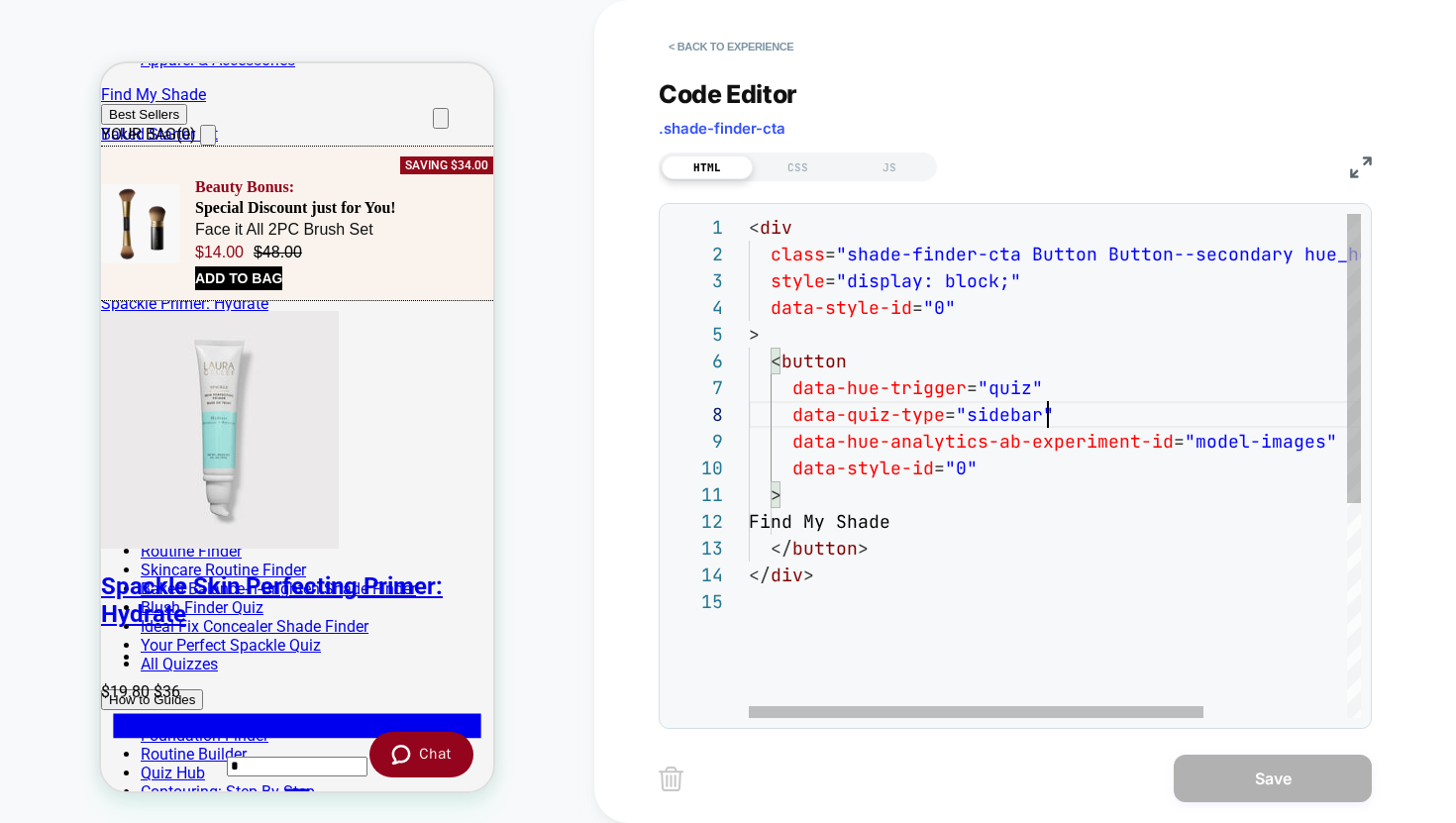click on "< div    class = "shade-finder-cta Button Button--secondary hue_hel p_accordion"    style = "display: block;"    data-style-id = "0" >    < button      data-hue-trigger = "quiz"      data-quiz-type = "sidebar"      data-hue-analytics-ab-experiment-id = "model-images"      data-style-id = "0"    >     Find My Shade    </ button > </ div >" at bounding box center (1151, 653) 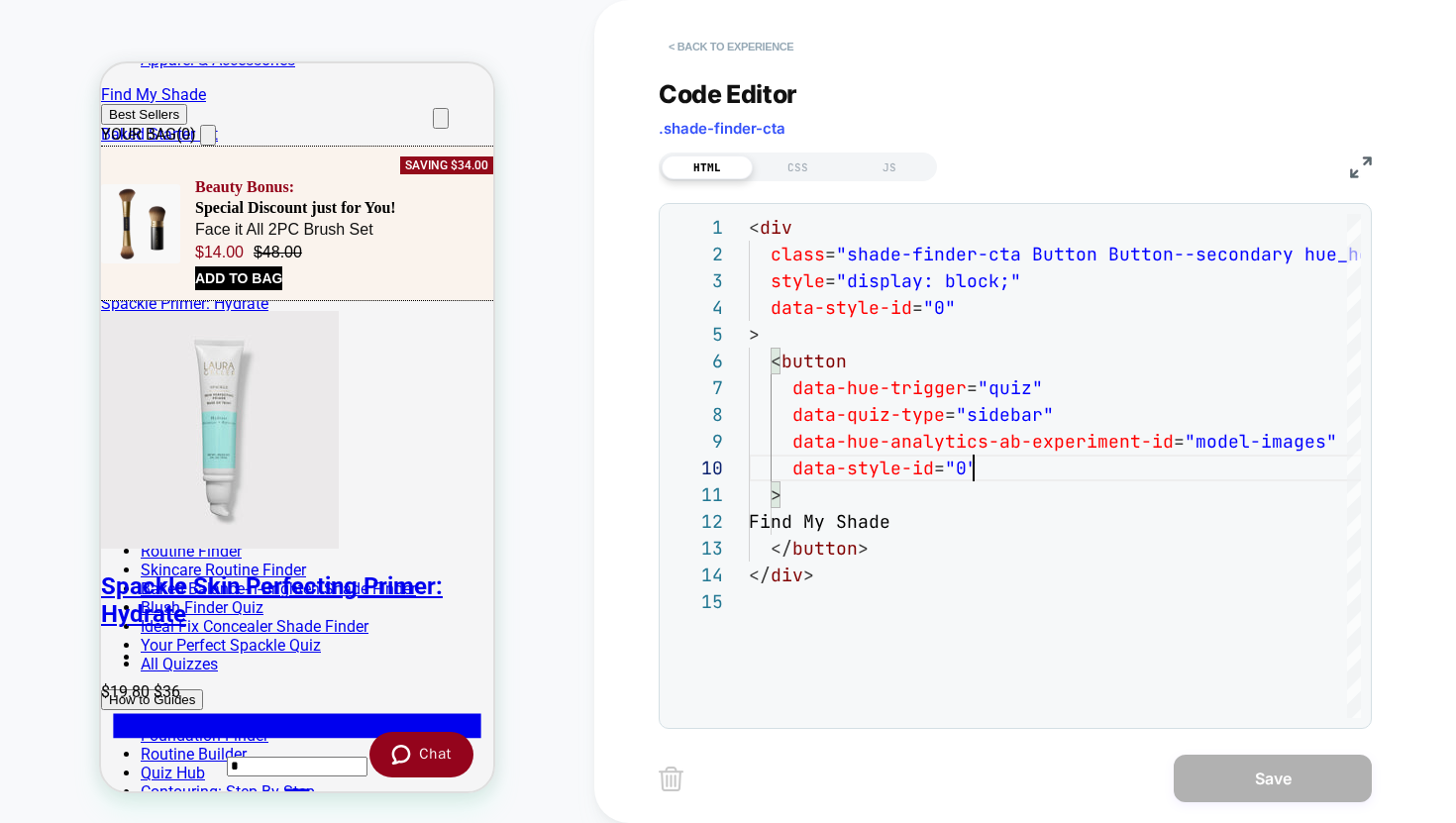 click on "< Back to experience" at bounding box center [731, 47] 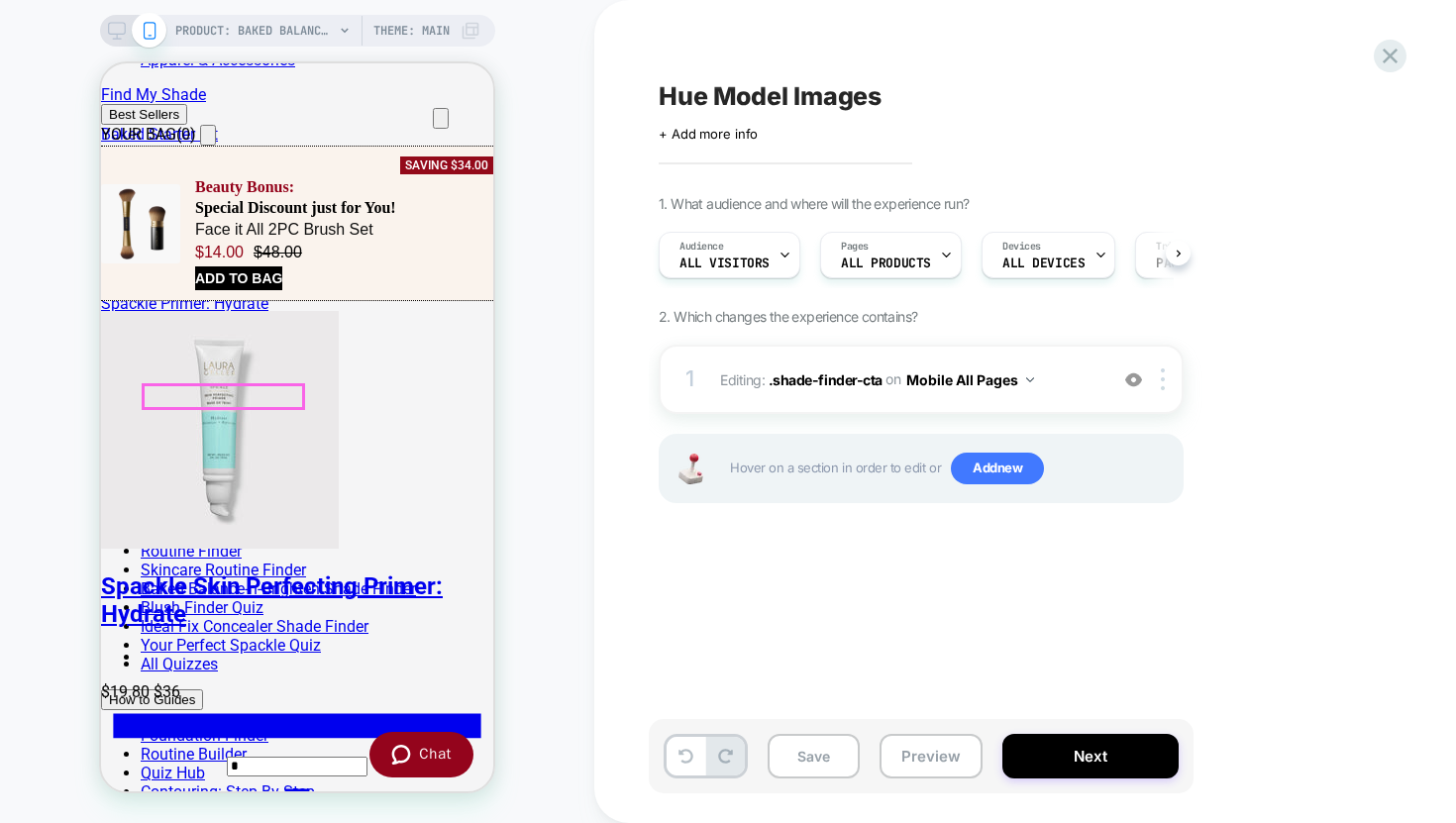 scroll, scrollTop: 346, scrollLeft: 0, axis: vertical 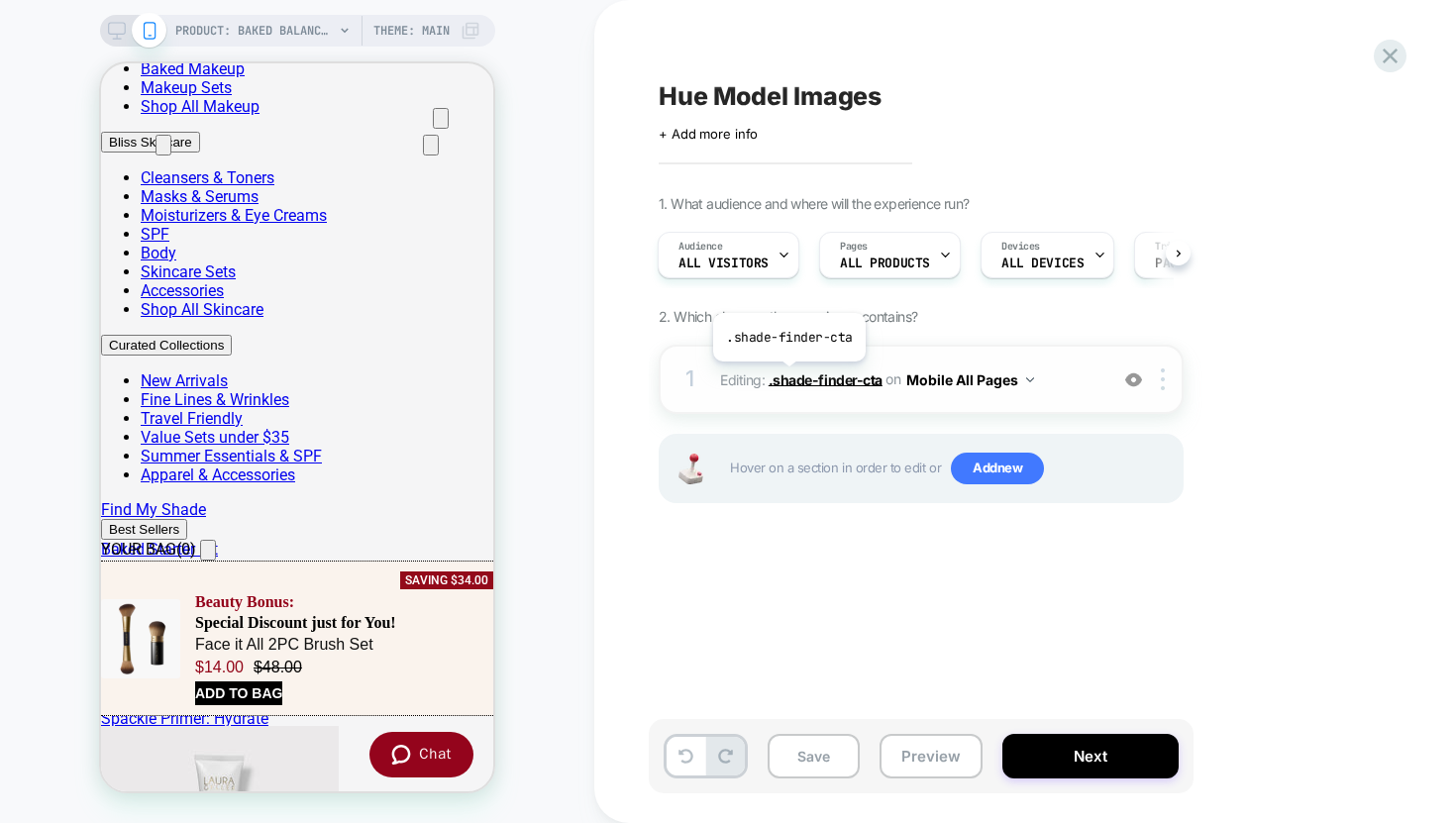 click on ".shade-finder-cta" at bounding box center (825, 378) 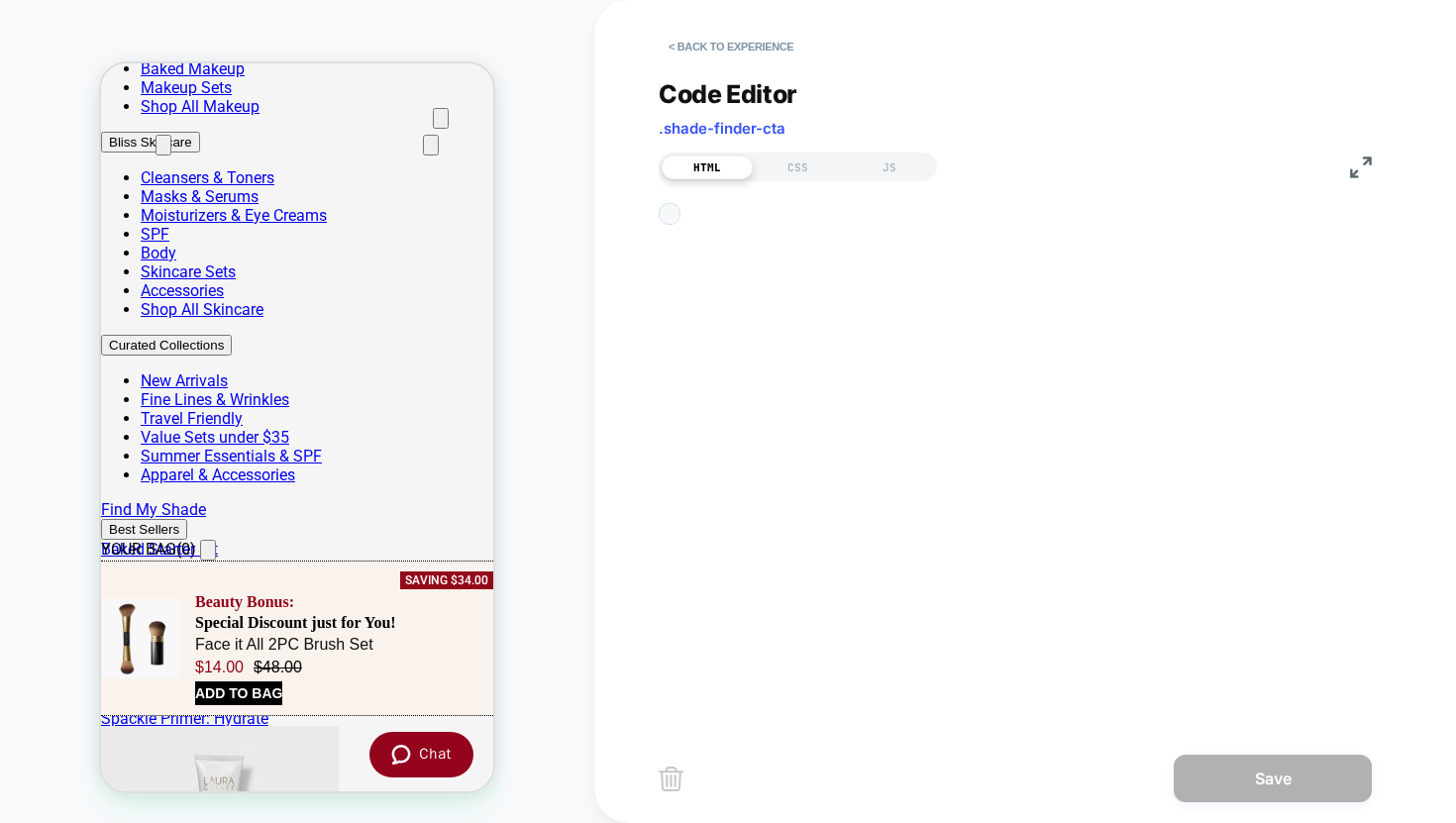 scroll, scrollTop: 267, scrollLeft: 0, axis: vertical 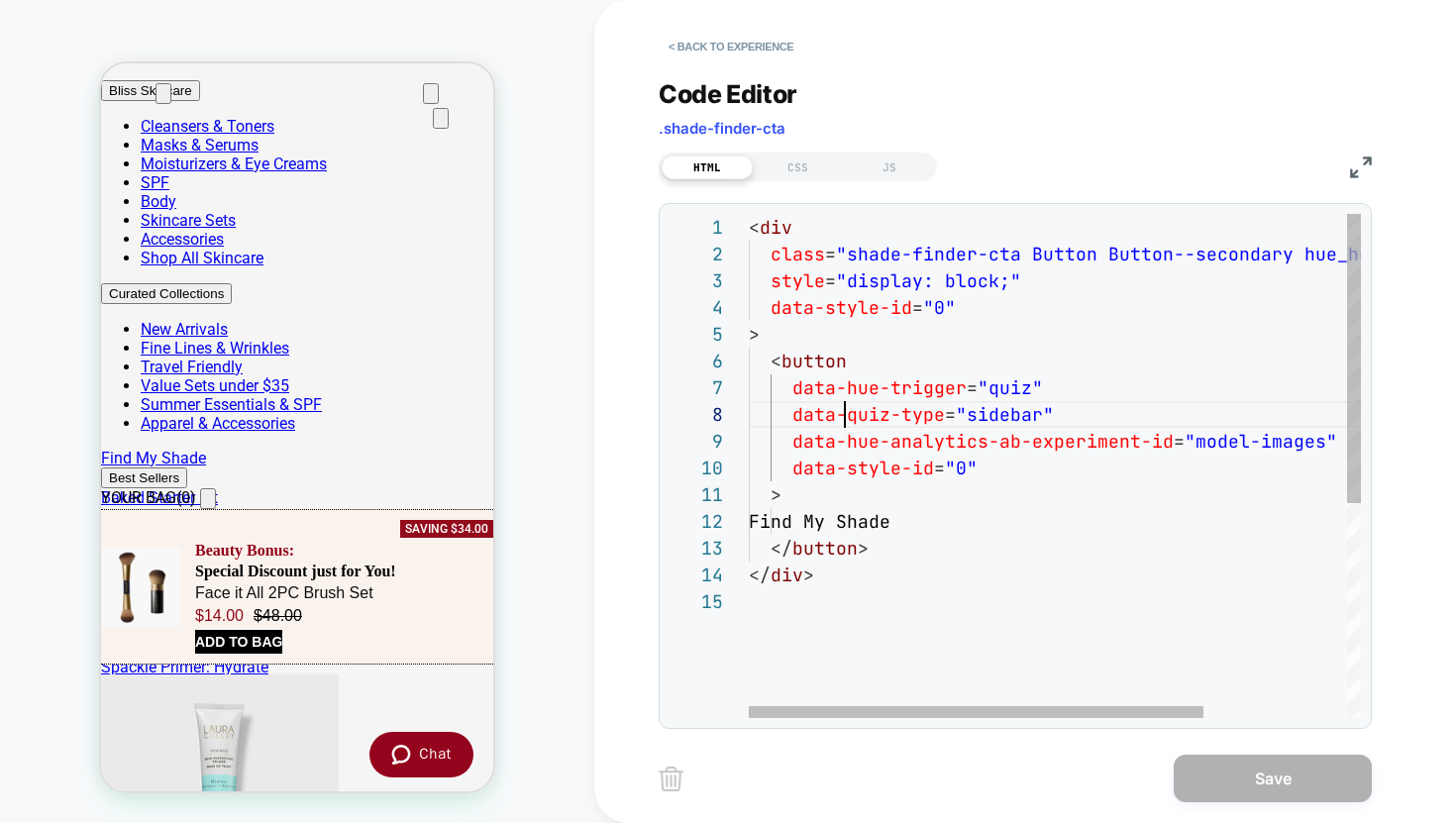 click on "< div    class = "shade-finder-cta Button Button--secondary hue_hel p_accordion"    style = "display: block;"    data-style-id = "0" >    < button      data-hue-trigger = "quiz"      data-quiz-type = "sidebar"      data-hue-analytics-ab-experiment-id = "model-images"      data-style-id = "0"    >     Find My Shade    </ button > </ div >" at bounding box center [1151, 653] 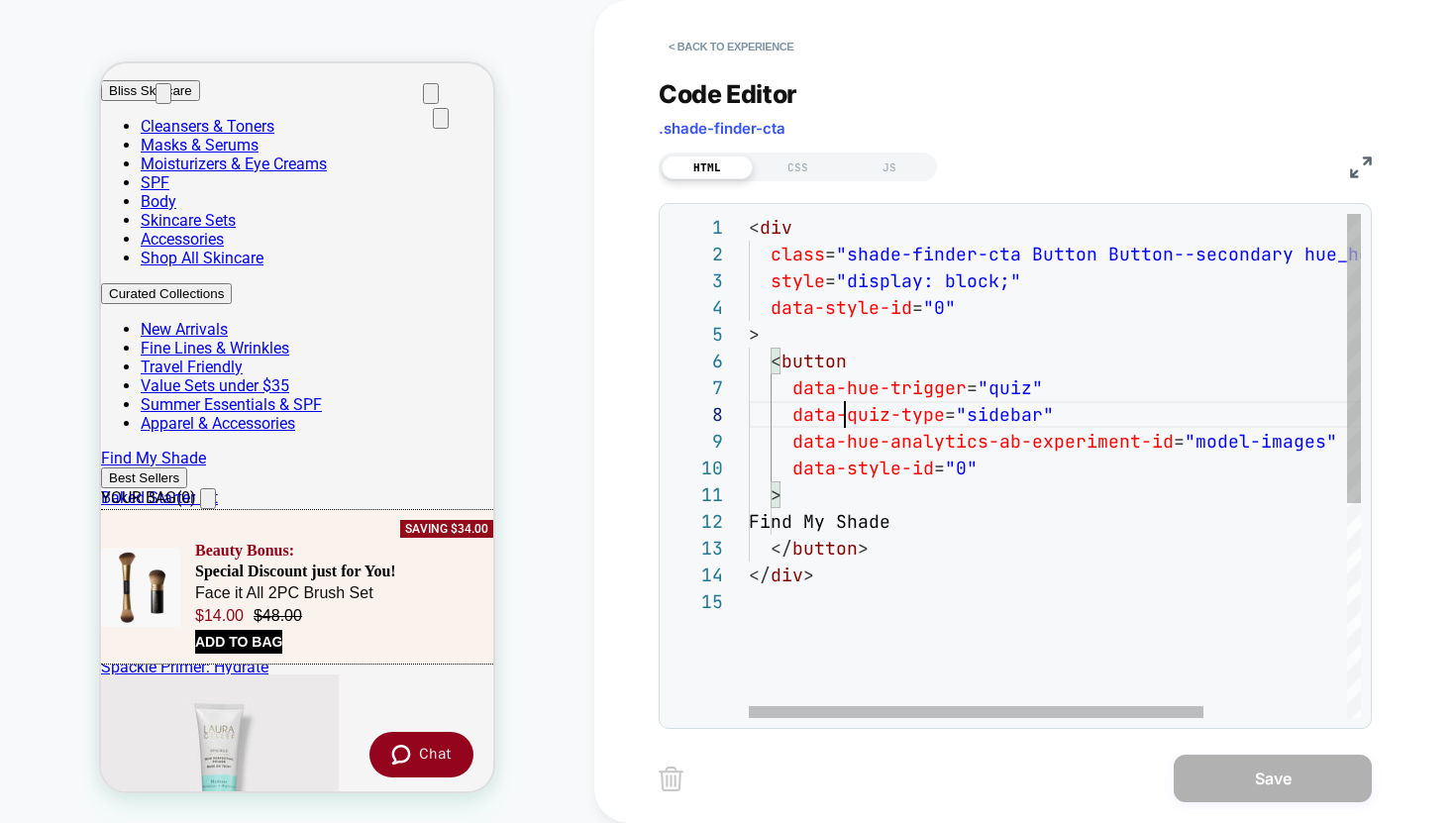 click on "< div    class = "shade-finder-cta Button Button--secondary hue_hel p_accordion"    style = "display: block;"    data-style-id = "0" >    < button      data-hue-trigger = "quiz"      data-quiz-type = "sidebar"      data-hue-analytics-ab-experiment-id = "model-images"      data-style-id = "0"    >     Find My Shade    </ button > </ div >" at bounding box center (1151, 653) 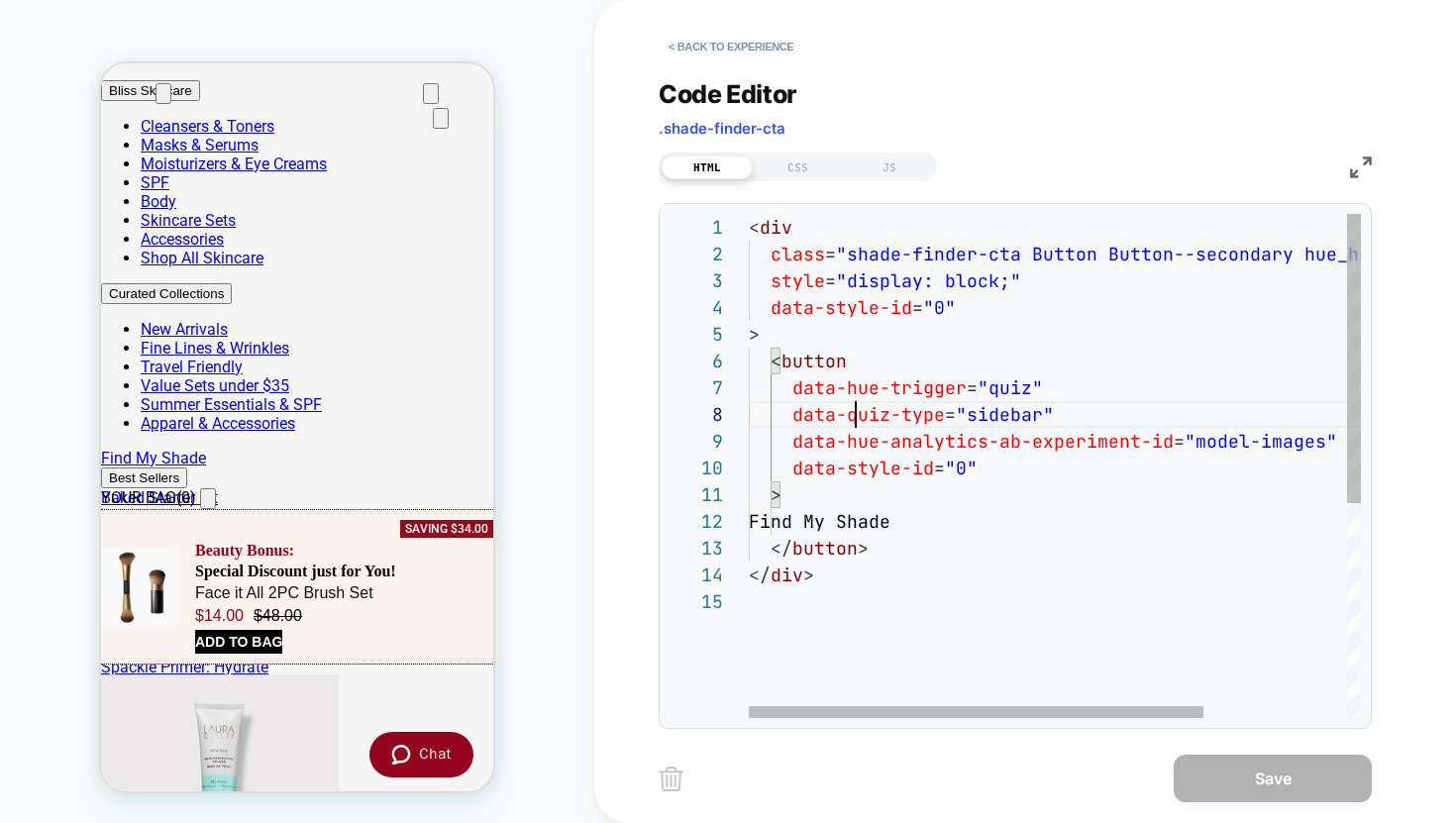 click on "< div    class = "shade-finder-cta Button Button--secondary hue_hel p_accordion"    style = "display: block;"    data-style-id = "0" >    < button      data-hue-trigger = "quiz"      data-quiz-type = "sidebar"      data-hue-analytics-ab-experiment-id = "model-images"      data-style-id = "0"    >     Find My Shade    </ button > </ div >" at bounding box center [1151, 653] 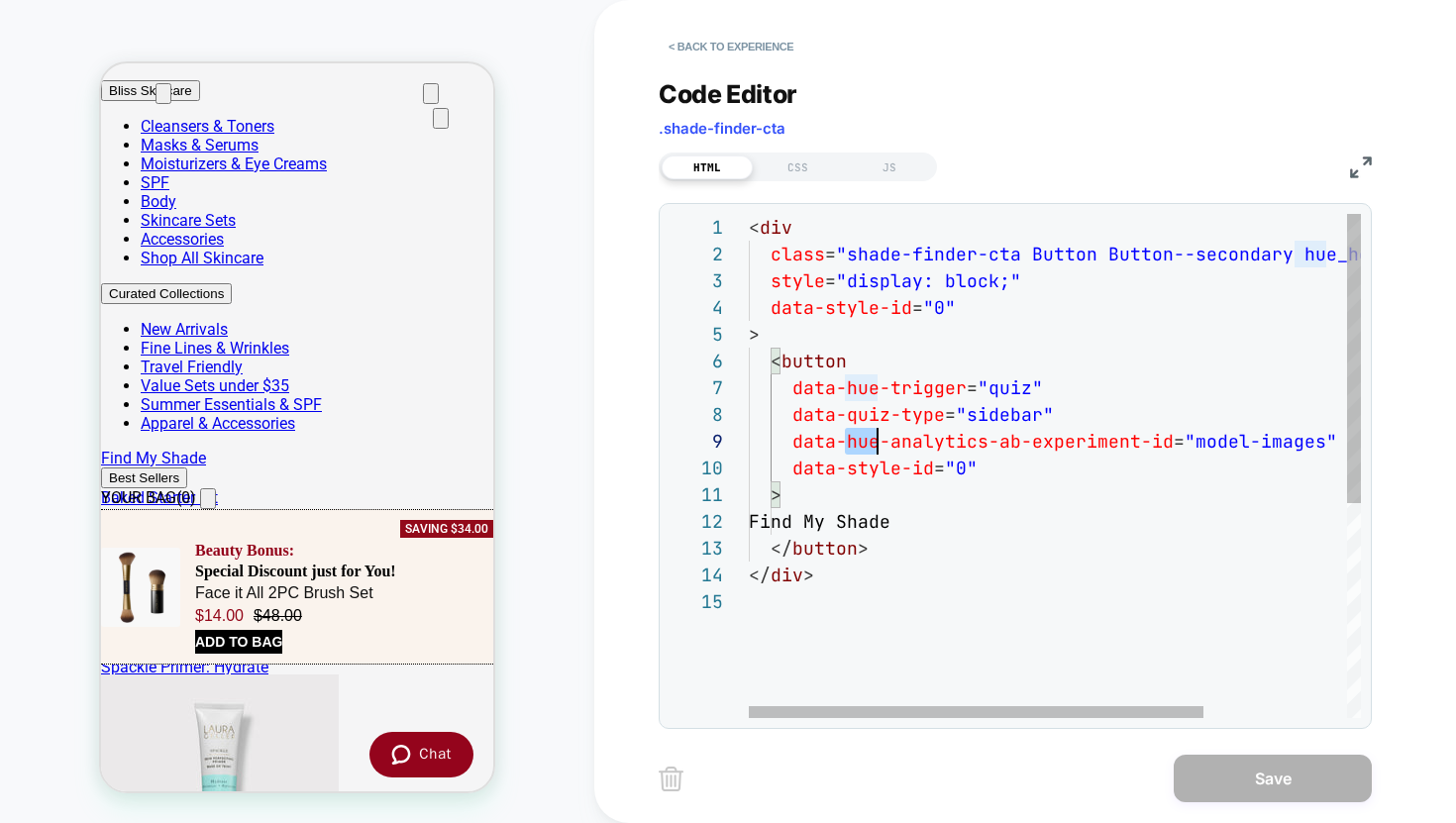click on "< div    class = "shade-finder-cta Button Button--secondary hue_hel p_accordion"    style = "display: block;"    data-style-id = "0" >    < button      data-hue-trigger = "quiz"      data-quiz-type = "sidebar"      data-hue-analytics-ab-experiment-id = "model-images"      data-style-id = "0"    >     Find My Shade    </ button > </ div >" at bounding box center (1151, 653) 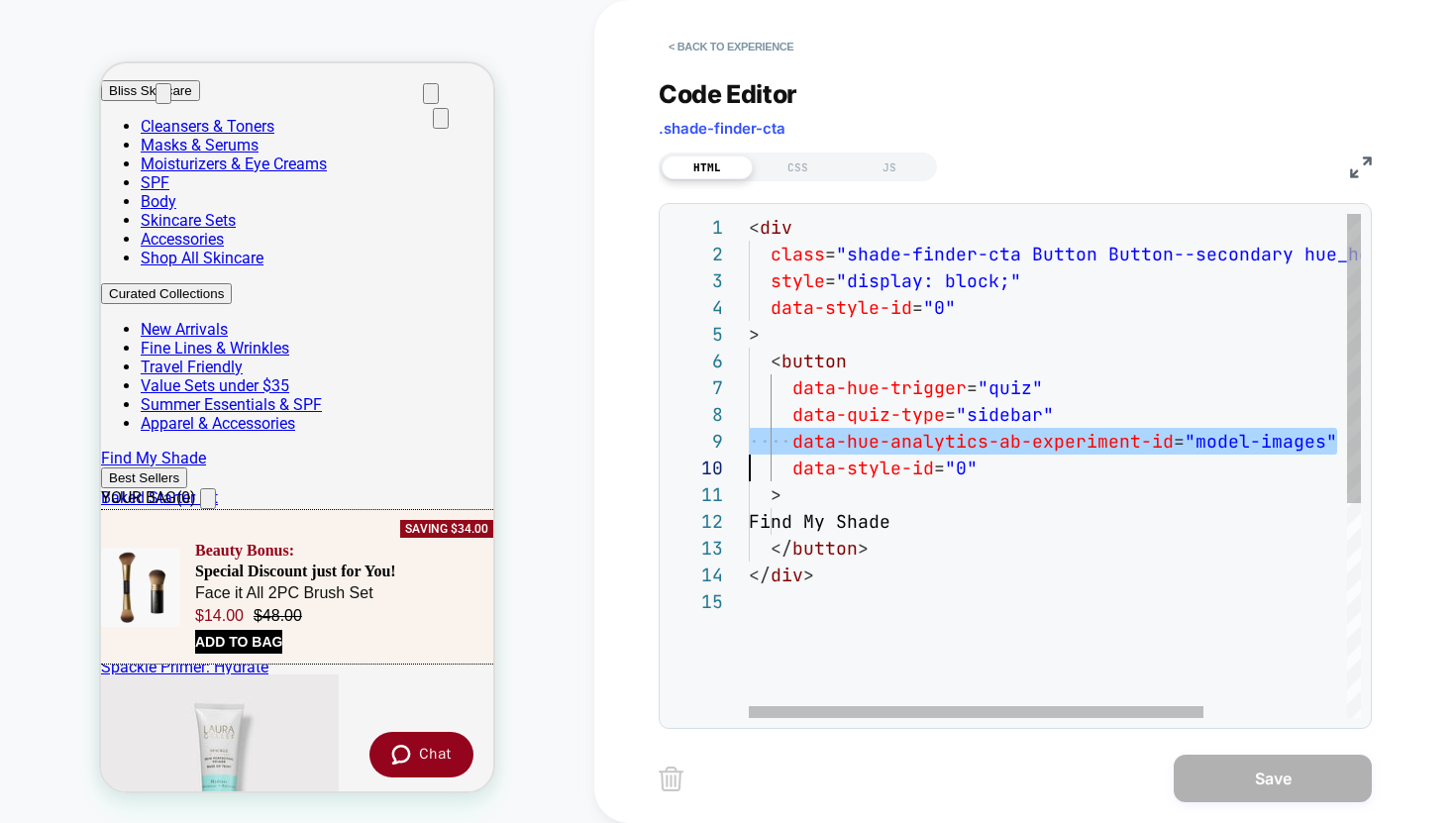 click on "< div    class = "shade-finder-cta Button Button--secondary hue_hel p_accordion"    style = "display: block;"    data-style-id = "0" >    < button      data-hue-trigger = "quiz"      data-quiz-type = "sidebar"      data-hue-analytics-ab-experiment-id = "model-images"      data-style-id = "0"    >     Find My Shade    </ button > </ div >" at bounding box center [1151, 653] 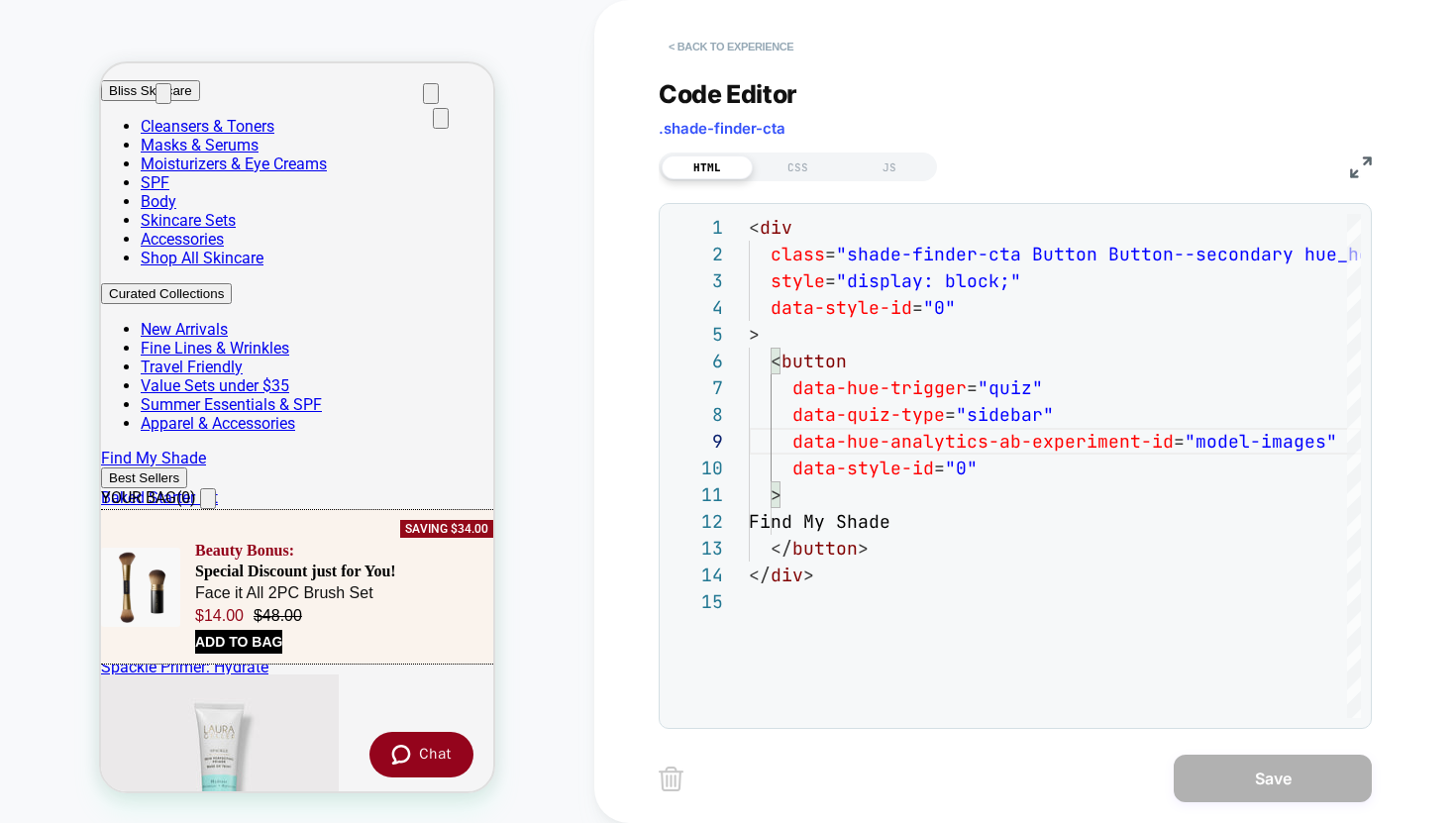 click on "< Back to experience" at bounding box center [731, 47] 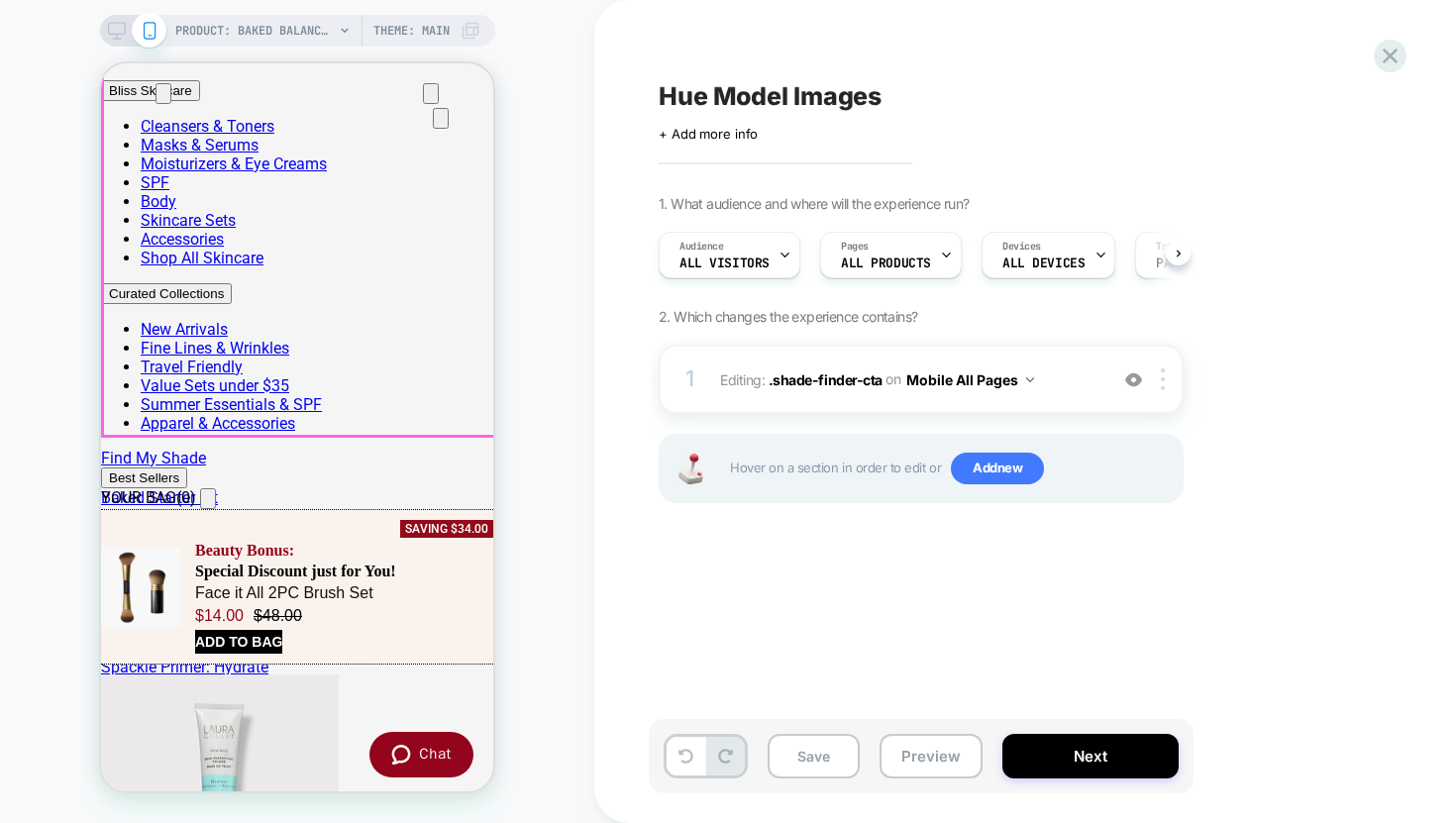 scroll, scrollTop: 0, scrollLeft: 1, axis: horizontal 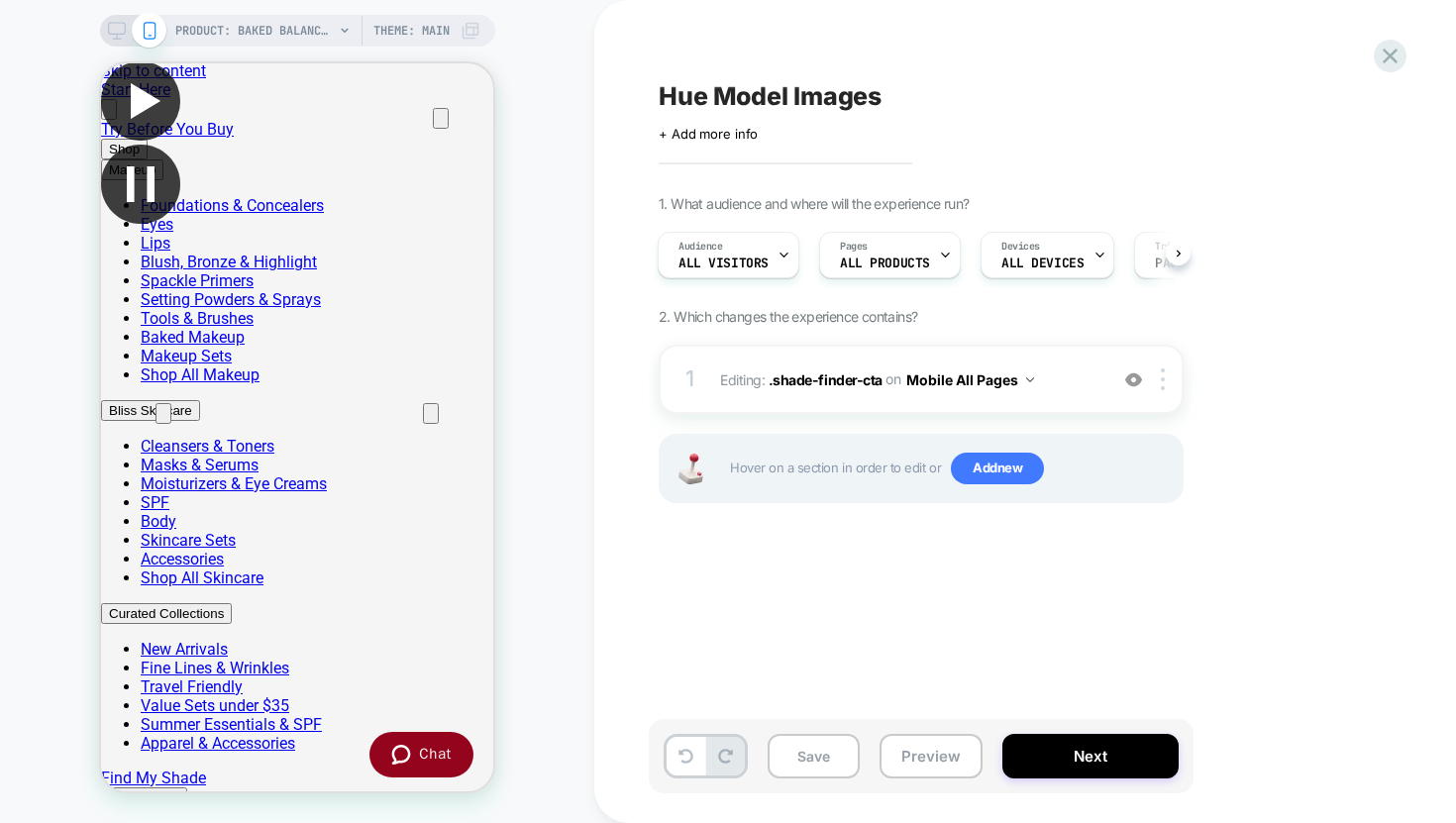 click 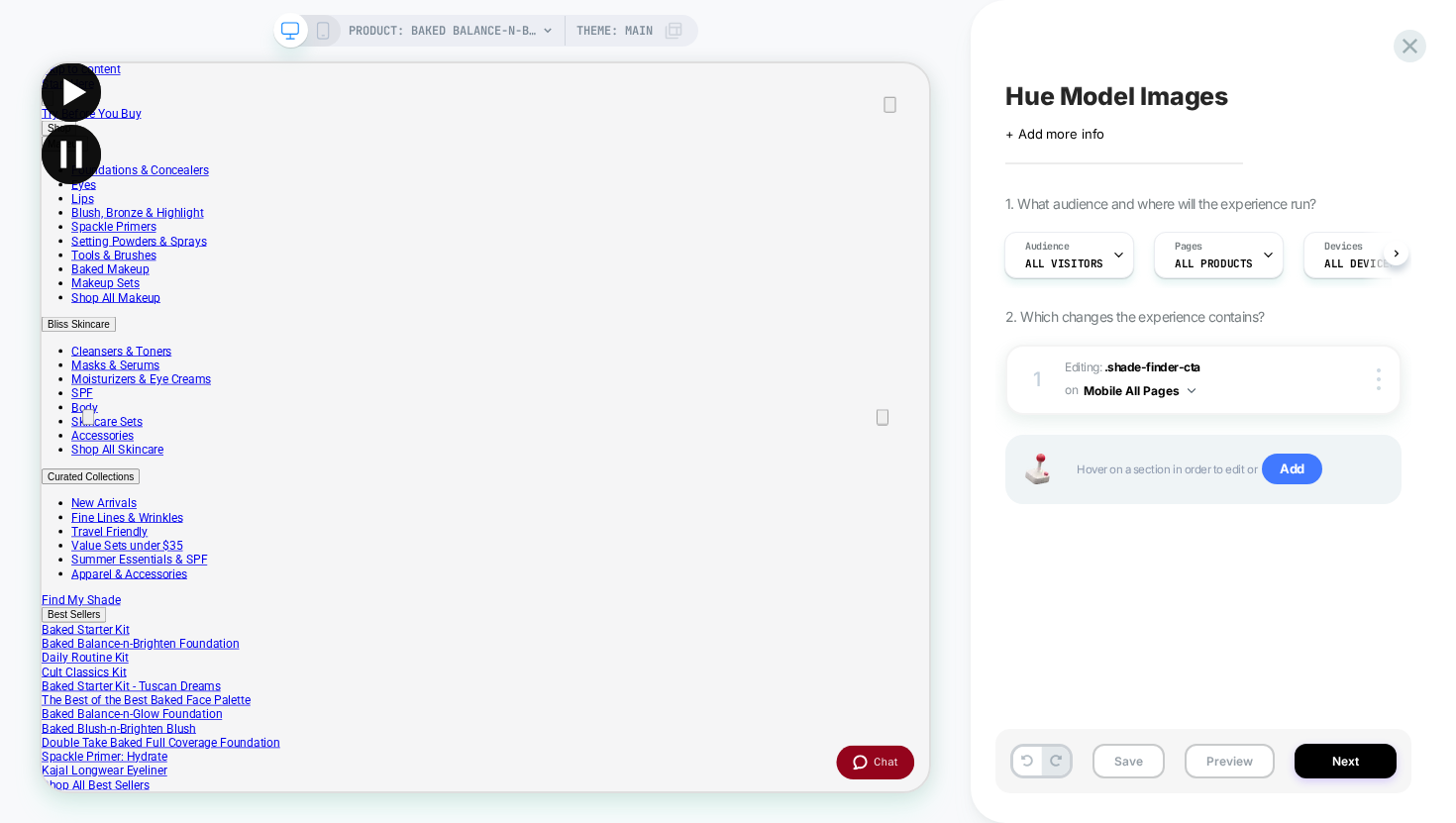 scroll, scrollTop: 0, scrollLeft: 0, axis: both 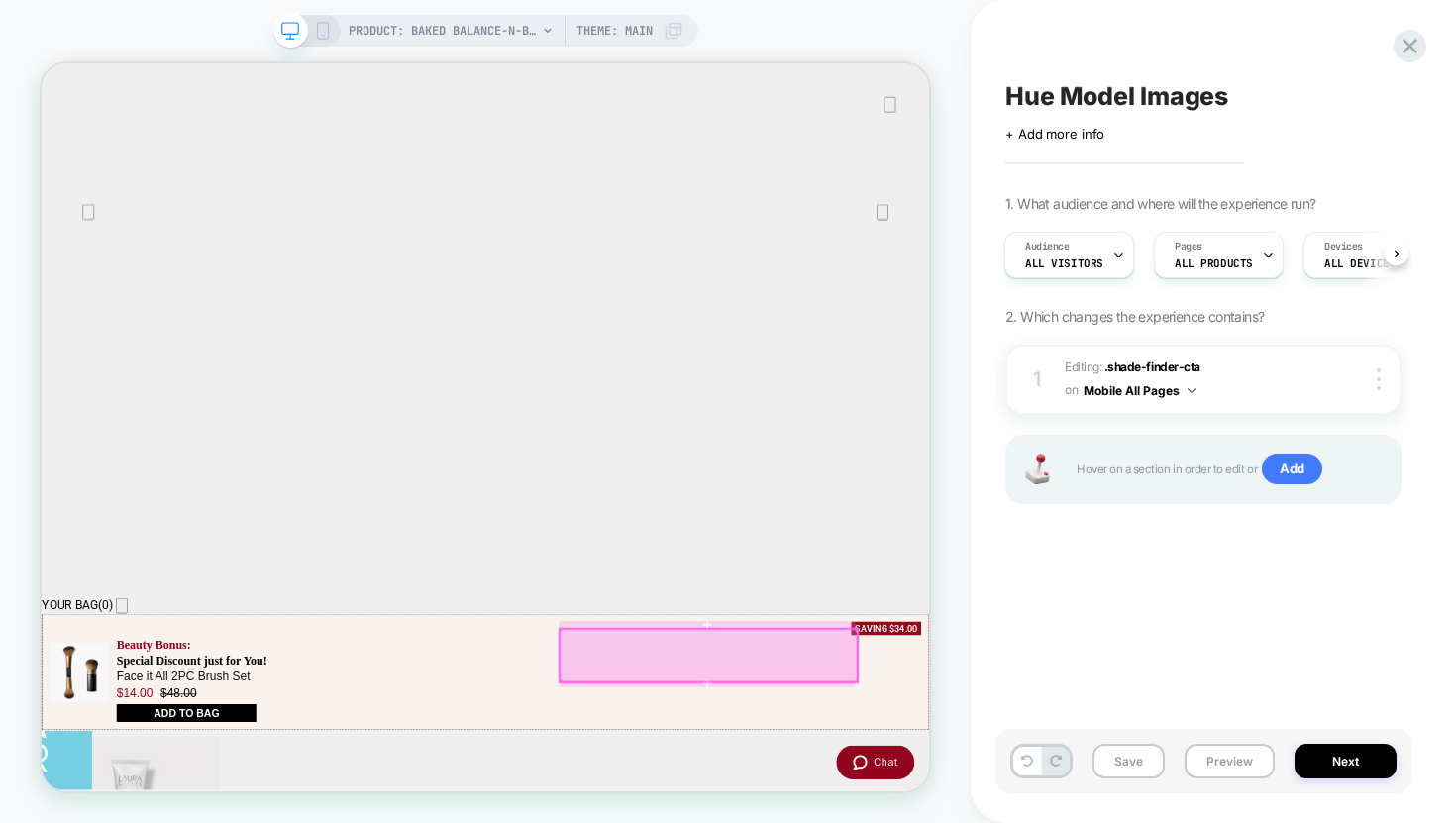 click on "[PERSON_NAME] Accessibilty Statment
Ask Our Pros
Our chat agents are currently engaged. Click  Chat  to wait for the next available agent, or  Form  to fill out a form and we will get back to you within 24 hours.
Chat
Form
X
Skip to content
Start Here
Blush
Spackle Primer
Best Sellers
bliss Skincare
Shop by Concern
Eyes
Blush
Spackle Primer
Best Sellers
bliss Skincare" at bounding box center (633, 40957) 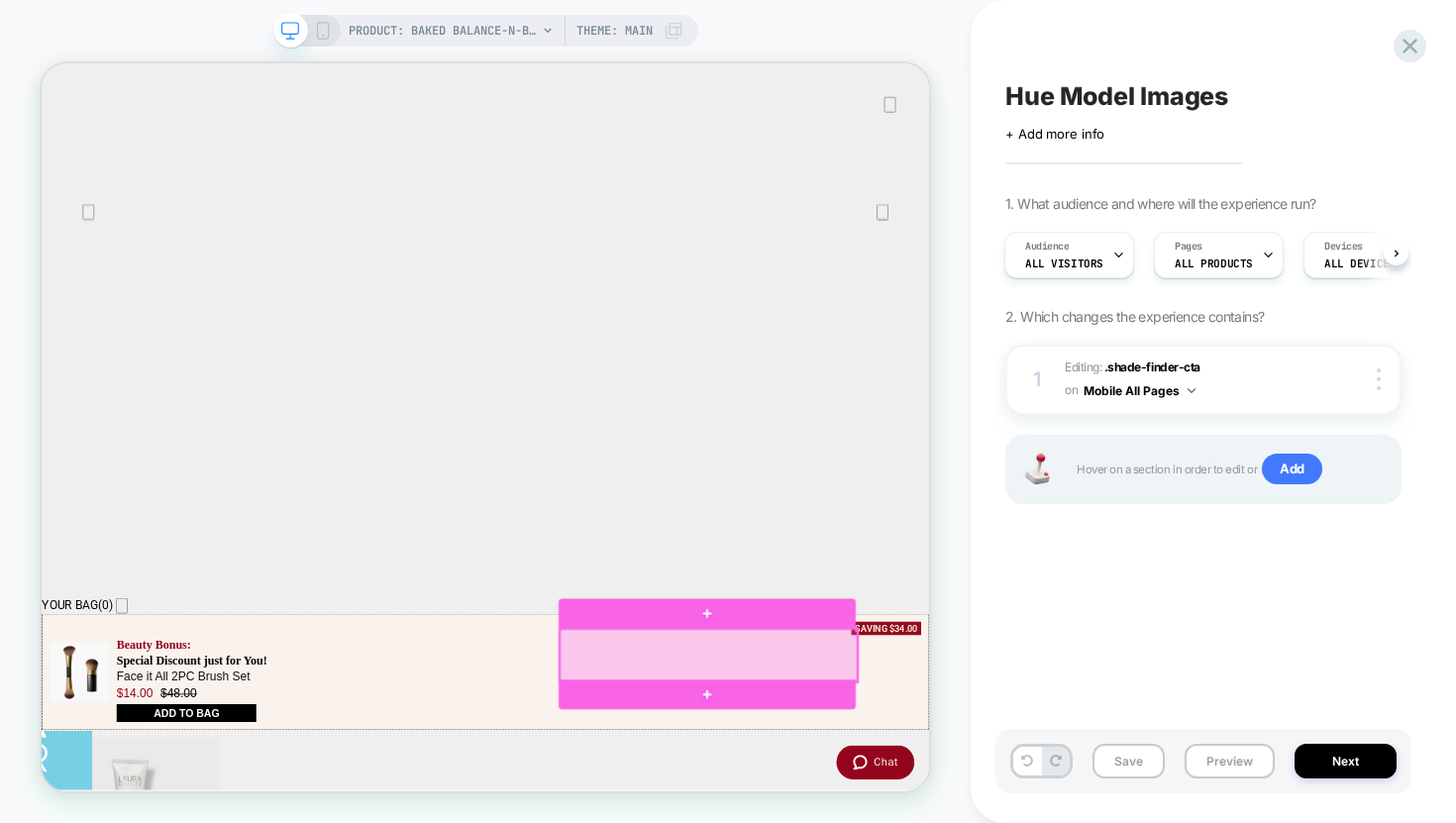 click at bounding box center (931, 853) 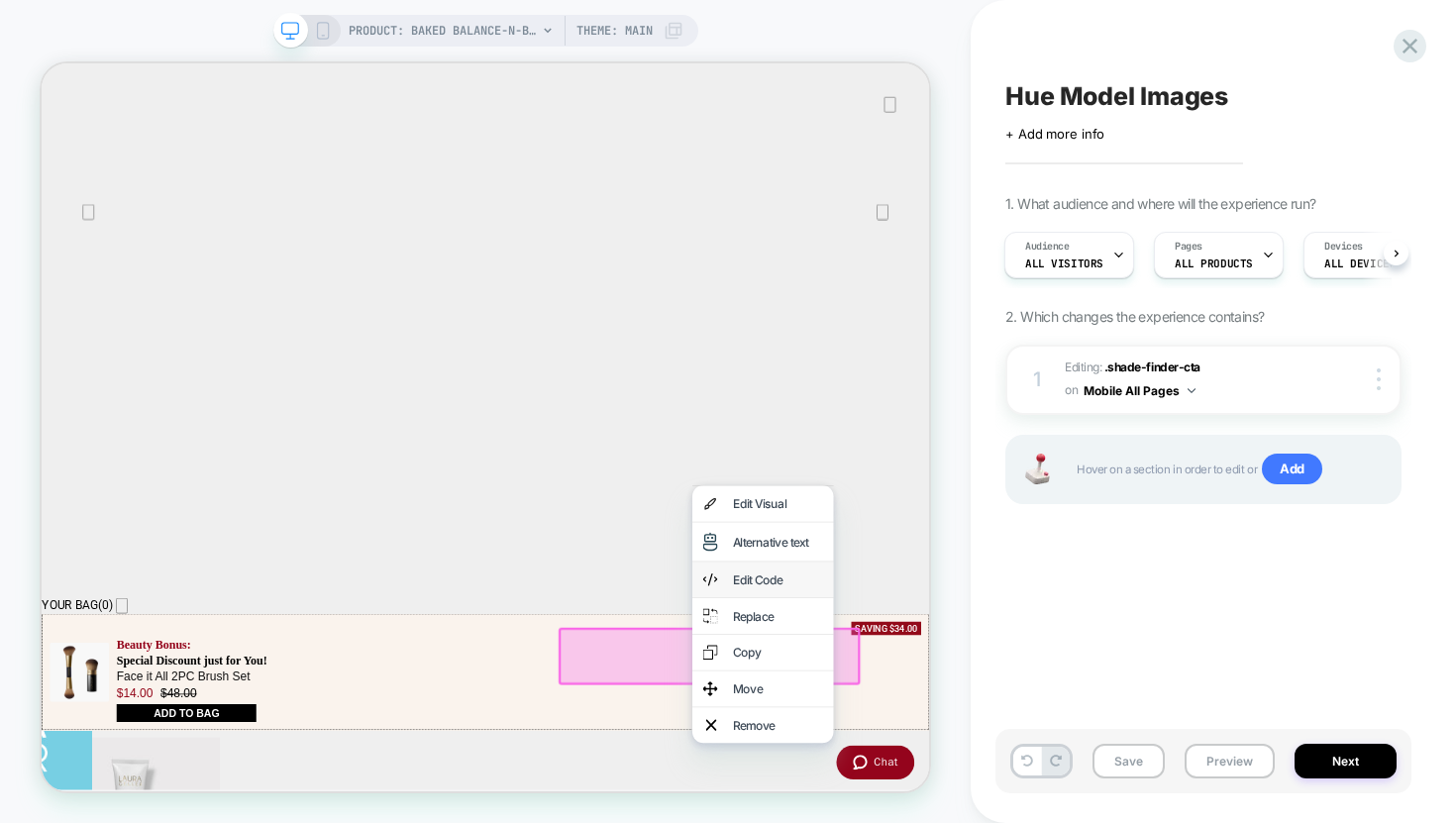 click on "Edit Code" at bounding box center [1023, 752] 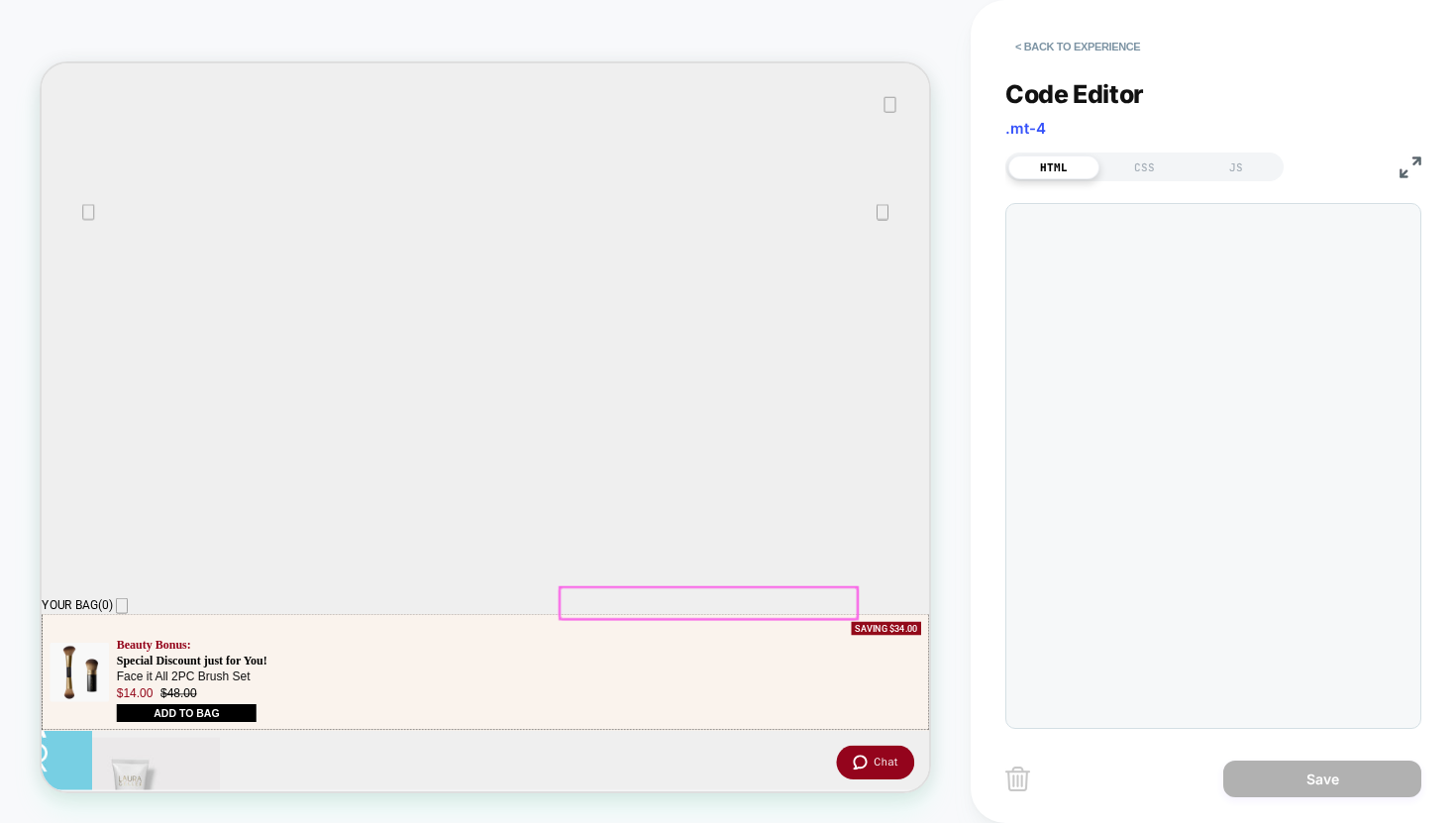 scroll, scrollTop: 311, scrollLeft: 4, axis: both 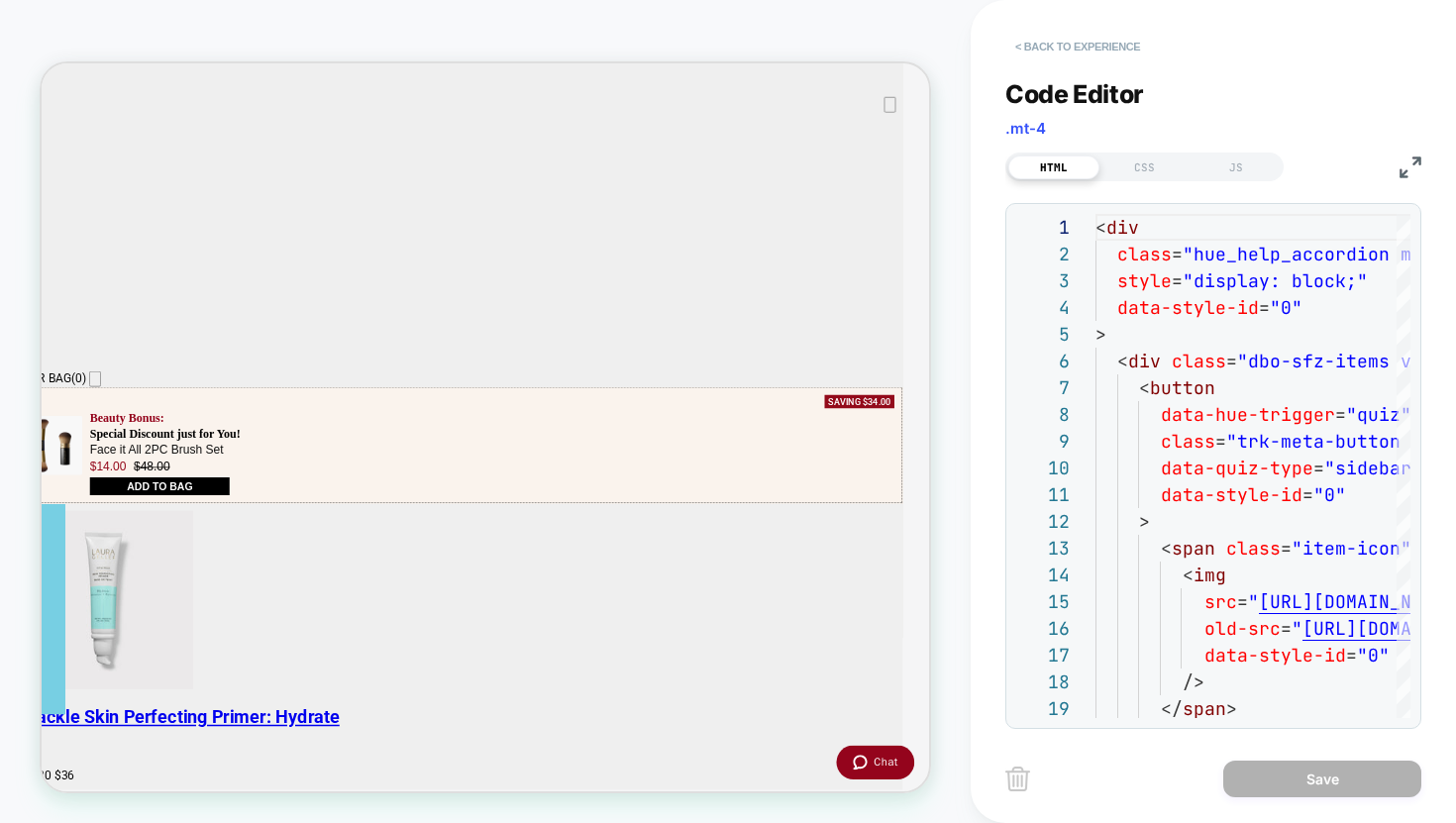 click on "< Back to experience" at bounding box center [1078, 47] 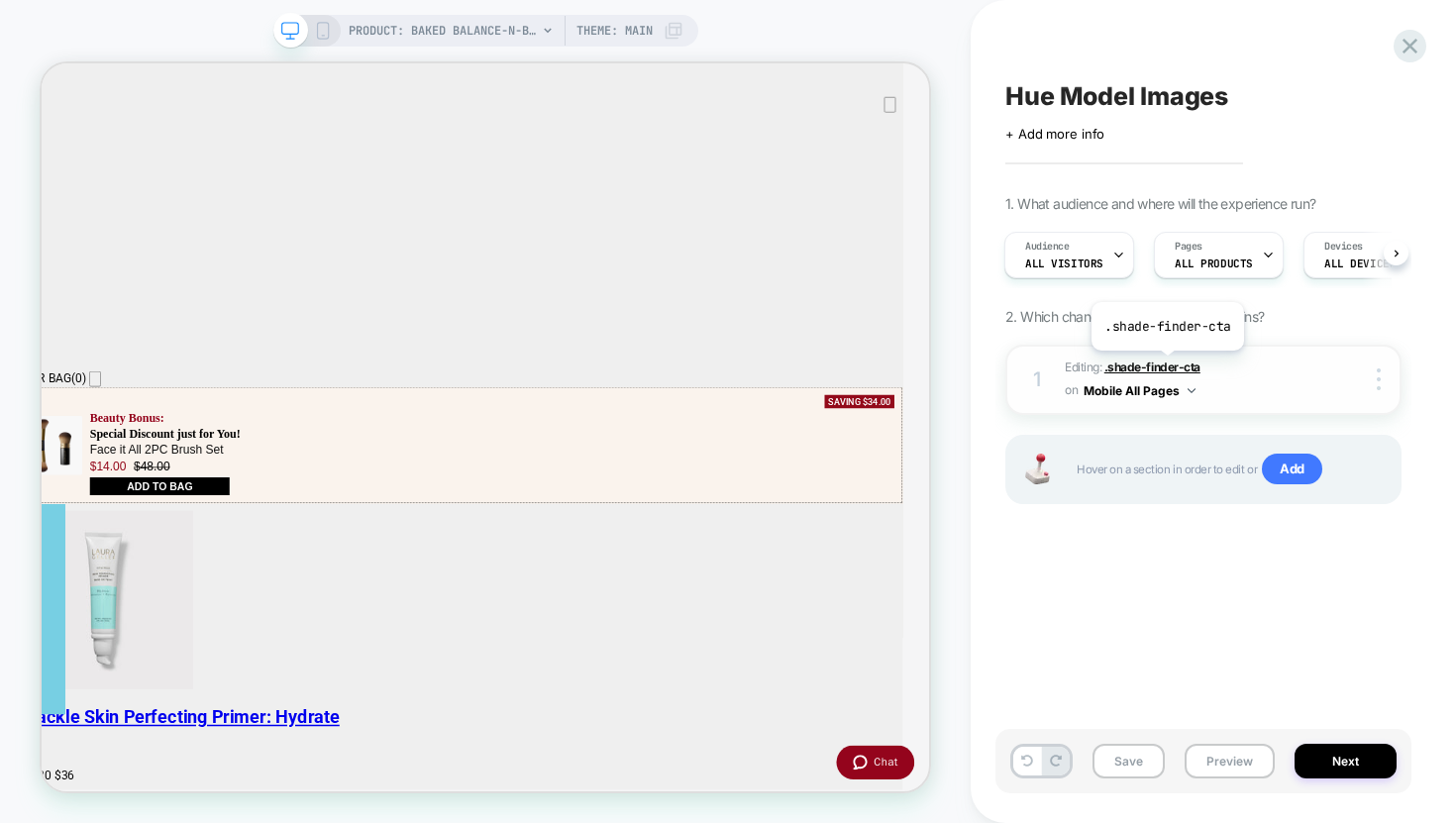 click on ".shade-finder-cta" at bounding box center [1152, 366] 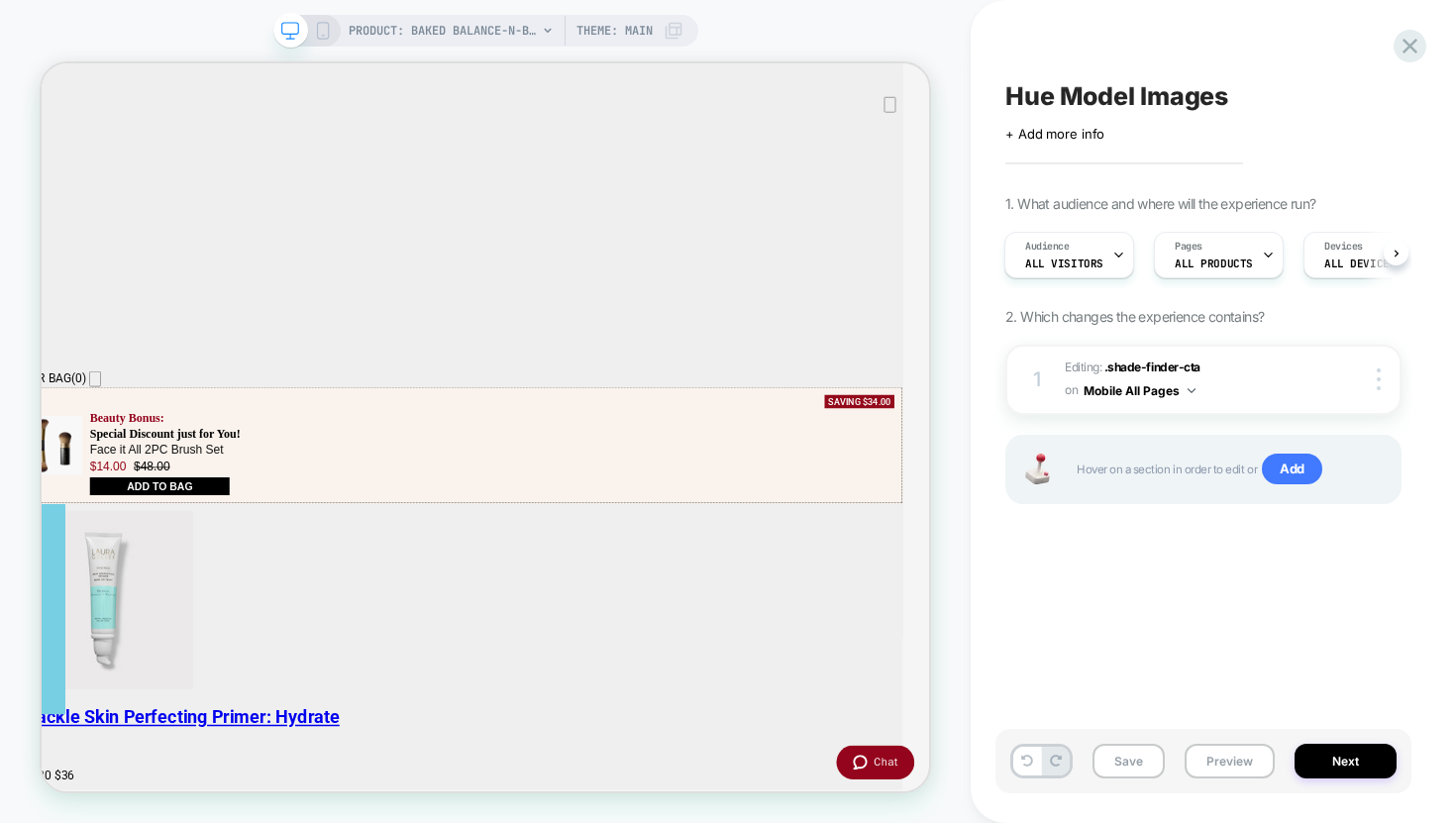 click at bounding box center [290, 30] 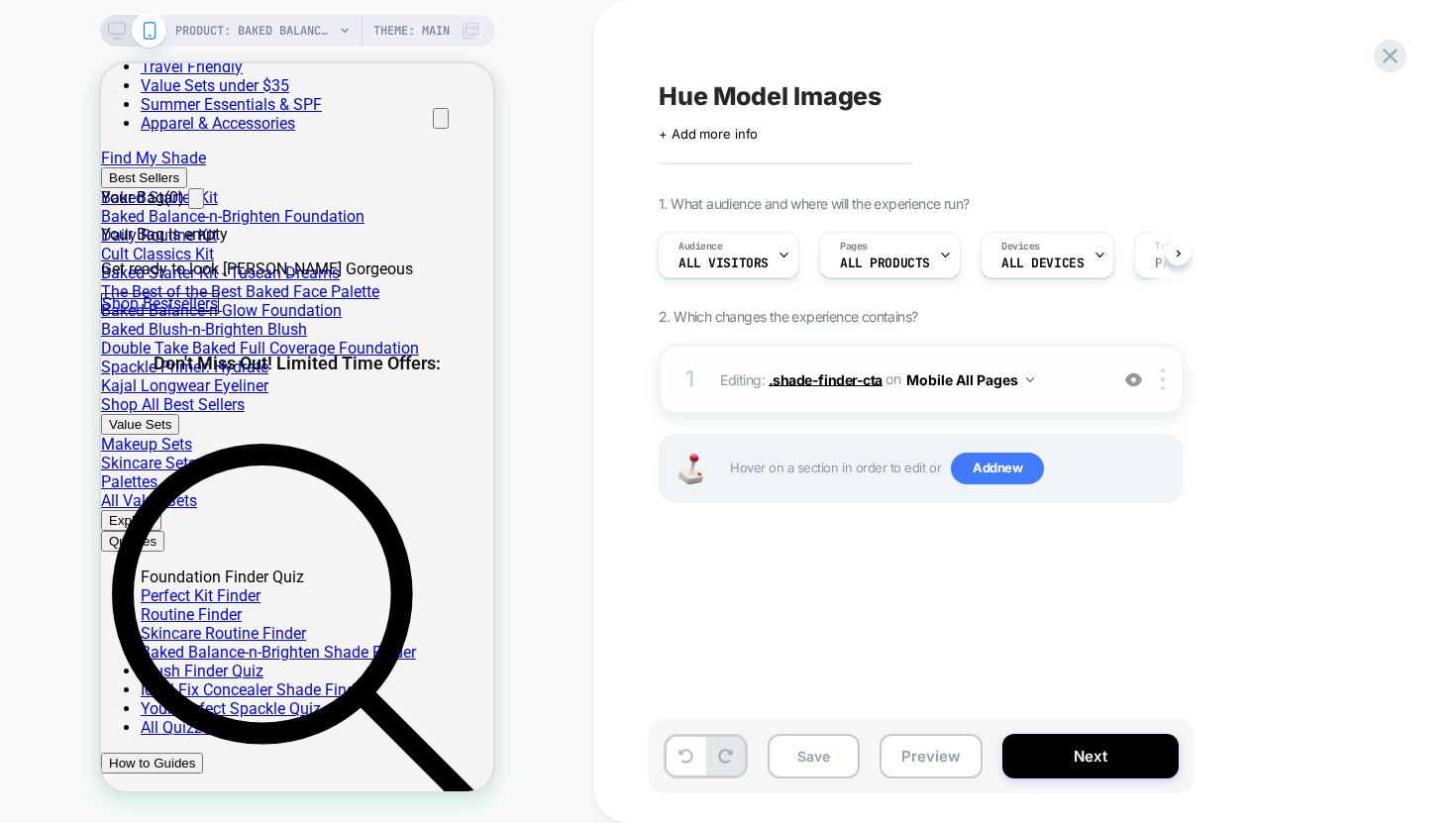 click on ".shade-finder-cta" at bounding box center (825, 378) 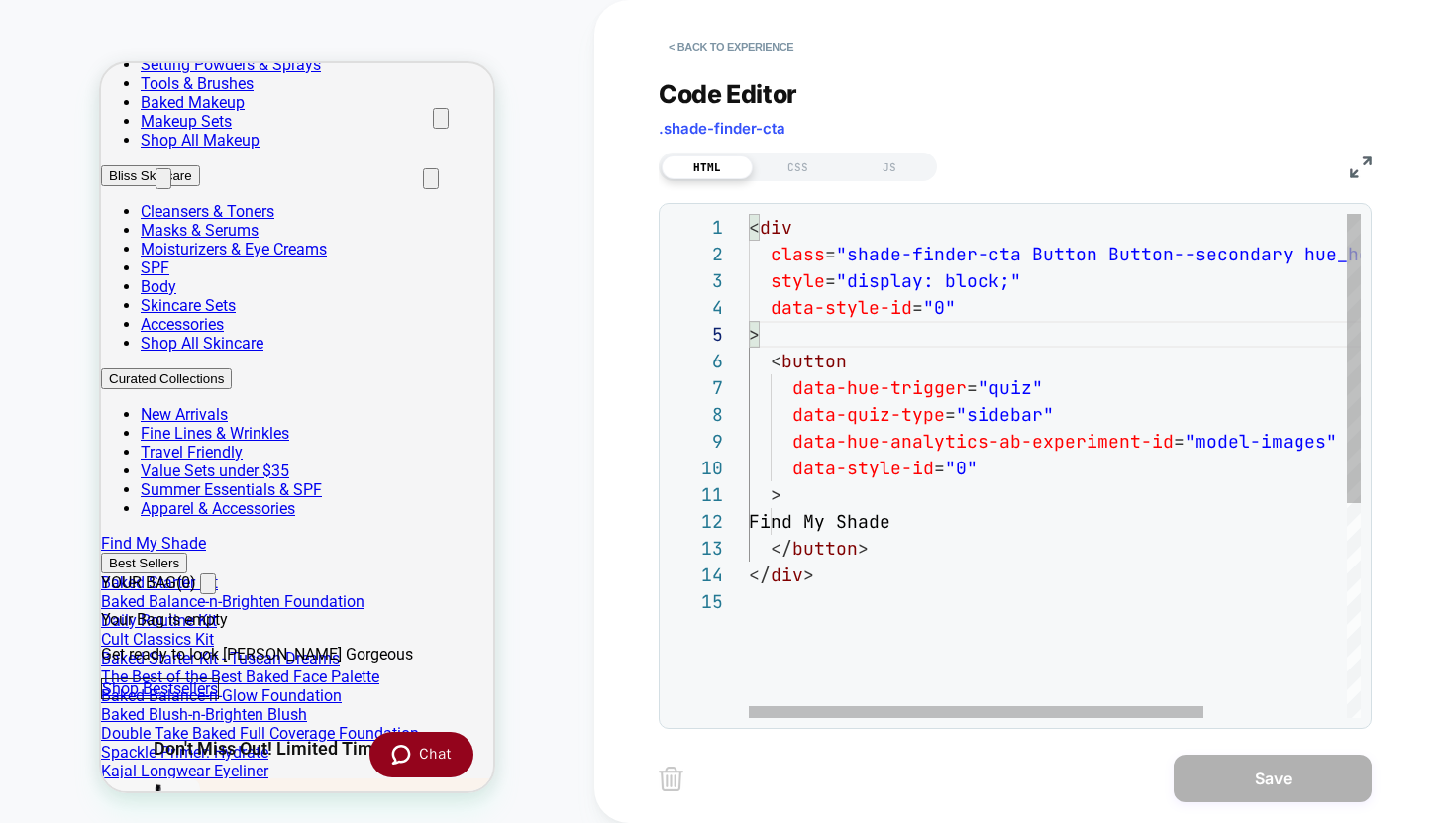 click on "< div    class = "shade-finder-cta Button Button--secondary hue_hel p_accordion"    style = "display: block;"    data-style-id = "0" >    < button      data-hue-trigger = "quiz"      data-quiz-type = "sidebar"      data-hue-analytics-ab-experiment-id = "model-images"      data-style-id = "0"    >     Find My Shade    </ button > </ div >" at bounding box center (1151, 653) 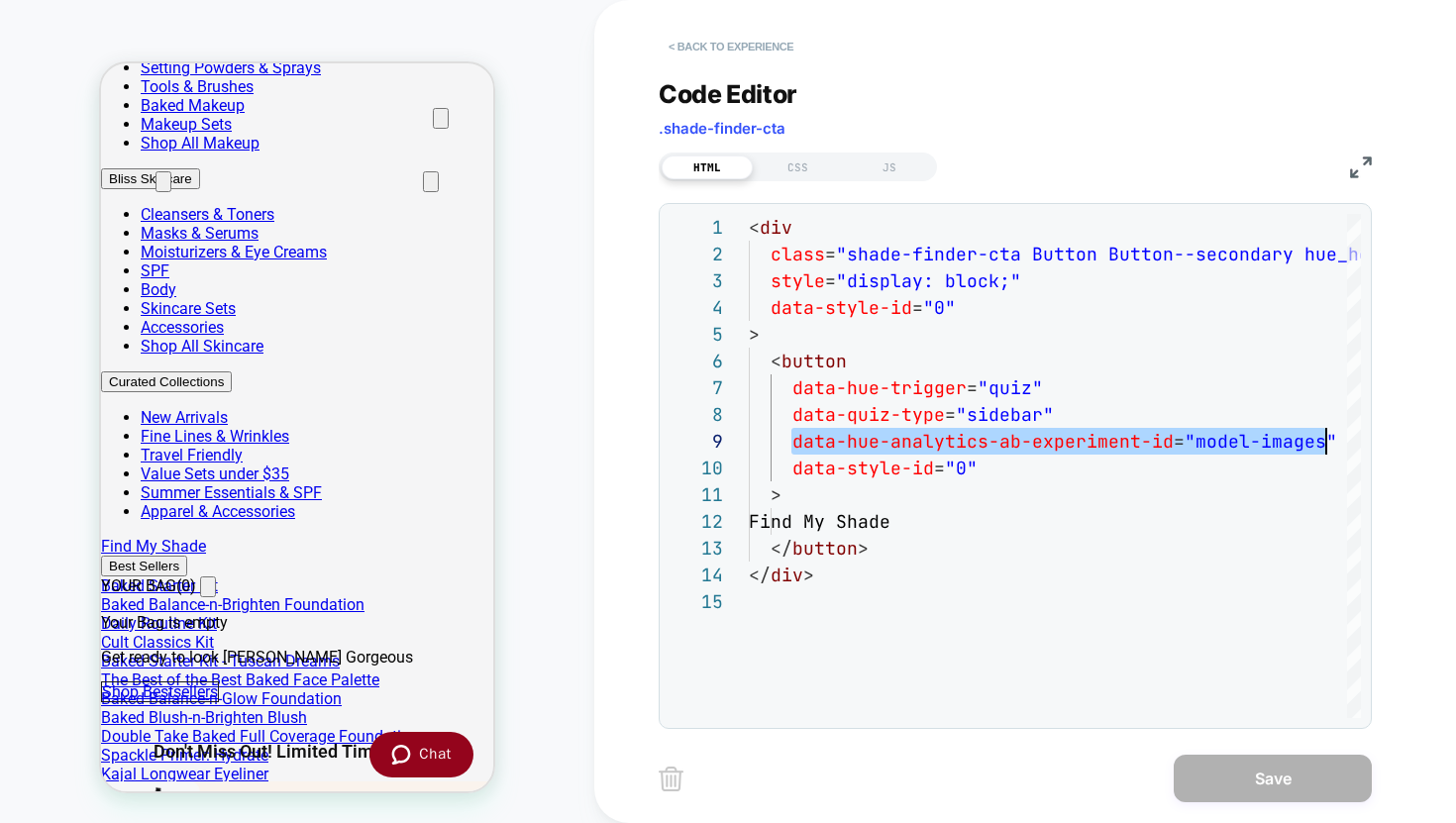 click on "< Back to experience" at bounding box center [731, 47] 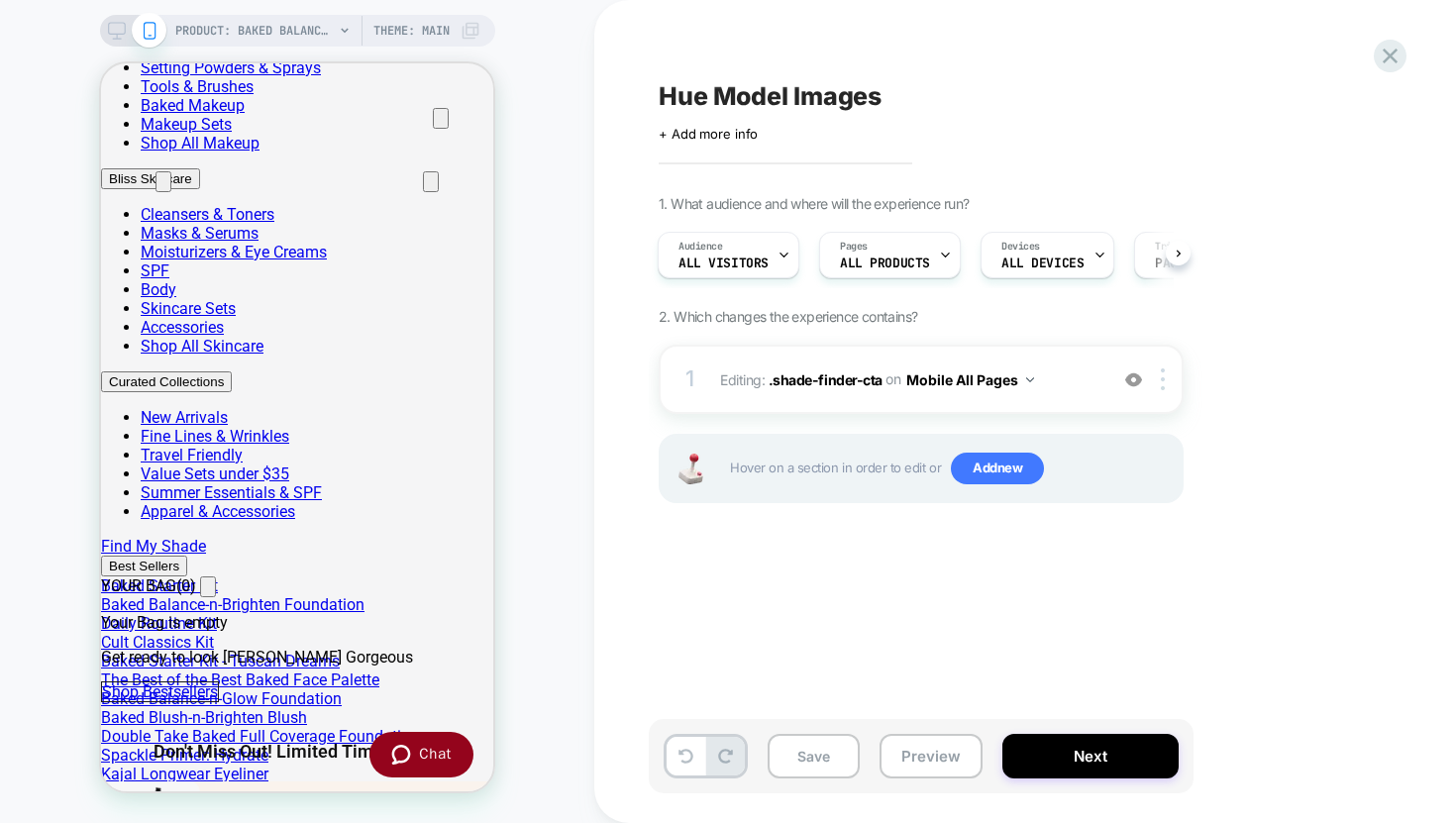 click on "PRODUCT: Baked Balance-n-Brighten Color Correcting Foundation Theme: MAIN" at bounding box center (297, 31) 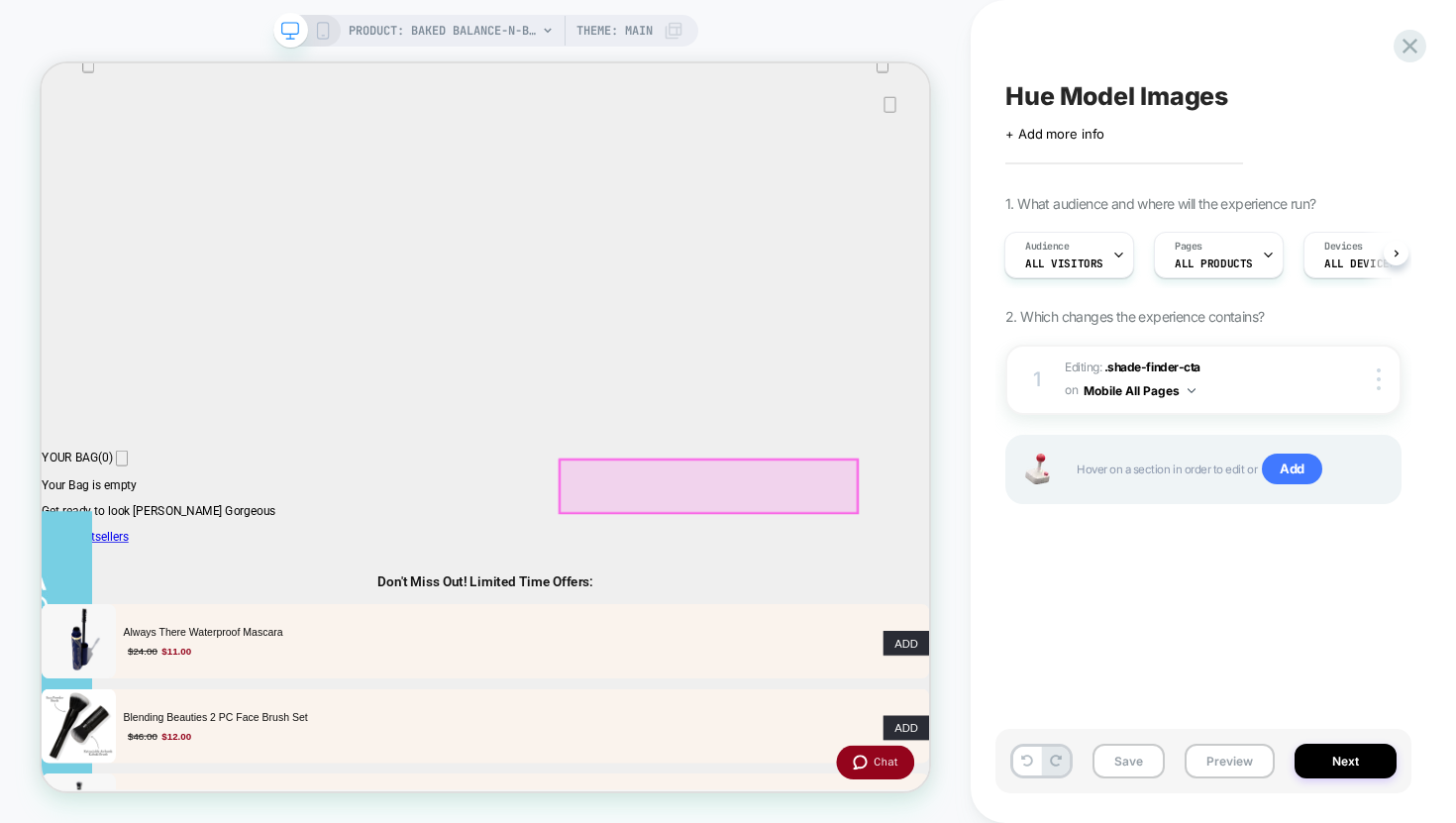 click on "Shade Finder
Take this quick quiz to find your perfect match" at bounding box center [240, 32506] 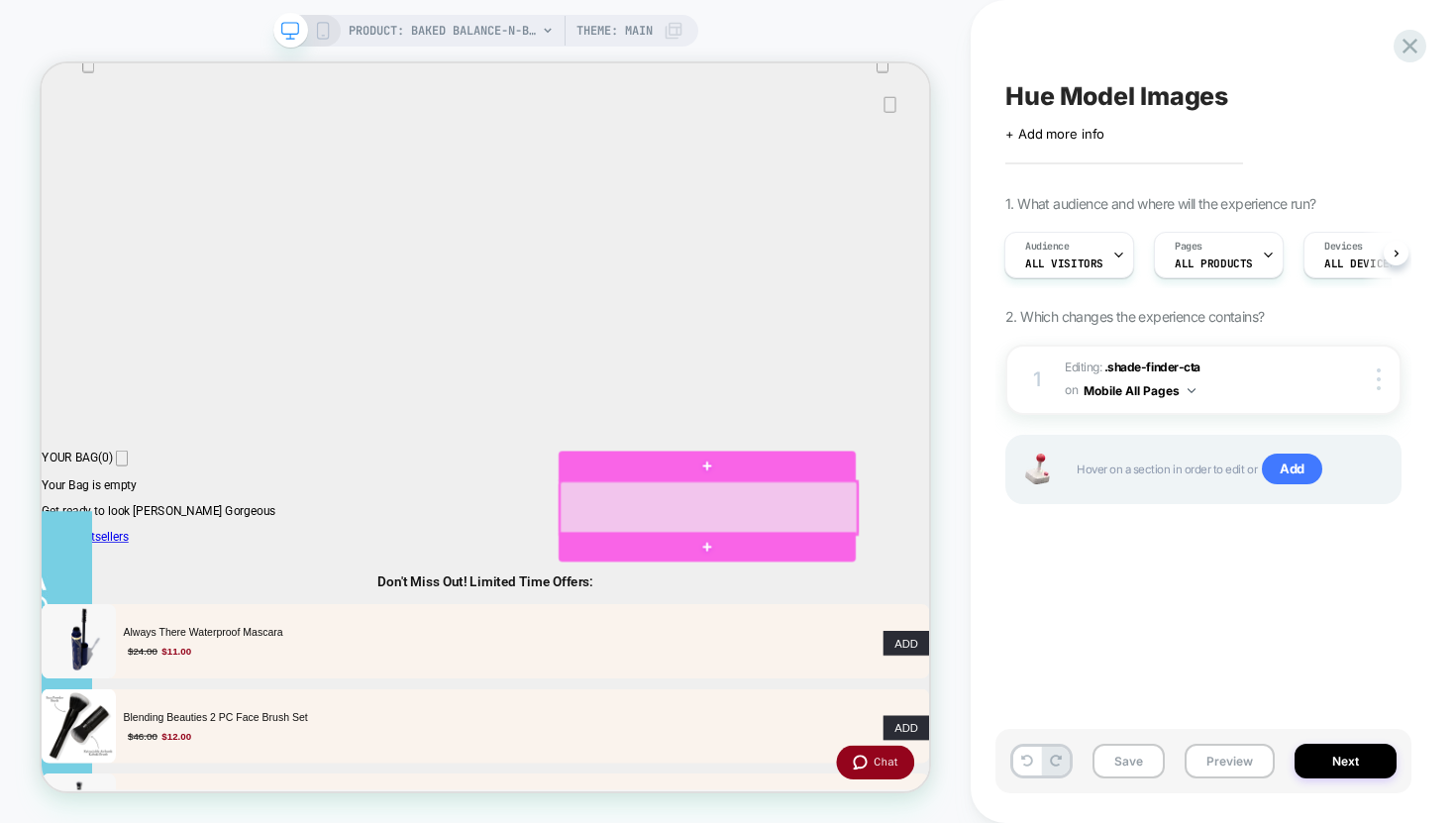 click at bounding box center [931, 656] 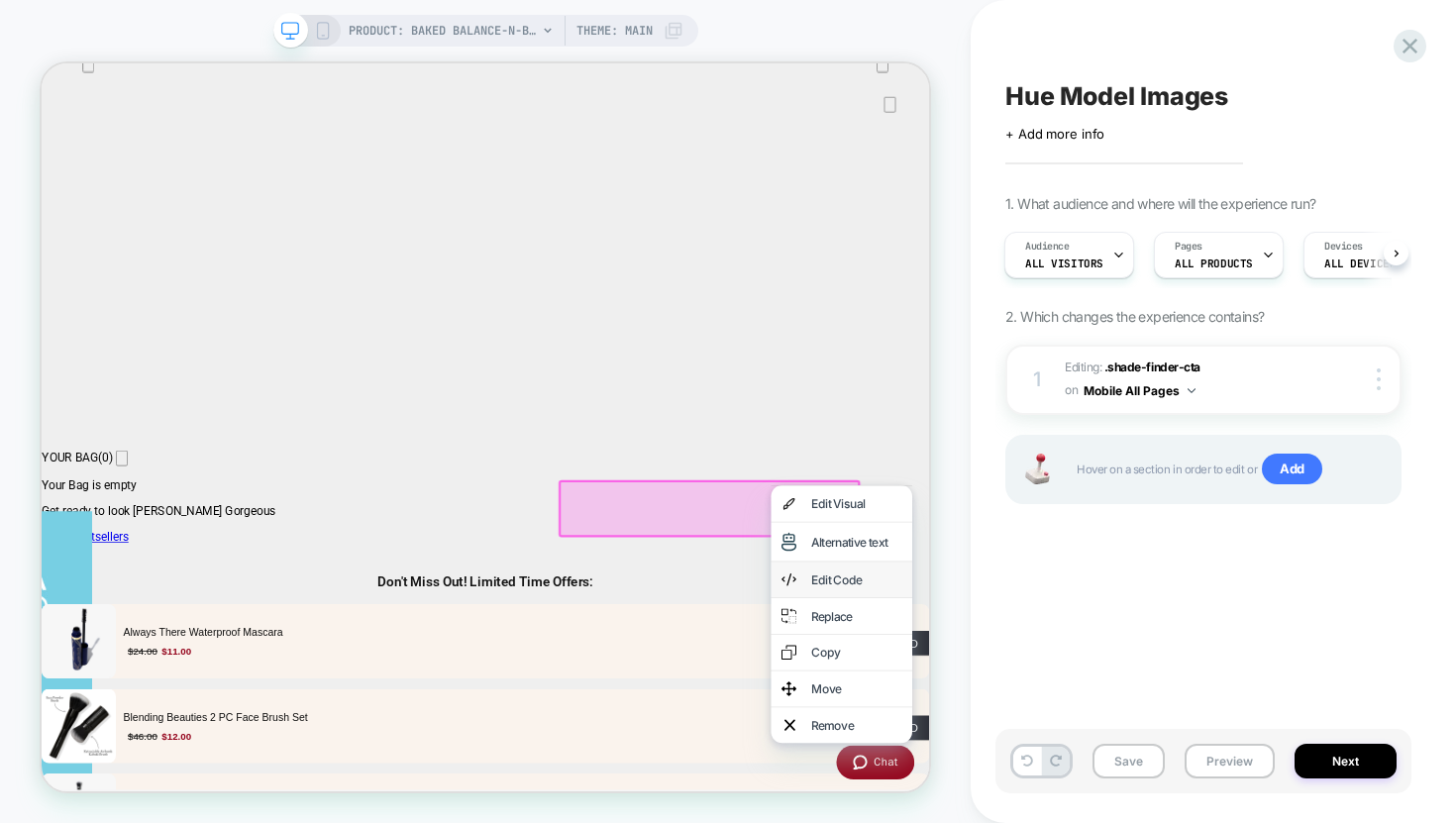 click on "Edit Code" at bounding box center (1128, 752) 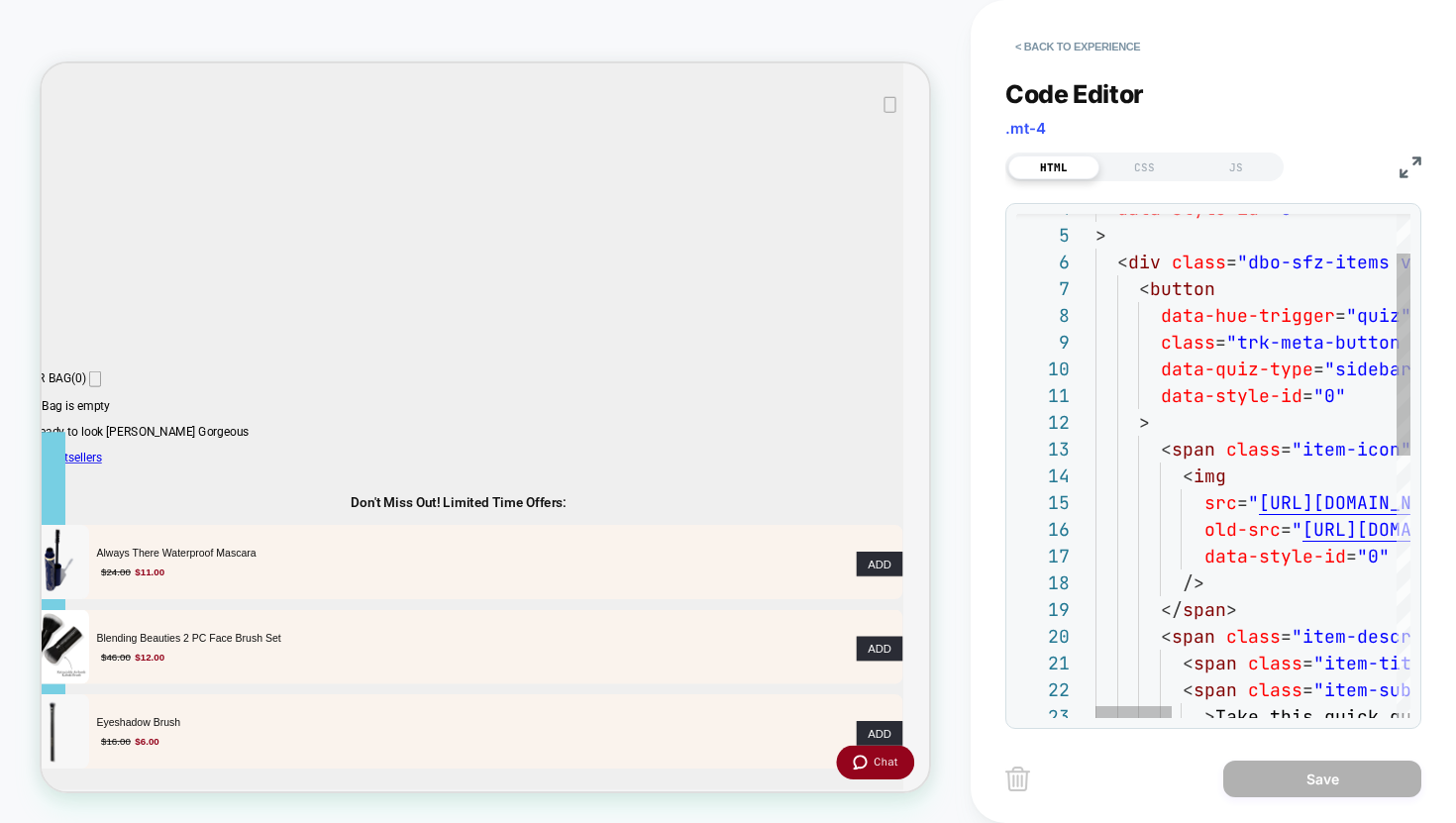click on "data-style-id = "0" >    < div   class = "dbo-sfz-items variation-4"   data-style-id = "0" >      < button        data-hue-trigger = "quiz"        class = "trk-meta-button hue-shade-finder"        data-quiz-type = "sidebar"        data-style-id = "0"      >        < span   class = "item-icon"   data-style-id = "0" >          < img            src = " [URL][DOMAIN_NAME] roducts/[PERSON_NAME].svg?v=1675718293 "            old-src = " [URL][DOMAIN_NAME] roducts/[PERSON_NAME].svg?v=1675718293 "            data-style-id = "0"          />        </ span >        < span   class = "item-description"   data-style-id = "0" >          < span   class = "item-title"   data-style-id = "0" > Shade Finder </ span >          < span   class = "item-subtitle"   data-style-id = "0"            > </ span" at bounding box center [1712, 741] 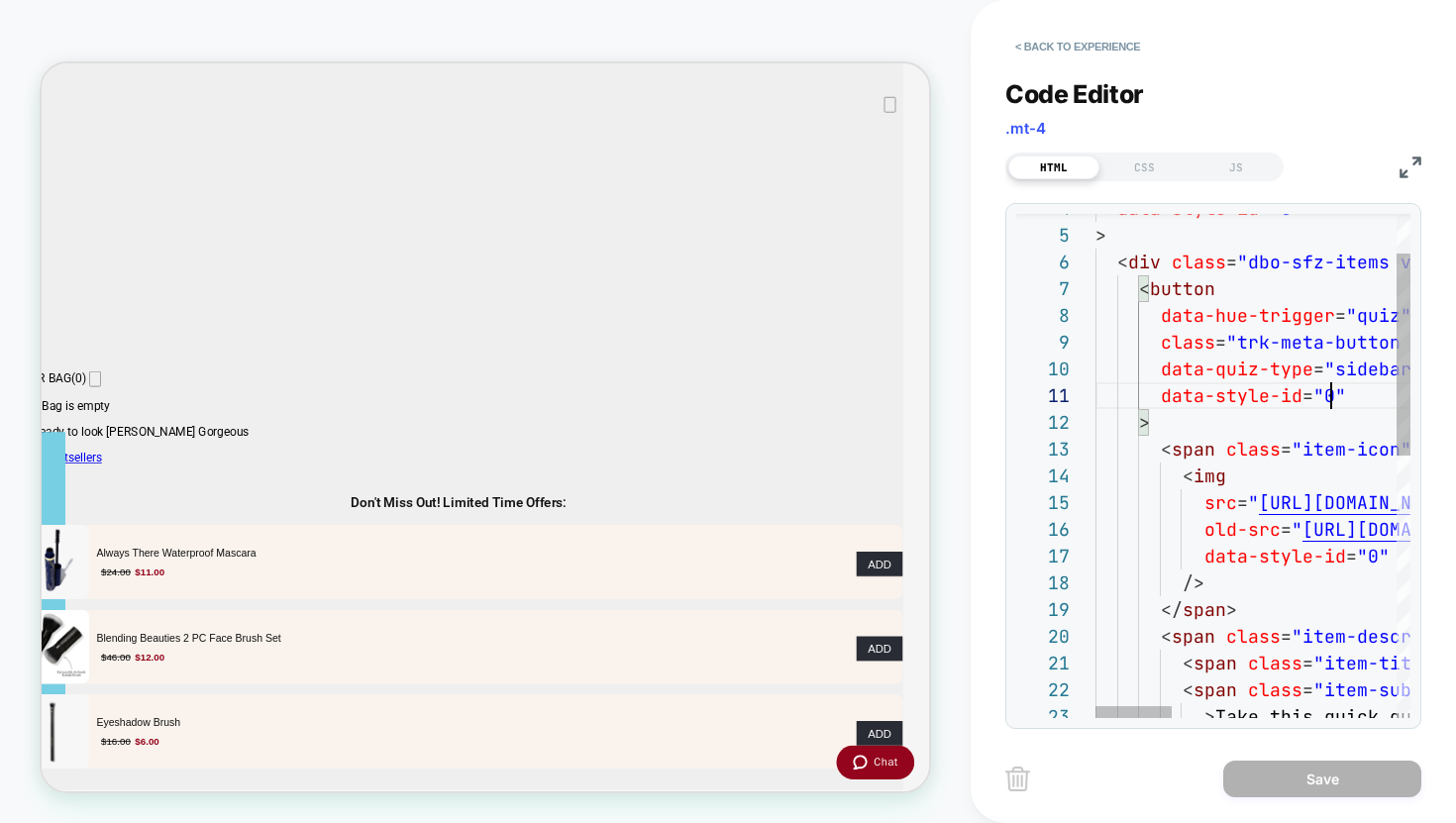 click on "data-style-id = "0" >    < div   class = "dbo-sfz-items variation-4"   data-style-id = "0" >      < button        data-hue-trigger = "quiz"        class = "trk-meta-button hue-shade-finder"        data-quiz-type = "sidebar"        data-style-id = "0"      >        < span   class = "item-icon"   data-style-id = "0" >          < img            src = " [URL][DOMAIN_NAME] roducts/[PERSON_NAME].svg?v=1675718293 "            old-src = " [URL][DOMAIN_NAME] roducts/[PERSON_NAME].svg?v=1675718293 "            data-style-id = "0"          />        </ span >        < span   class = "item-description"   data-style-id = "0" >          < span   class = "item-title"   data-style-id = "0" > Shade Finder </ span >          < span   class = "item-subtitle"   data-style-id = "0"            > </ span" at bounding box center [1712, 741] 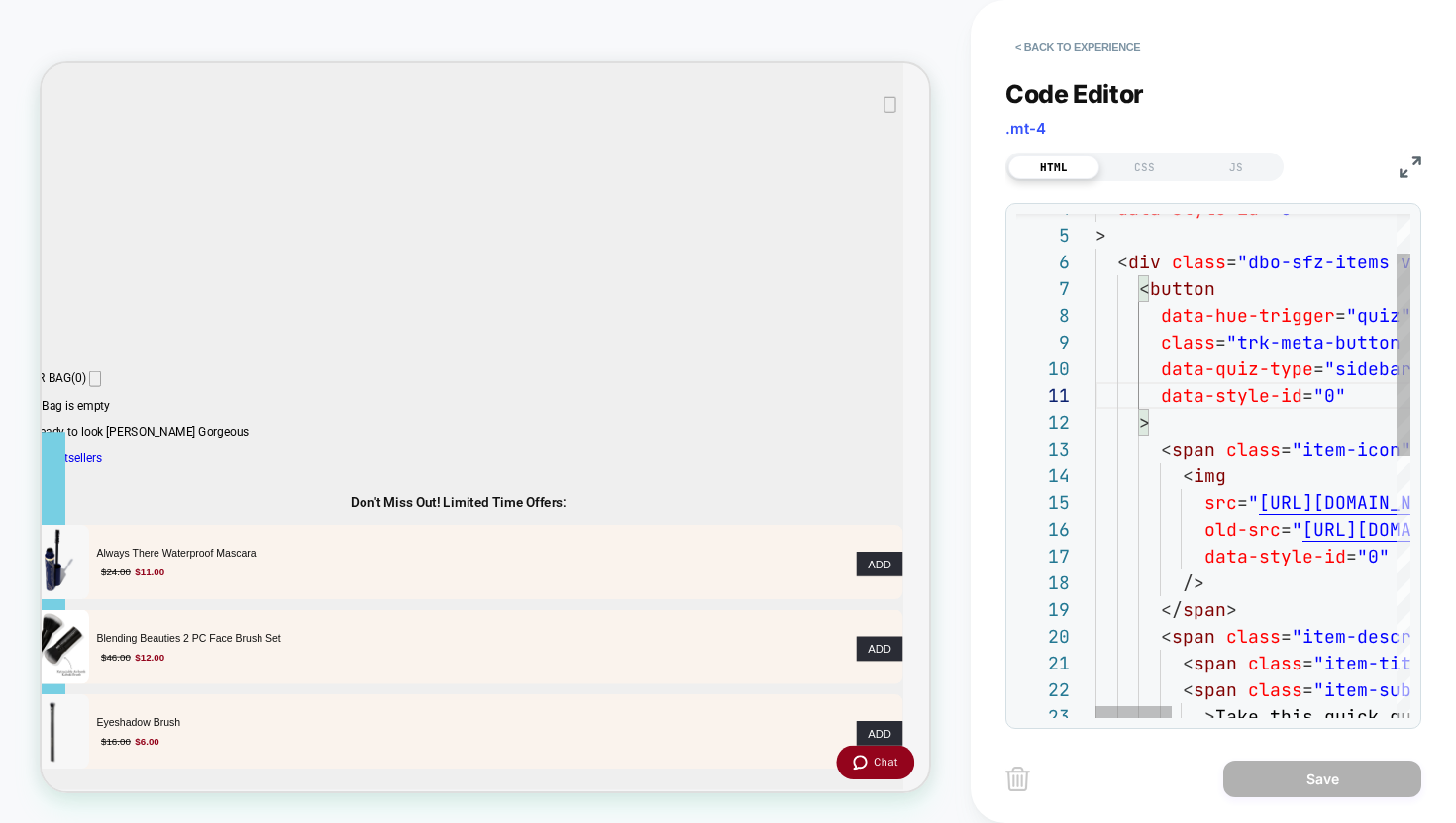 click on "data-style-id = "0" >    < div   class = "dbo-sfz-items variation-4"   data-style-id = "0" >      < button        data-hue-trigger = "quiz"        class = "trk-meta-button hue-shade-finder"        data-quiz-type = "sidebar"        data-style-id = "0"      >        < span   class = "item-icon"   data-style-id = "0" >          < img            src = " [URL][DOMAIN_NAME] roducts/[PERSON_NAME].svg?v=1675718293 "            old-src = " [URL][DOMAIN_NAME] roducts/[PERSON_NAME].svg?v=1675718293 "            data-style-id = "0"          />        </ span >        < span   class = "item-description"   data-style-id = "0" >          < span   class = "item-title"   data-style-id = "0" > Shade Finder </ span >          < span   class = "item-subtitle"   data-style-id = "0"            > </ span" at bounding box center [1712, 741] 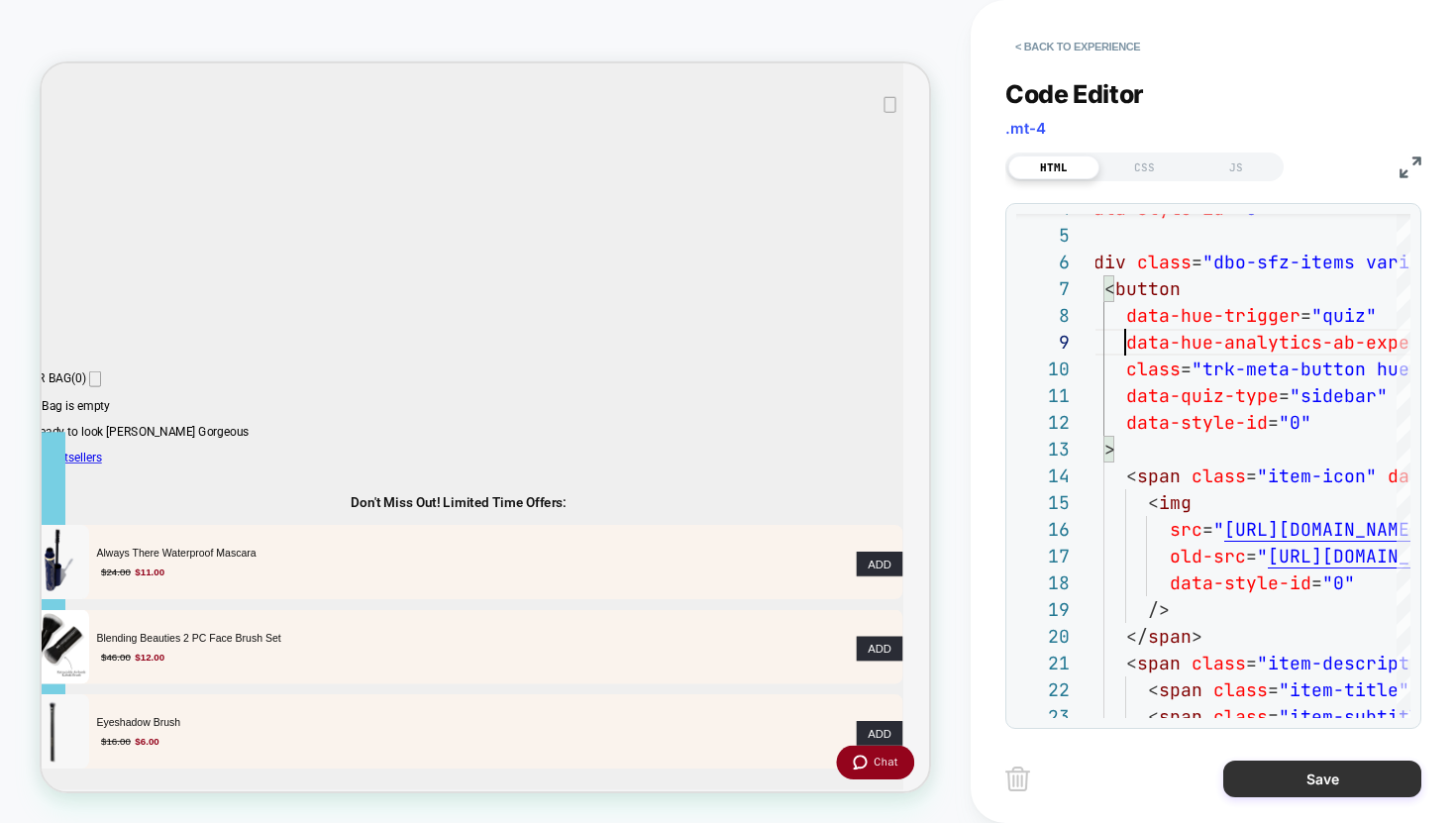 type on "**********" 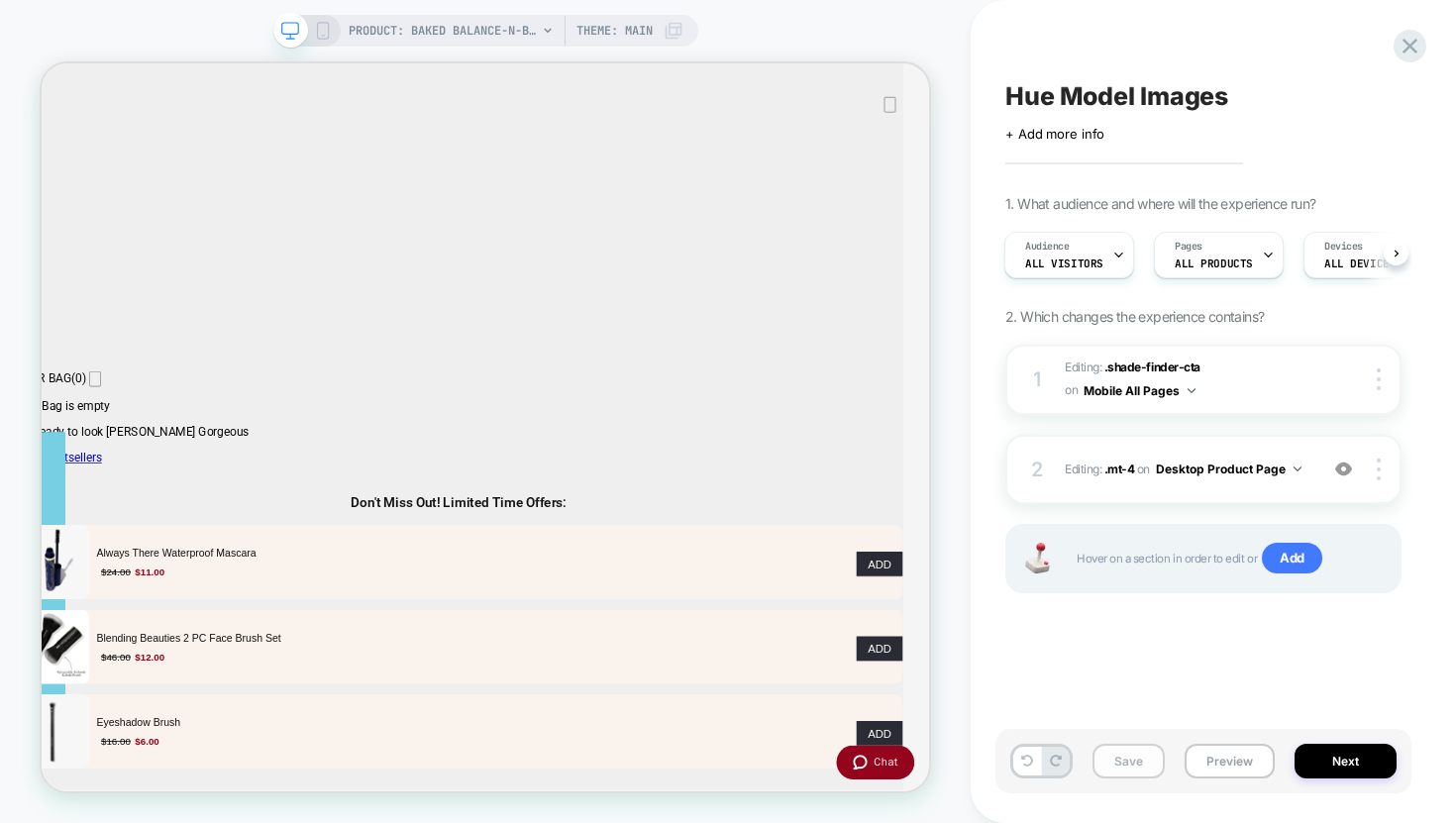 click on "Save" at bounding box center (1128, 761) 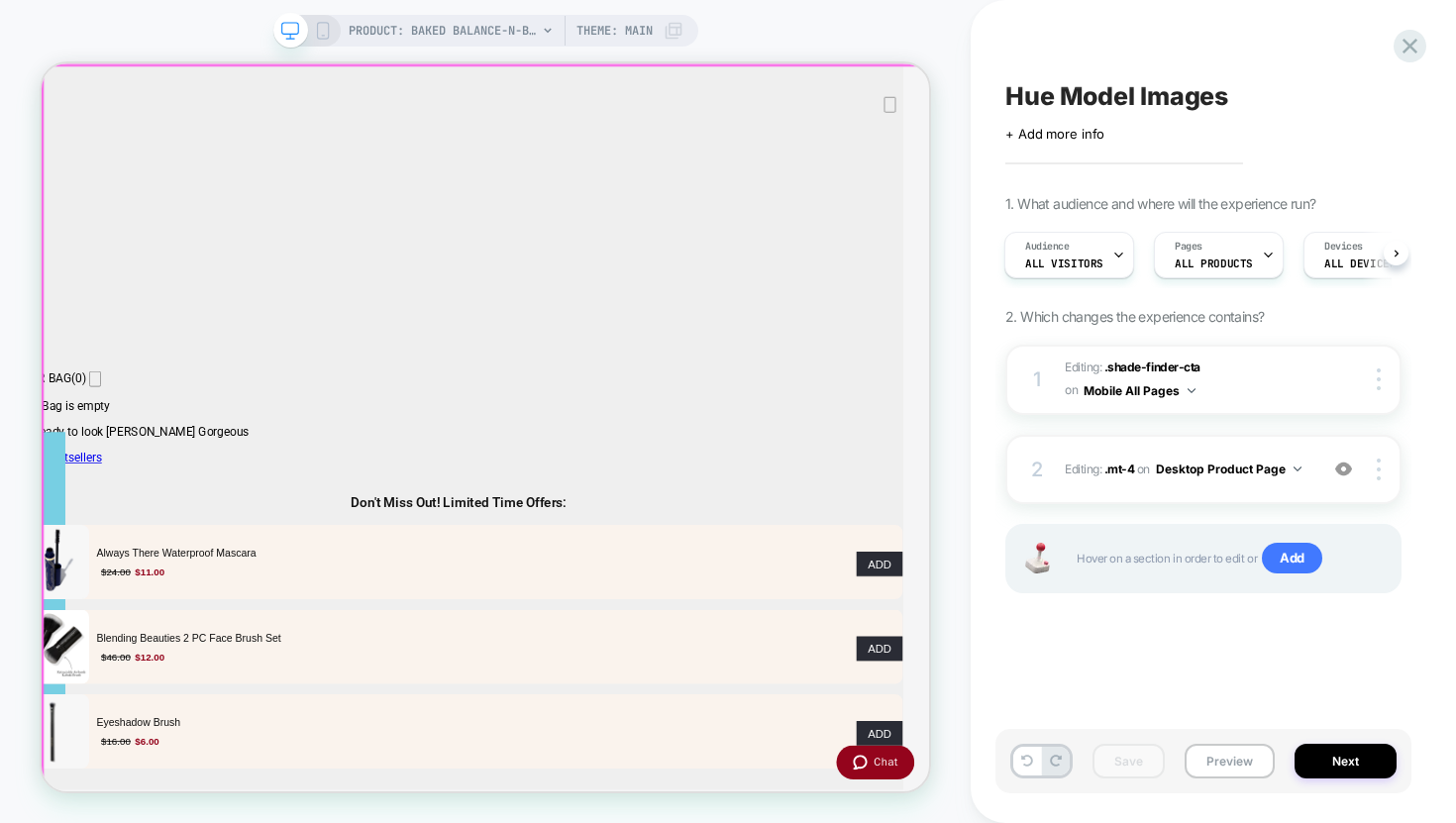 click on "Close icon Step  1/3 Find Your Perfect Shade—Fast, Easy, and Just for You! Select your skin tone: Fair Light Medium Tan Dark" at bounding box center [597, 82474] 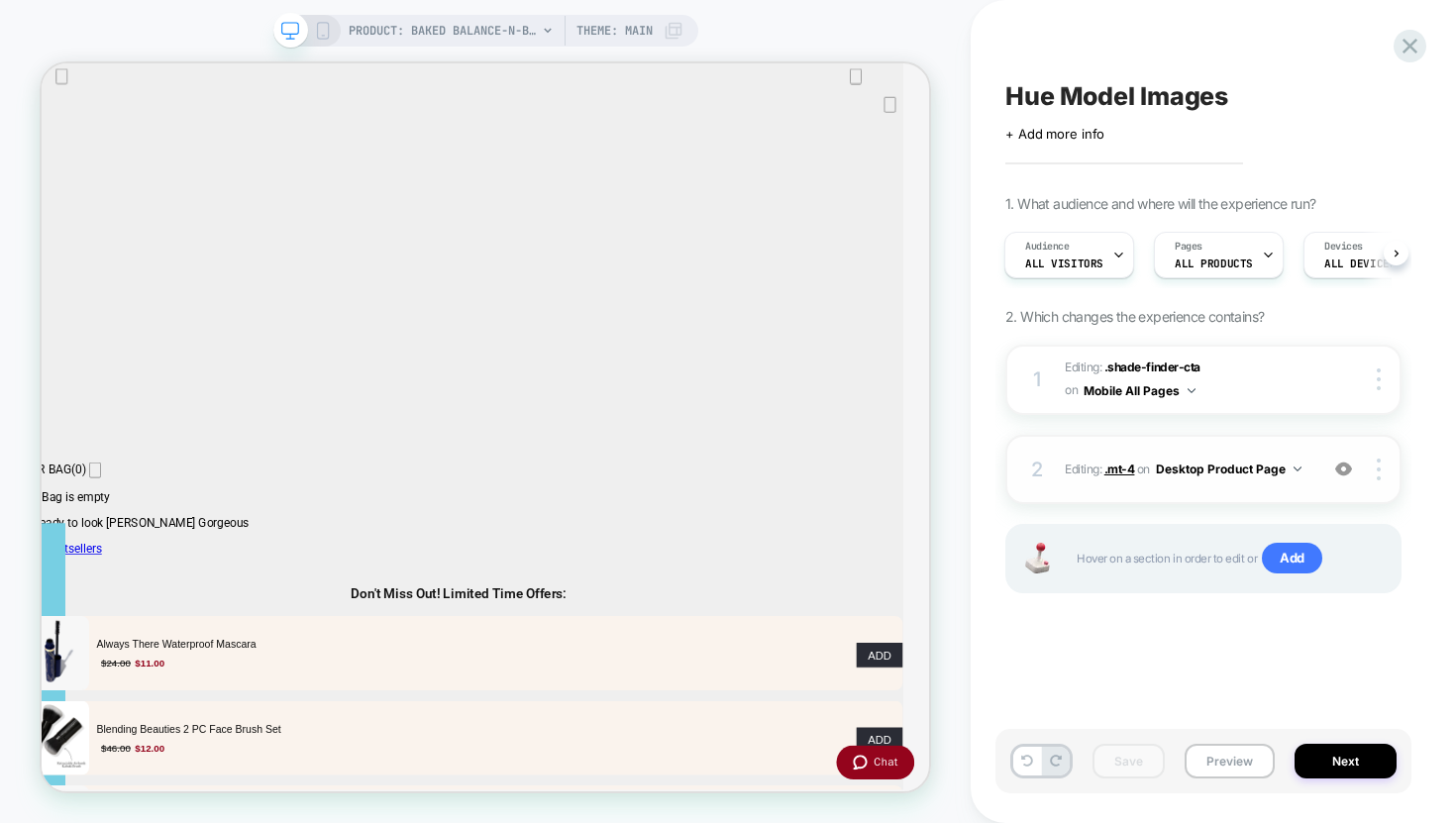 click on ".mt-4" at bounding box center (1119, 468) 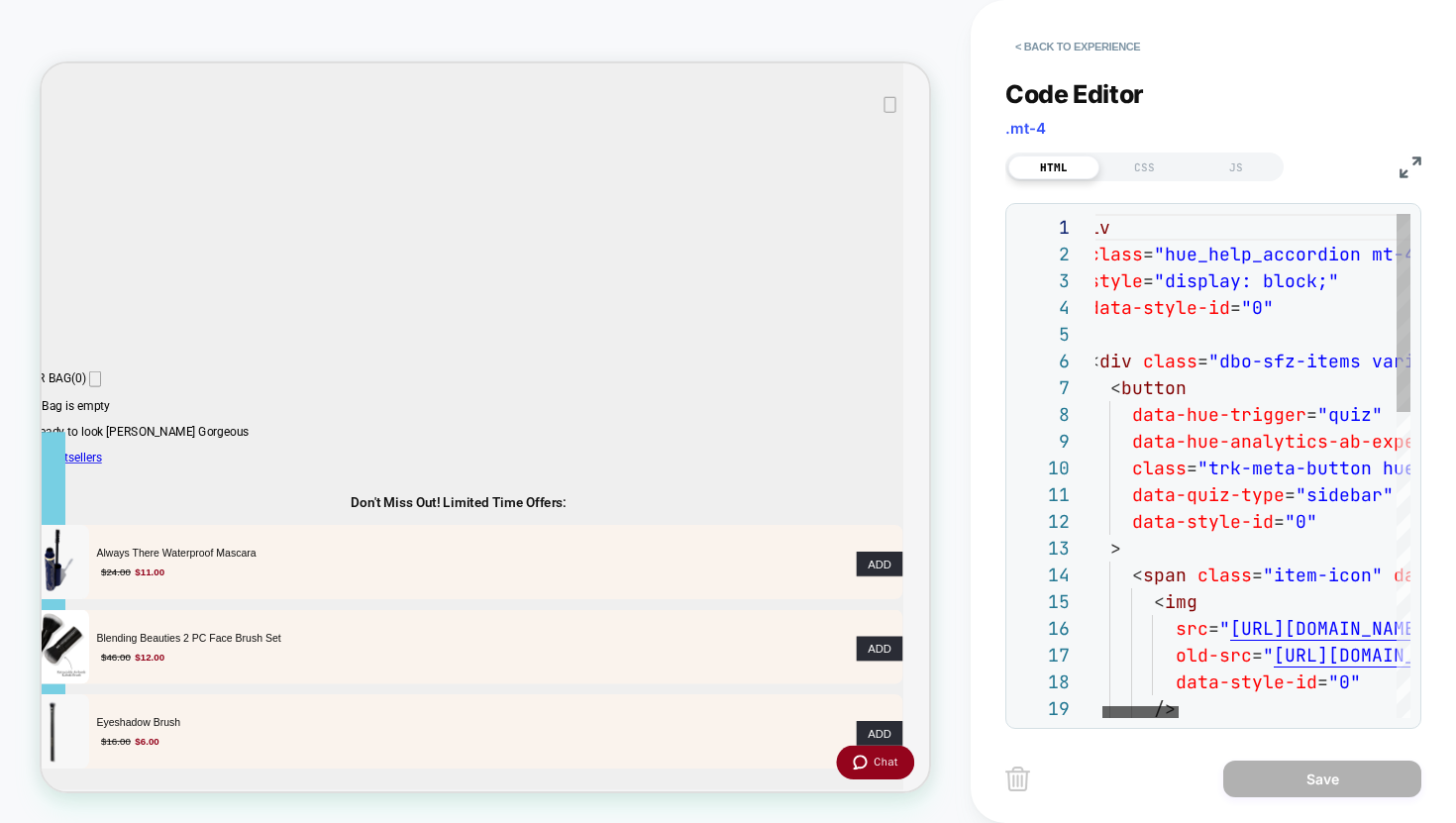 click at bounding box center [1140, 712] 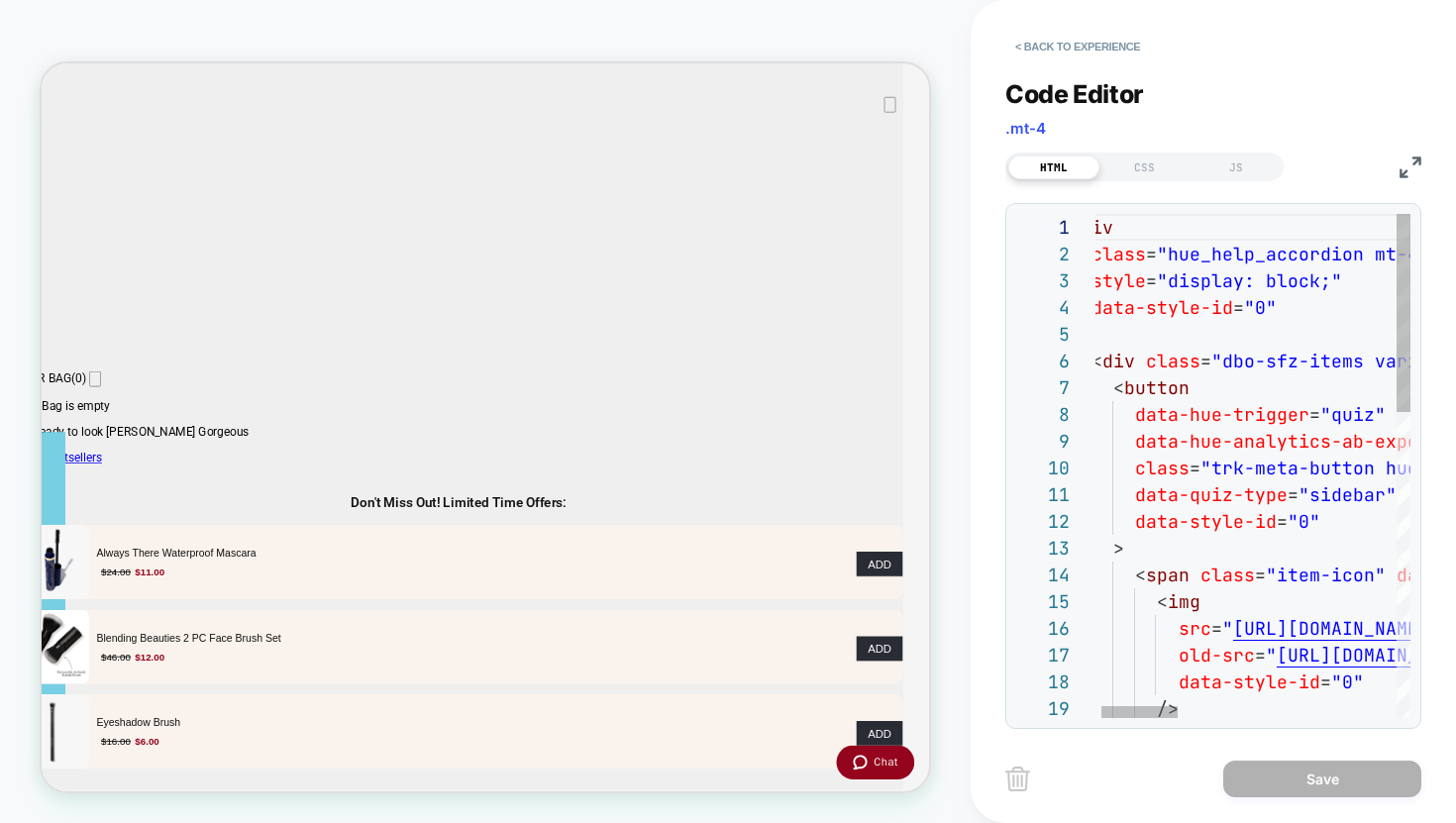 click on "class = "hue_help_accordion mt-4 mb-6"    style = "display: block;"    data-style-id = "0" >    < div   class = "dbo-sfz-items variation-4"   data-style-id = "0" >      < button        data-hue-trigger = "quiz"        data-hue-analytics-ab-experiment-id = "model-images"        class = "trk-meta-button hue-shade-finder"        data-quiz-type = "sidebar"        data-style-id = "0"      >        < span   class = "item-icon"   data-style-id = "0" >          < img            src = " [URL][DOMAIN_NAME] roducts/ShadeFinderIcon.svg?v=1675718293 "            old-src = " [URL][DOMAIN_NAME] roducts/[PERSON_NAME].svg?v=1675718293 "            data-style-id = "0"          /> < div" at bounding box center [1686, 854] 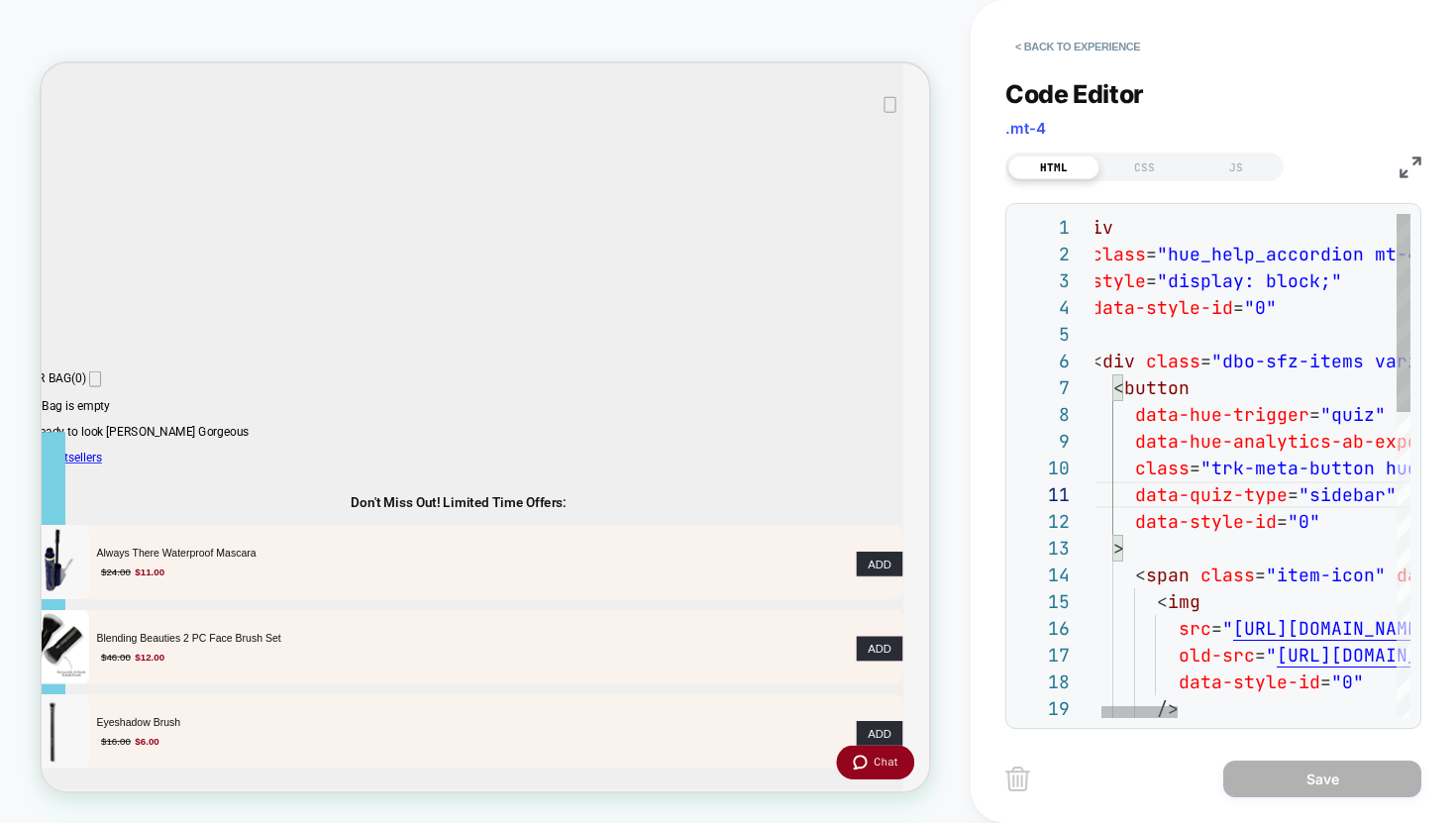 type on "**********" 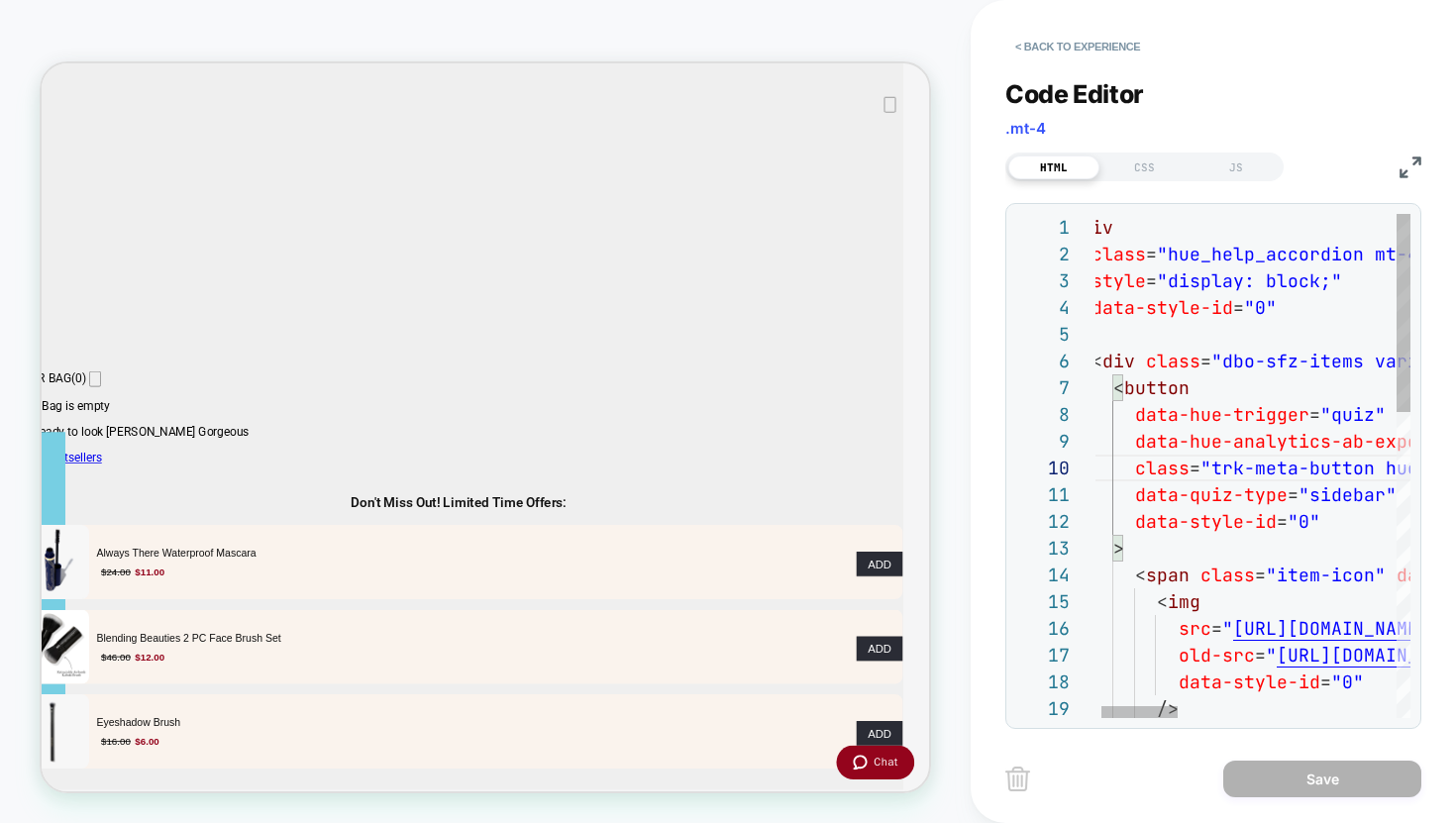 click on "class = "hue_help_accordion mt-4 mb-6"    style = "display: block;"    data-style-id = "0" >    < div   class = "dbo-sfz-items variation-4"   data-style-id = "0" >      < button        data-hue-trigger = "quiz"        data-hue-analytics-ab-experiment-id = "model-images"        class = "trk-meta-button hue-shade-finder"        data-quiz-type = "sidebar"        data-style-id = "0"      >        < span   class = "item-icon"   data-style-id = "0" >          < img            src = " [URL][DOMAIN_NAME] roducts/ShadeFinderIcon.svg?v=1675718293 "            old-src = " [URL][DOMAIN_NAME] roducts/[PERSON_NAME].svg?v=1675718293 "            data-style-id = "0"          /> < div" at bounding box center [1686, 854] 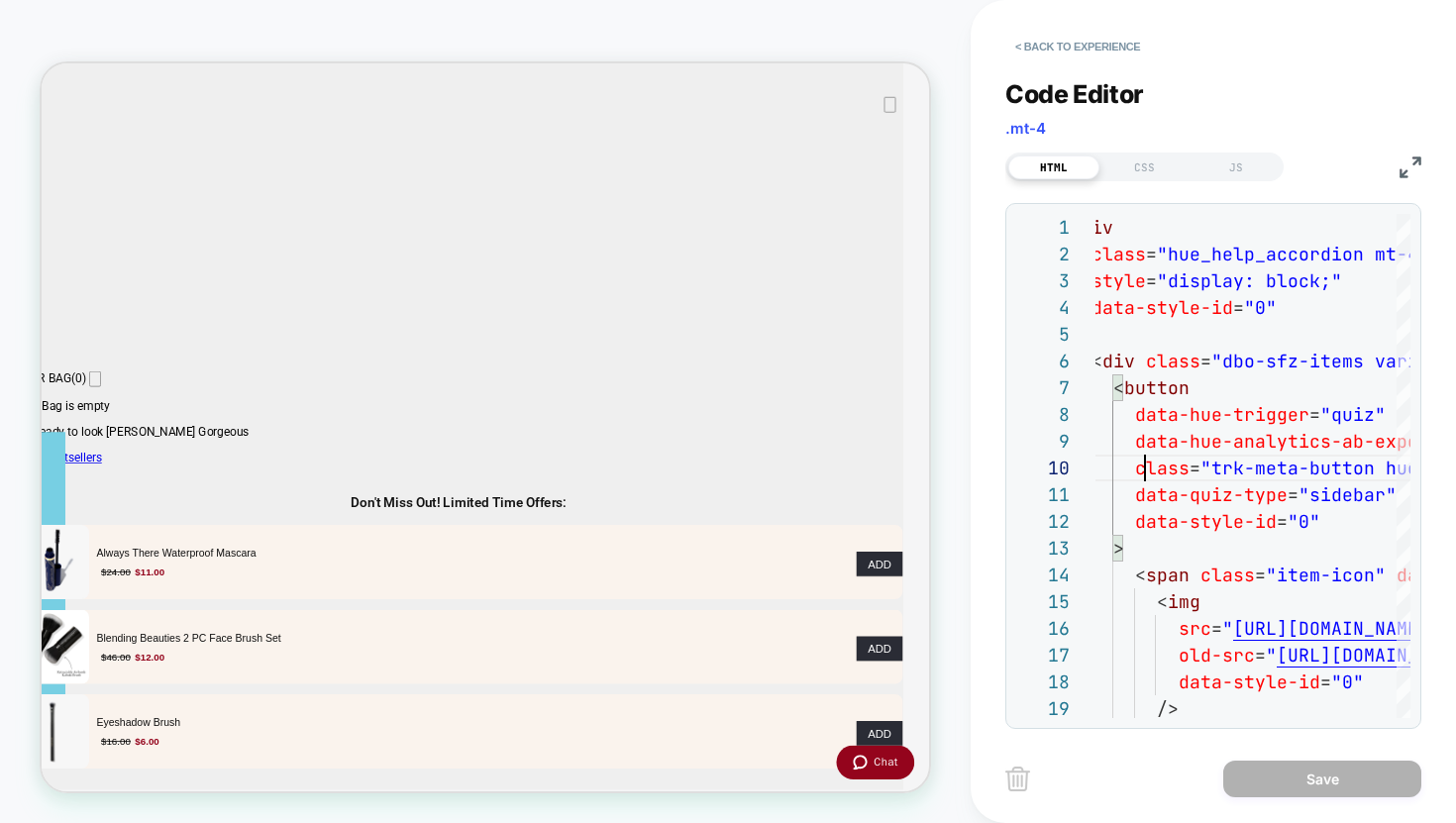 click on "< Back to experience Code Editor .mt-4 HTML CSS JS 2 3 4 5 6 7 8 9 10 11 12 13 14 15 16 17 18 19 1    class = "hue_help_accordion mt-4 mb-6"    style = "display: block;"    data-style-id = "0" >    < div   class = "dbo-sfz-items variation-4"   data-style-id = "0" >      < button        data-hue-trigger = "quiz"        data-hue-analytics-ab-experiment-id = "model-images"        class = "trk-meta-button hue-shade-finder"        data-quiz-type = "sidebar"        data-style-id = "0"      >        < span   class = "item-icon"   data-style-id = "0" >          < img            src = " [URL][DOMAIN_NAME] roducts/ShadeFinderIcon.svg?v=1675718293 "            old-src = " [URL][DOMAIN_NAME] roducts/[PERSON_NAME].svg?v=1675718293 "            data-style-id = "0"          /> < div Save" at bounding box center [1213, 411] 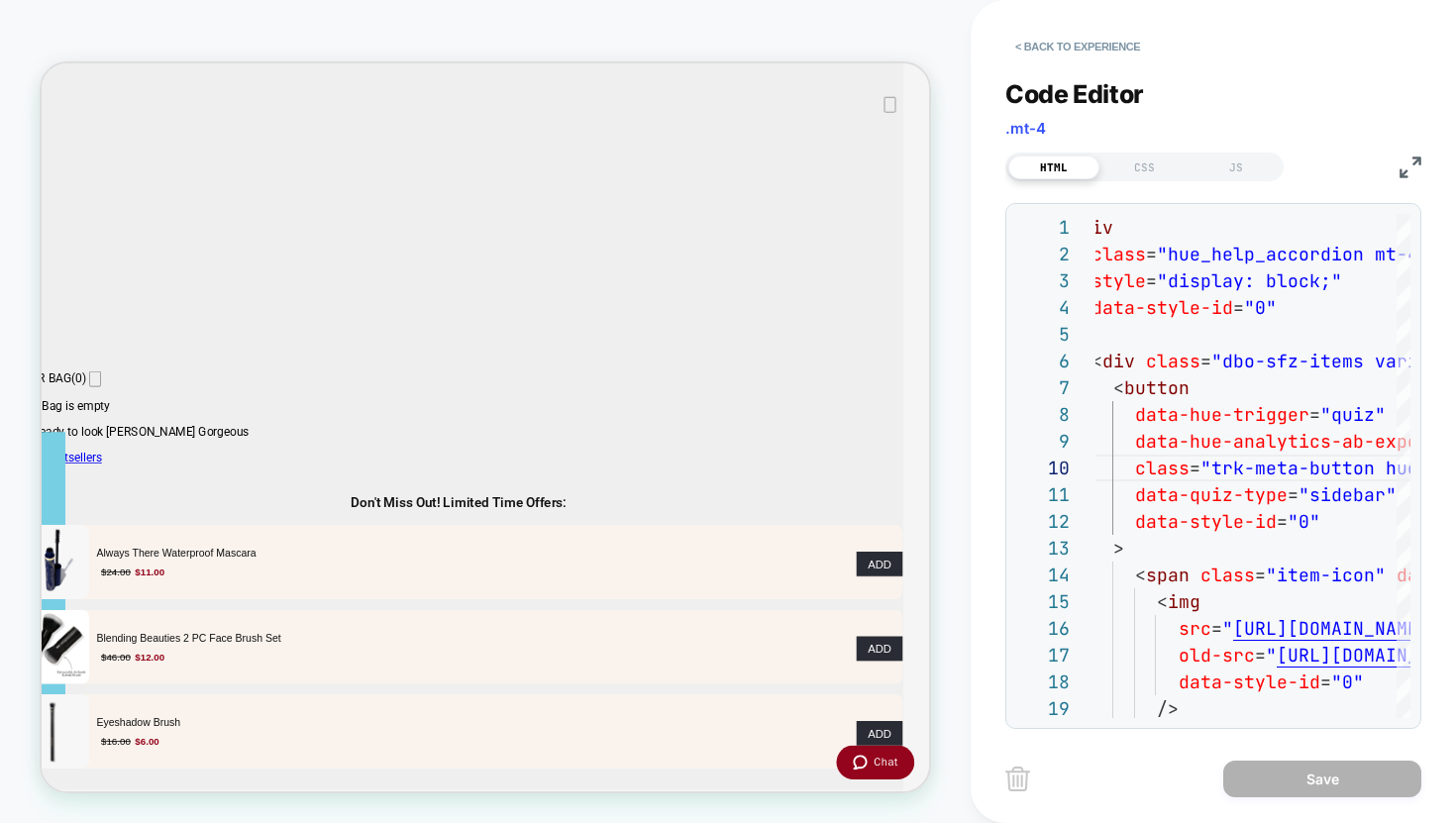 click on "HTML CSS JS" at bounding box center (1213, 164) 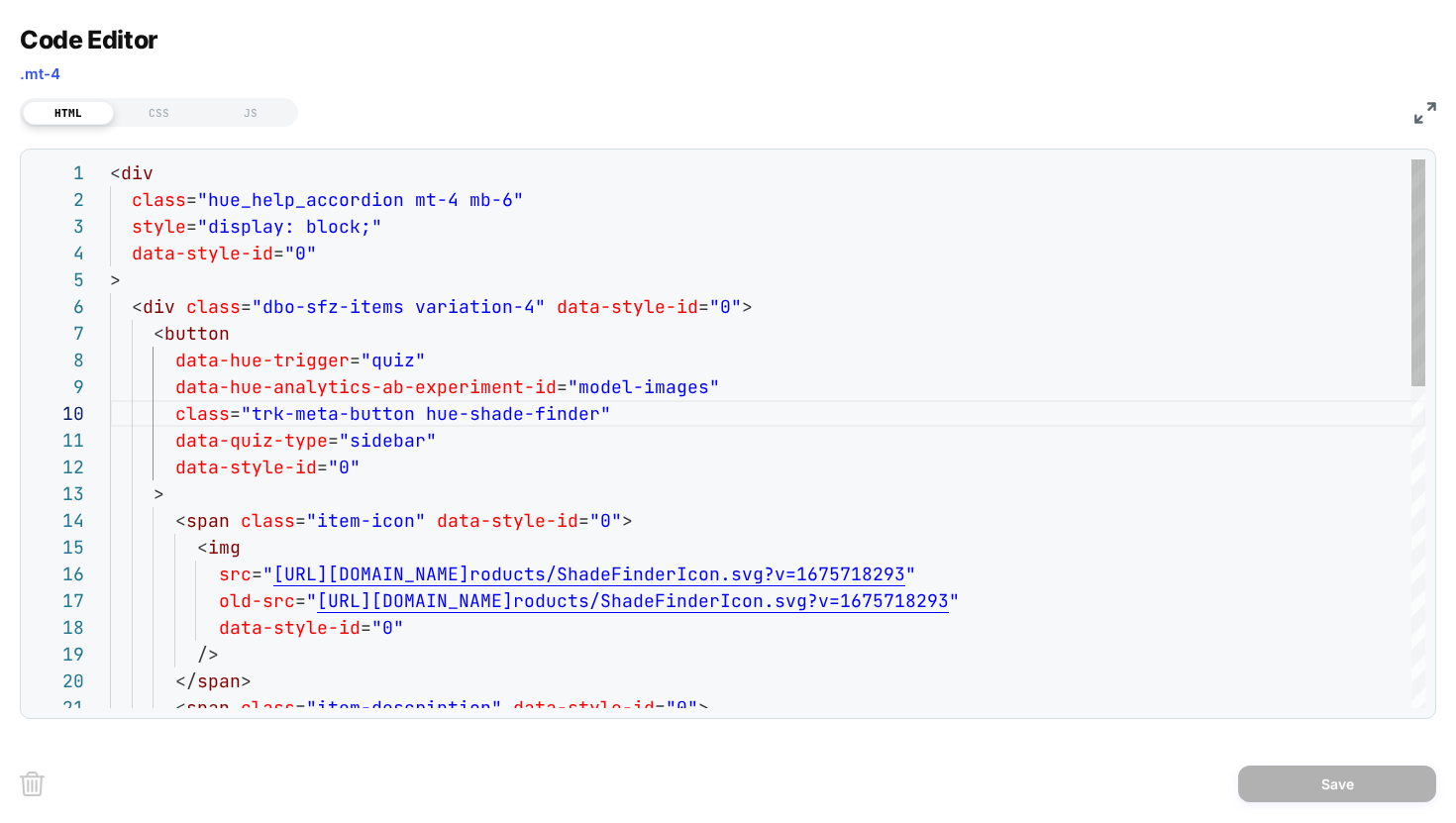 click on "class = "hue_help_accordion mt-4 mb-6"    style = "display: block;"    data-style-id = "0" >    < div   class = "dbo-sfz-items variation-4"   data-style-id = "0" >      < button        data-hue-trigger = "quiz"        data-hue-analytics-ab-experiment-id = "model-images"        class = "trk-meta-button hue-shade-finder"        data-quiz-type = "sidebar"        data-style-id = "0"      >        < span   class = "item-icon"   data-style-id = "0" >          < img            src = " [URL][DOMAIN_NAME] roducts/ShadeFinderIcon.svg?v=1675718293 "            old-src = " [URL][DOMAIN_NAME] roducts/[PERSON_NAME].svg?v=1675718293 "            data-style-id = "0"          /> < div        </ span >        < span   class = "item-description"   data-style-id = "0" >" at bounding box center (768, 821) 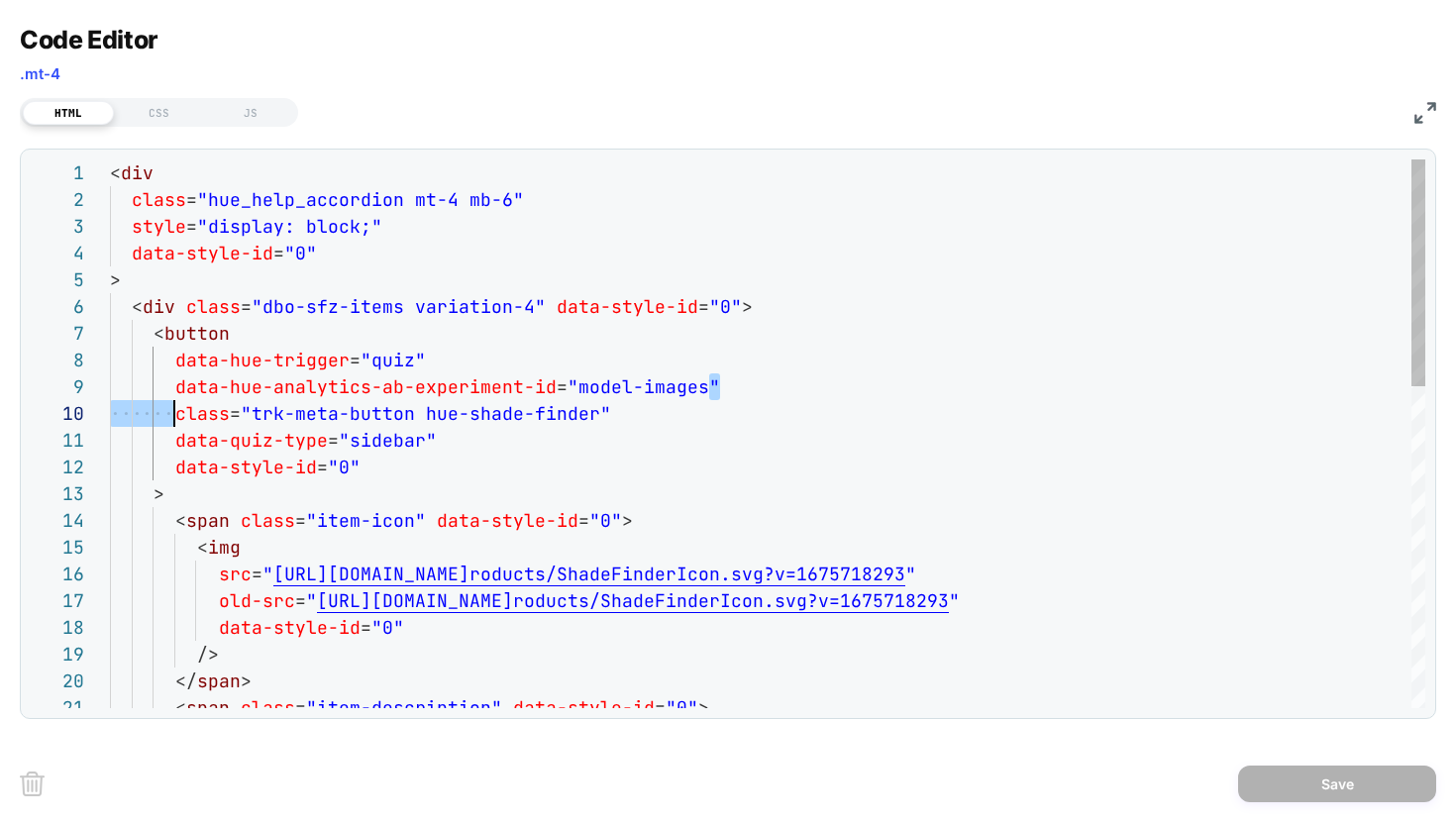 drag, startPoint x: 633, startPoint y: 391, endPoint x: 183, endPoint y: 393, distance: 450.0044 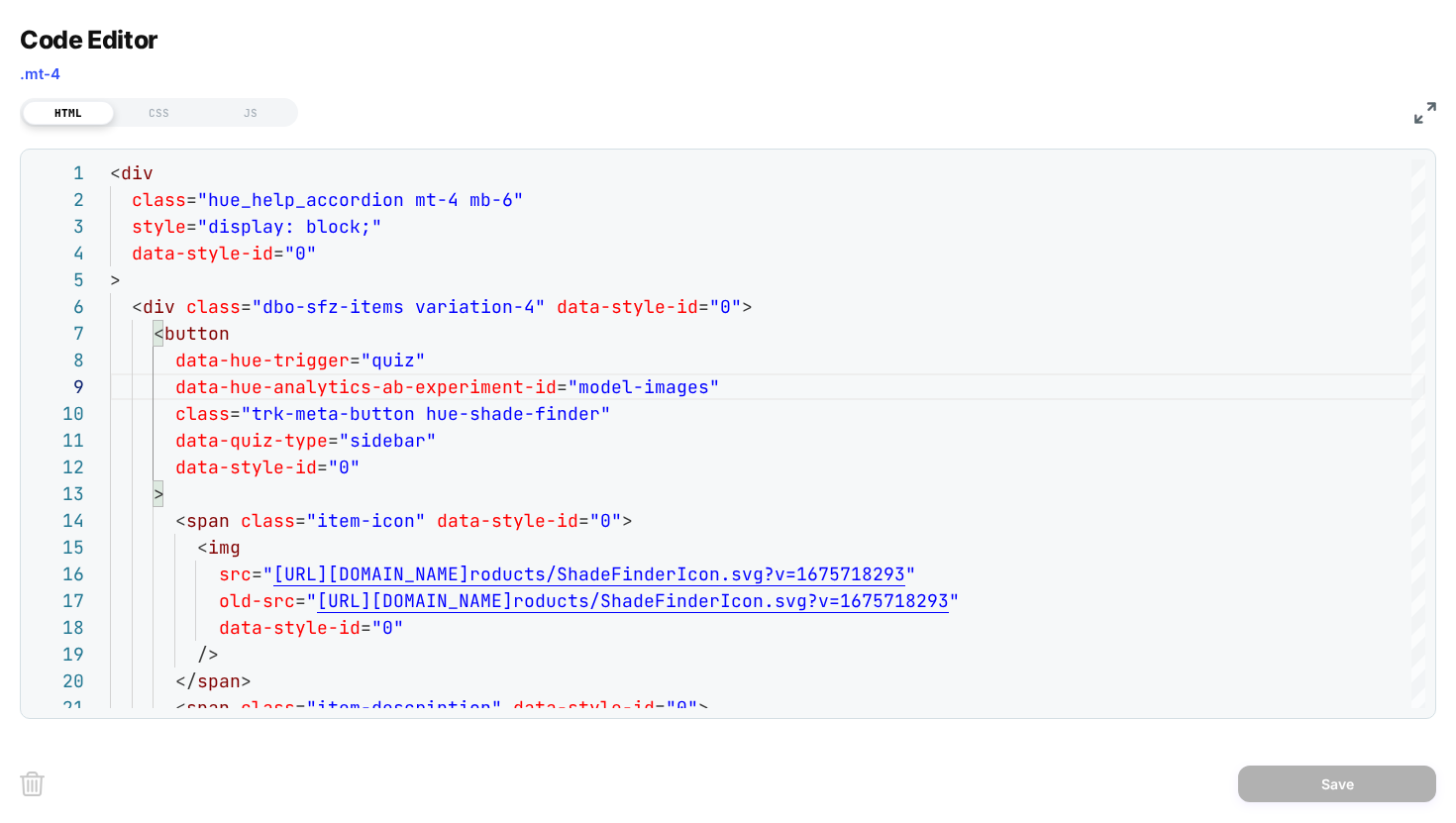 click on "Code Editor .mt-4 HTML CSS JS 2 3 4 5 6 7 8 9 10 11 12 13 14 15 16 17 18 19 1 20 21    class = "hue_help_accordion mt-4 mb-6"    style = "display: block;"    data-style-id = "0" >    < div   class = "dbo-sfz-items variation-4"   data-style-id = "0" >      < button        data-hue-trigger = "quiz"        data-hue-analytics-ab-experiment-id = "model-images"        class = "trk-meta-button hue-shade-finder"        data-quiz-type = "sidebar"        data-style-id = "0"      >        < span   class = "item-icon"   data-style-id = "0" >          < img            src = " [URL][DOMAIN_NAME] roducts/ShadeFinderIcon.svg?v=1675718293 "            old-src = " [URL][DOMAIN_NAME] roducts/[PERSON_NAME].svg?v=1675718293 "            data-style-id = "0"          /> < div        </ span >        < span   class = "item-description"   = "0" >" at bounding box center [728, 411] 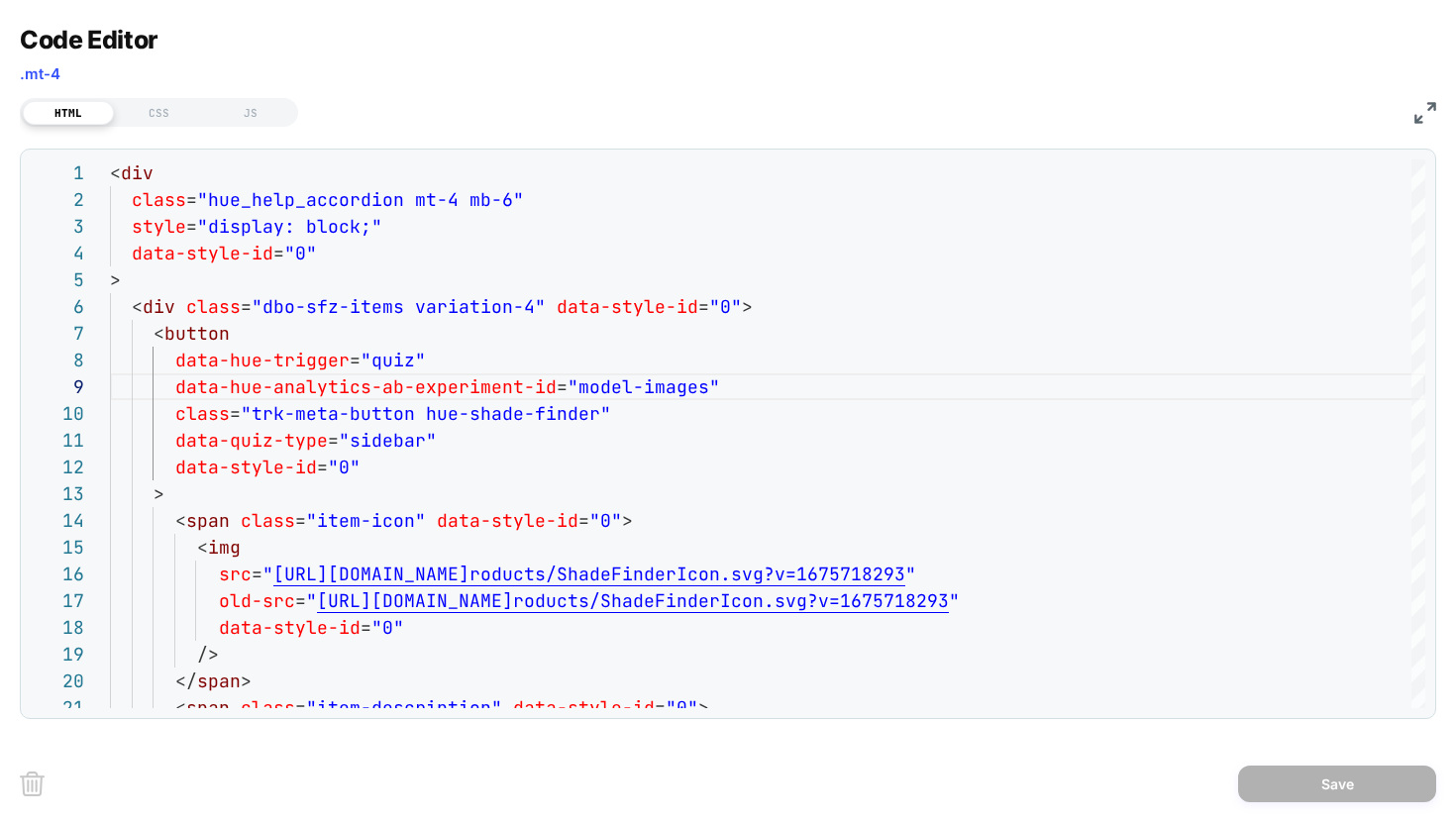 click on "HTML CSS JS" at bounding box center (728, 110) 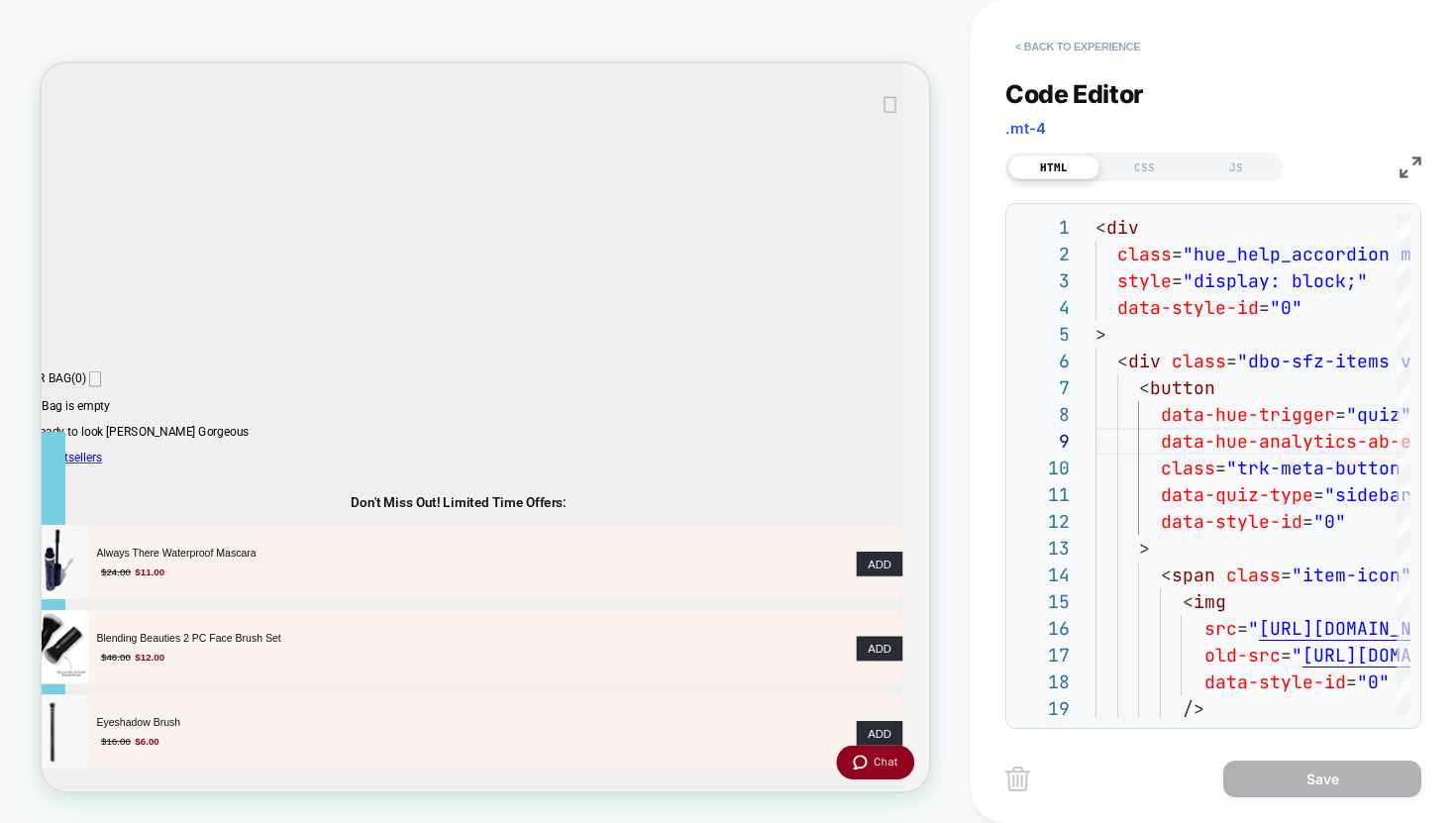 click on "< Back to experience" at bounding box center [1078, 47] 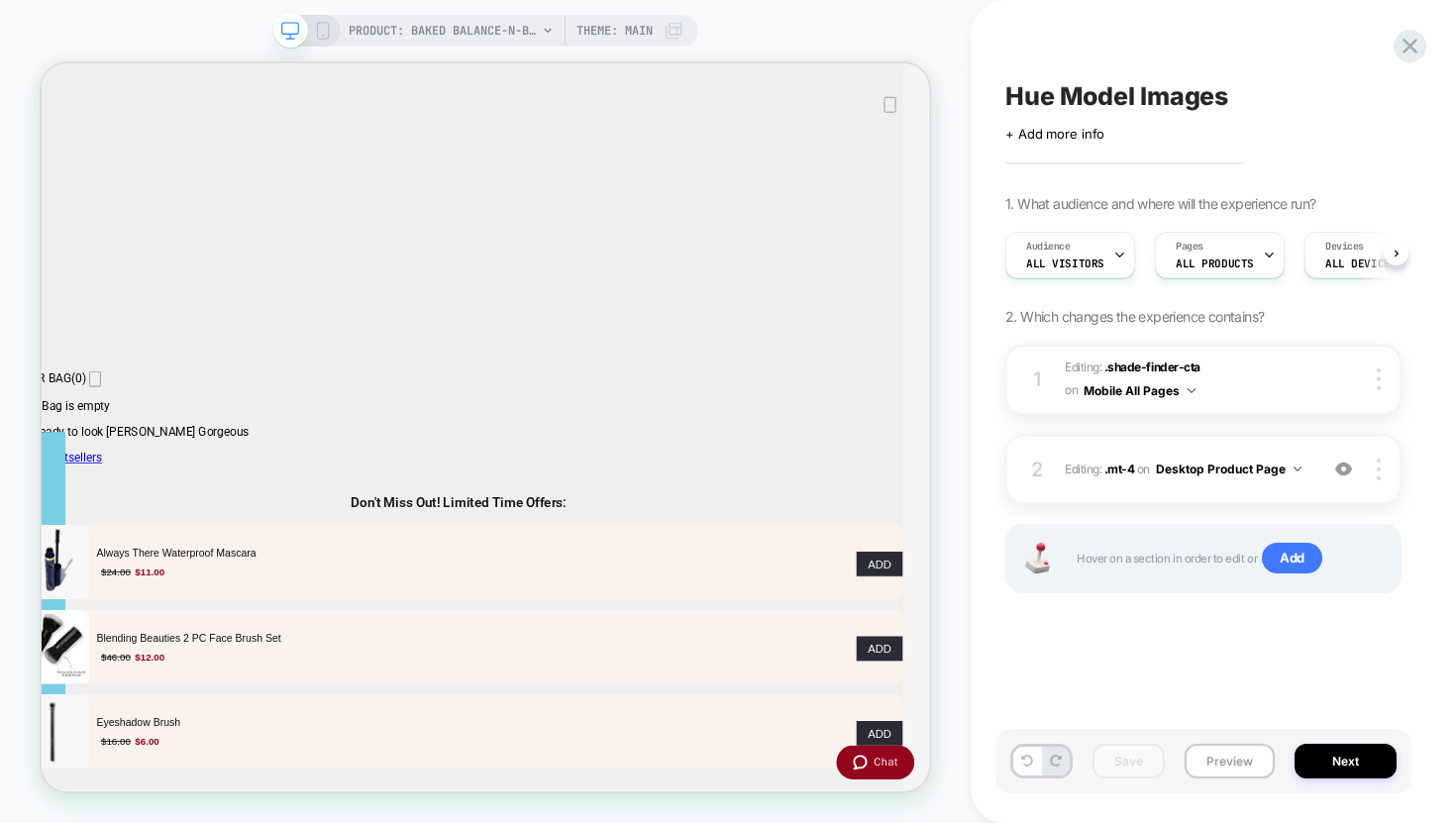 scroll, scrollTop: 0, scrollLeft: 1, axis: horizontal 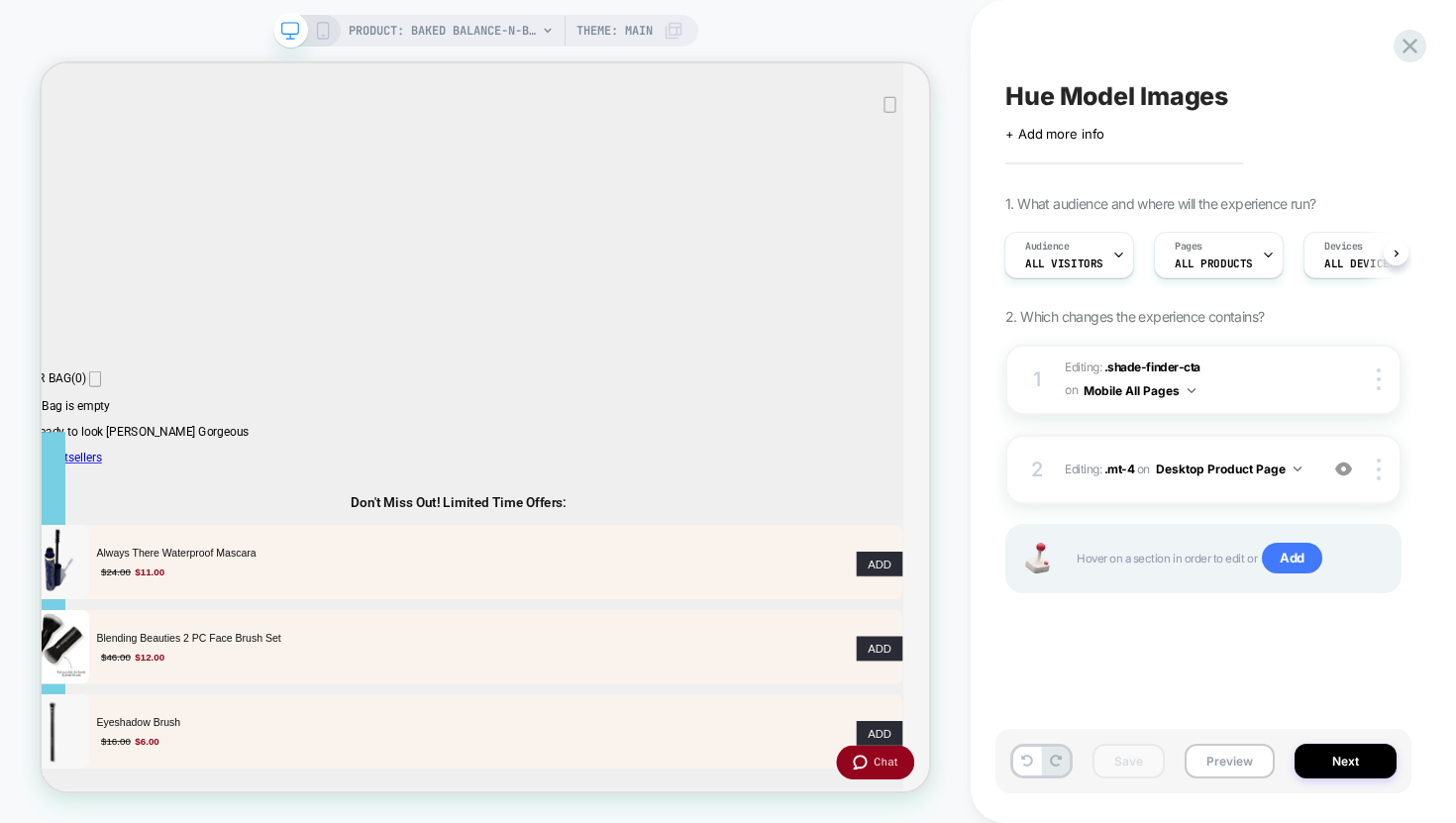 drag, startPoint x: 322, startPoint y: 34, endPoint x: 198, endPoint y: 169, distance: 183.30576 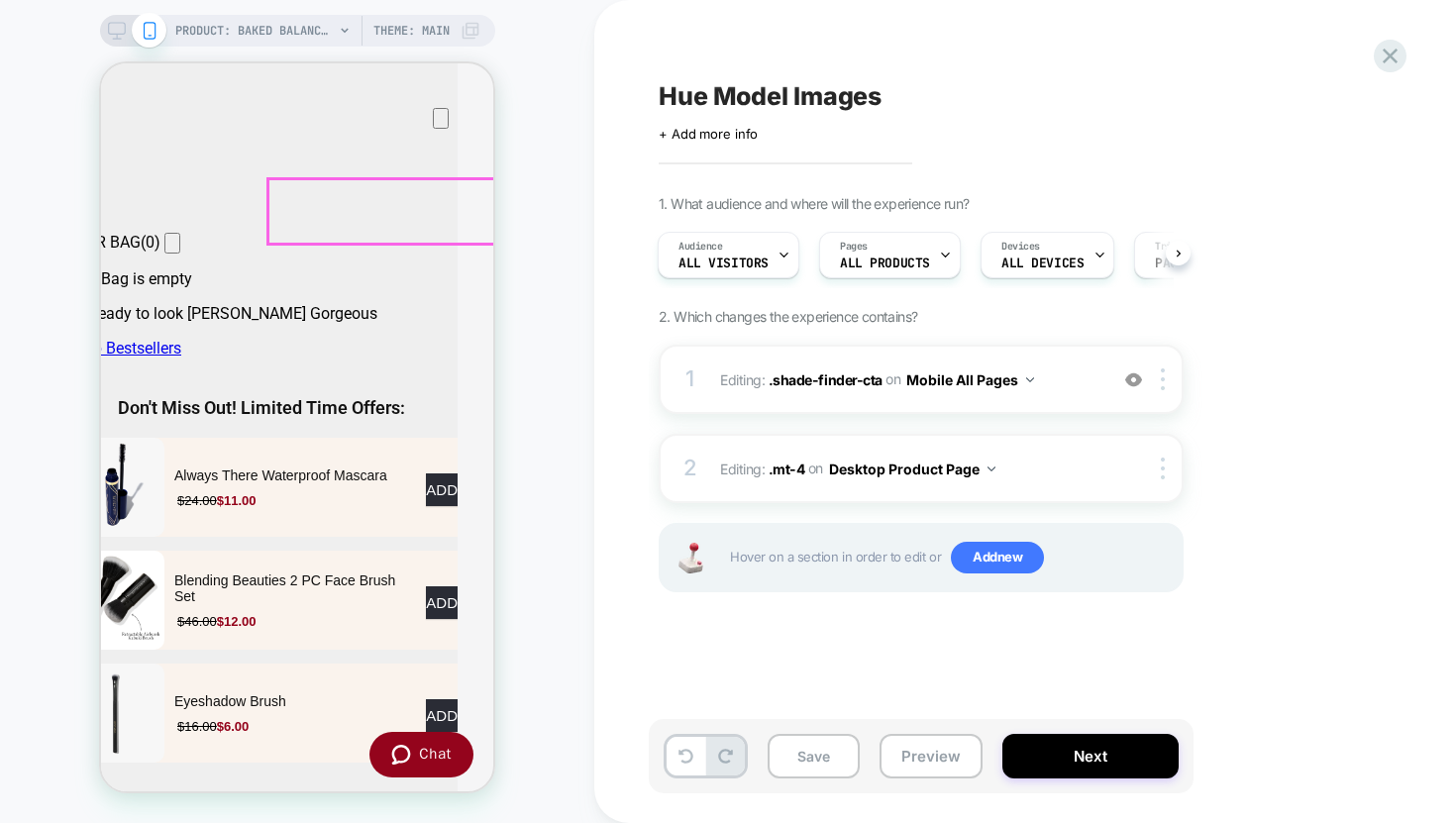 scroll, scrollTop: 0, scrollLeft: 0, axis: both 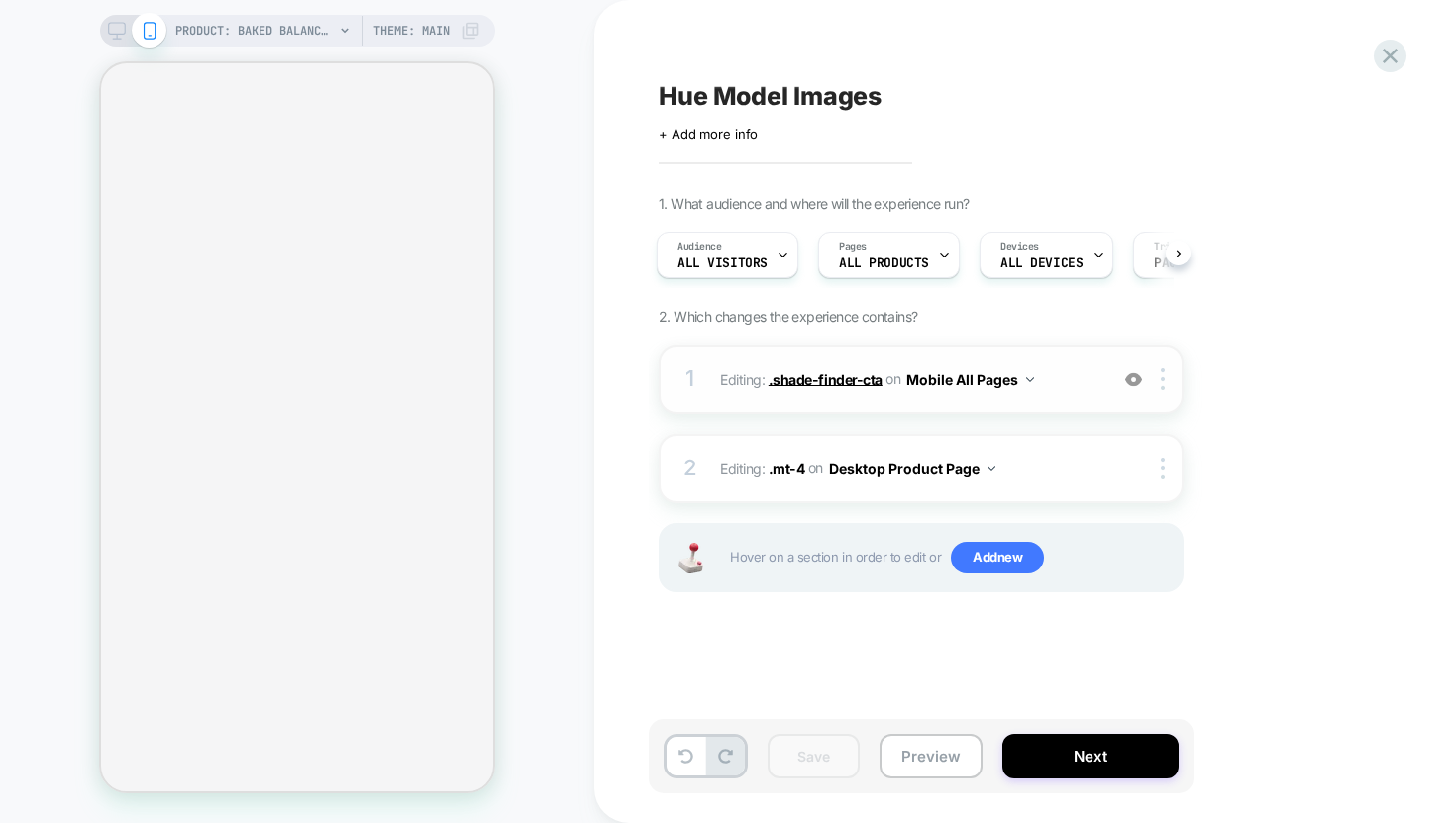 click on ".shade-finder-cta" at bounding box center [825, 378] 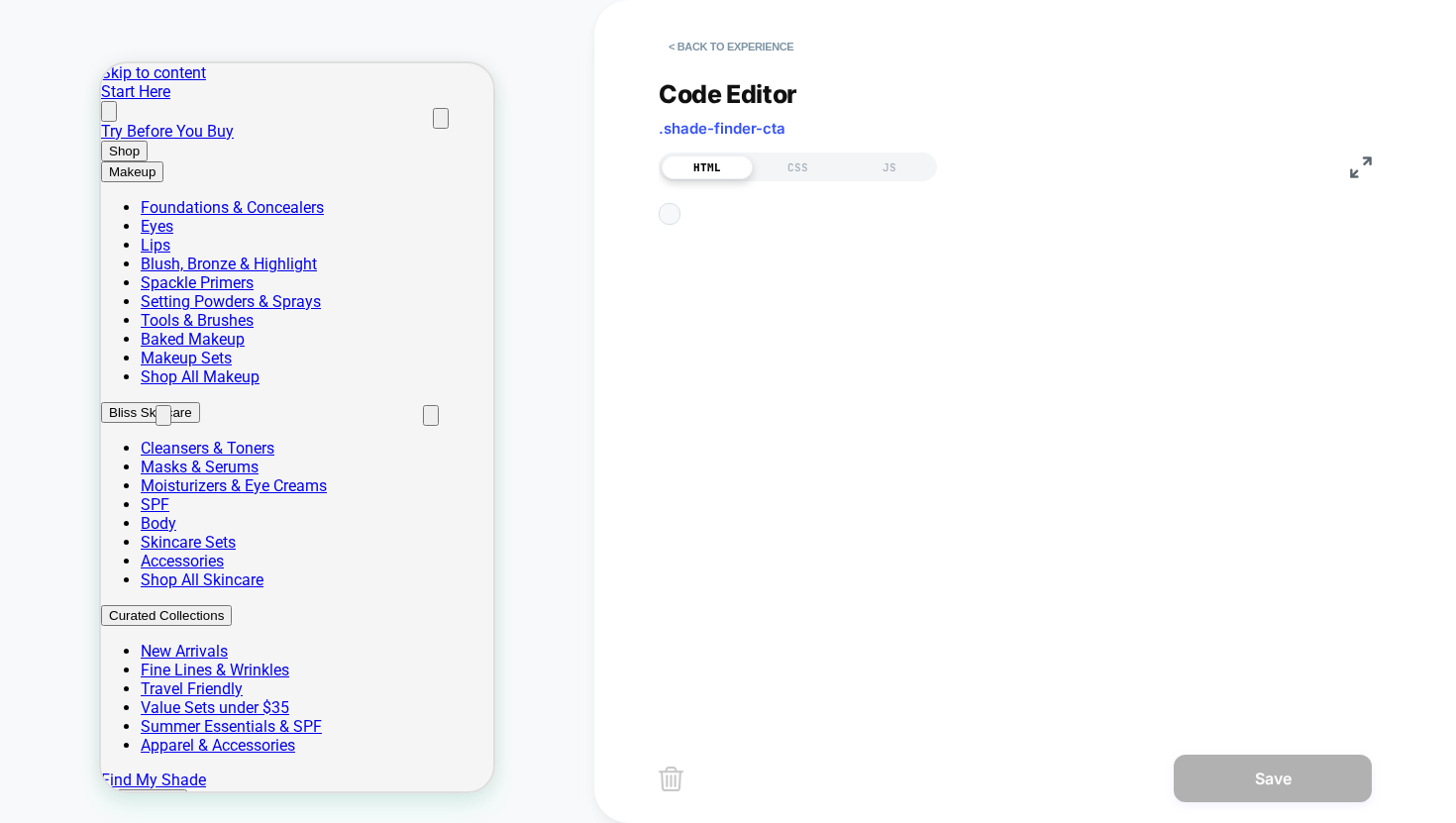 scroll, scrollTop: 0, scrollLeft: 0, axis: both 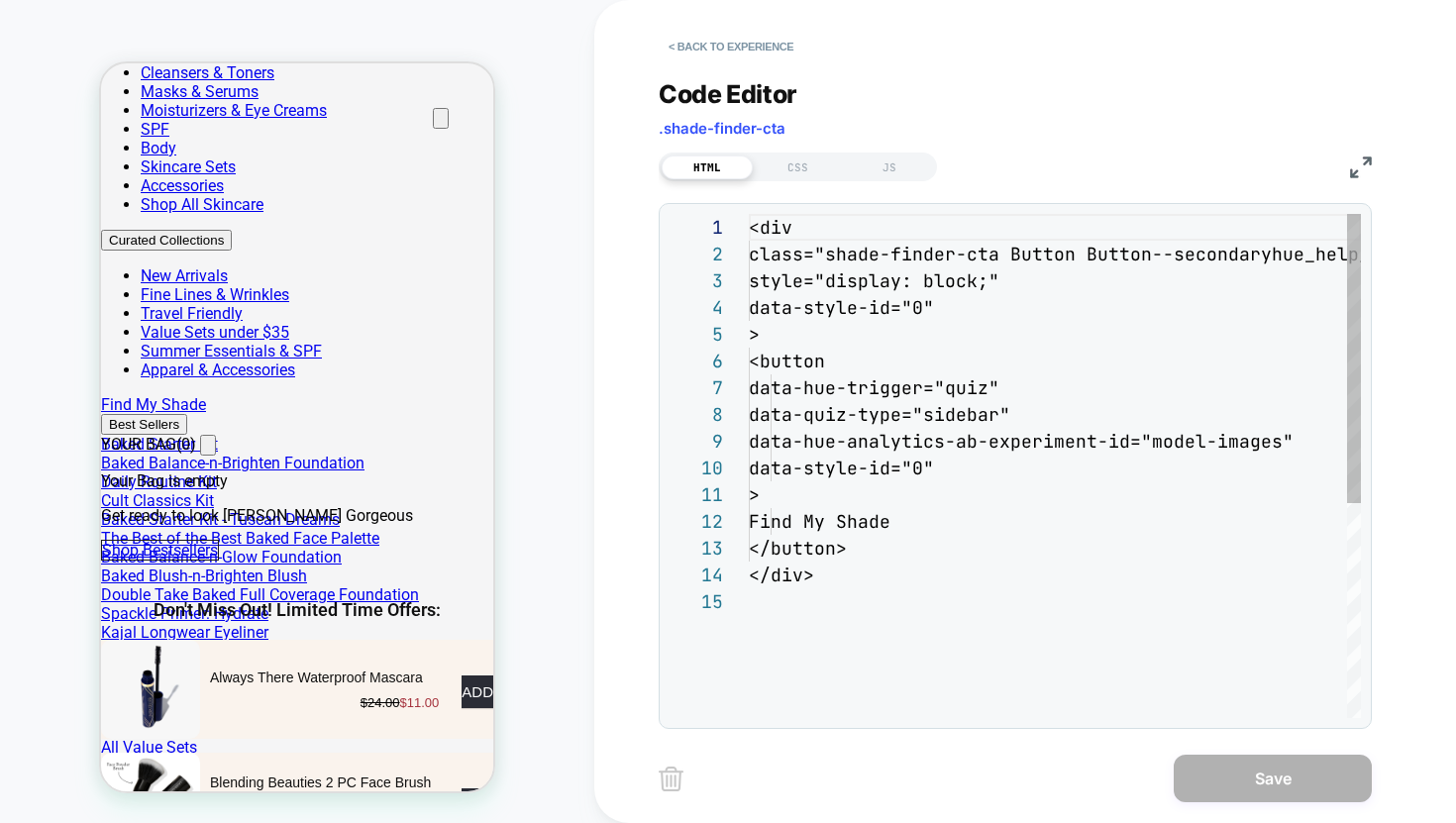 click on "<div   class="shade-finder-cta Button Button--secondary  hue_help_accordion"   style="display: block;"   data-style-id="0" >   <button     data-hue-trigger="quiz"     data-quiz-type="sidebar"     data-hue-analytics-ab-experiment-id="model-ima ges"     data-style-id="0"   >     Find My Shade   </button> </div>" at bounding box center [1055, 653] 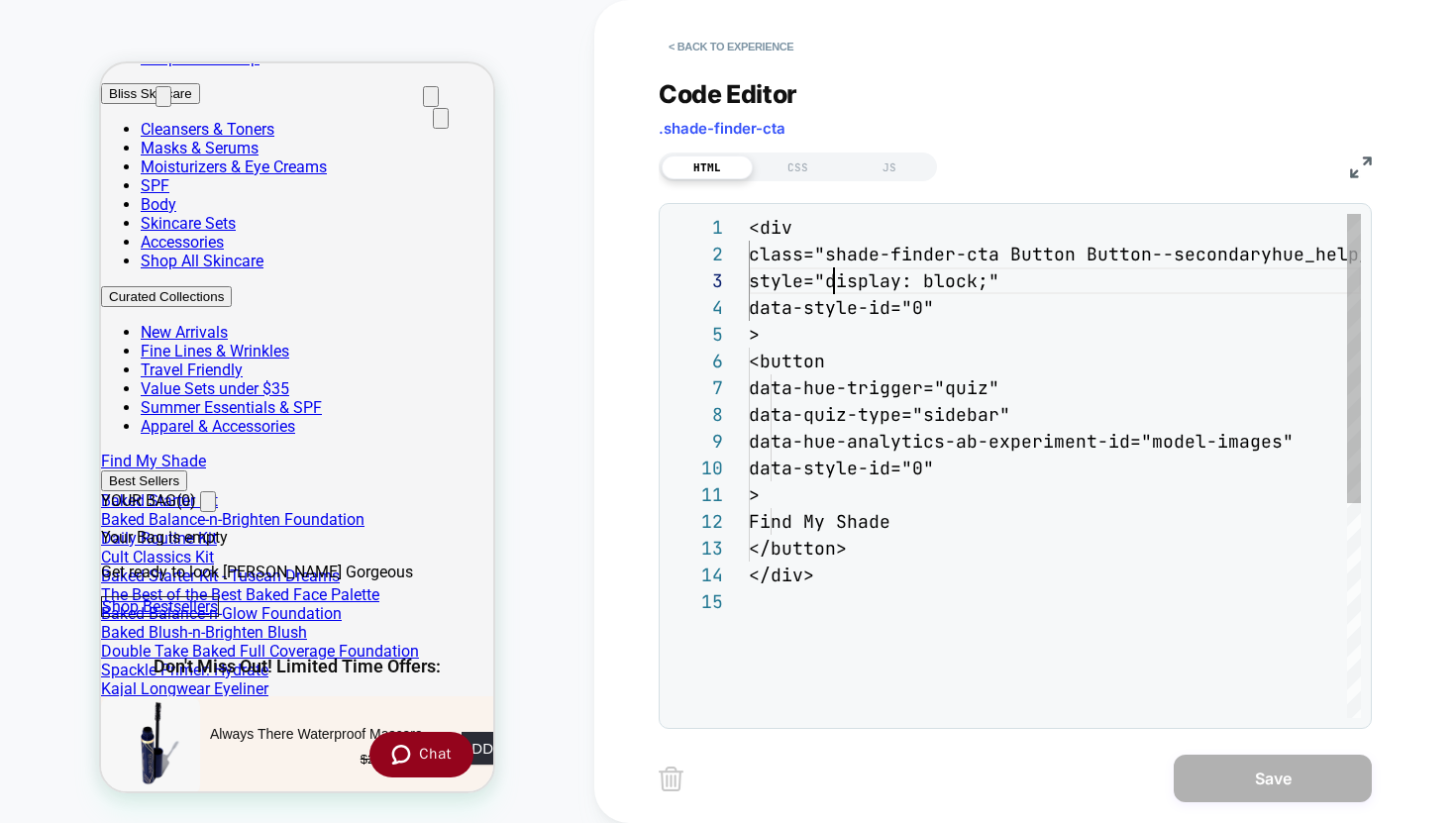 scroll, scrollTop: 0, scrollLeft: 0, axis: both 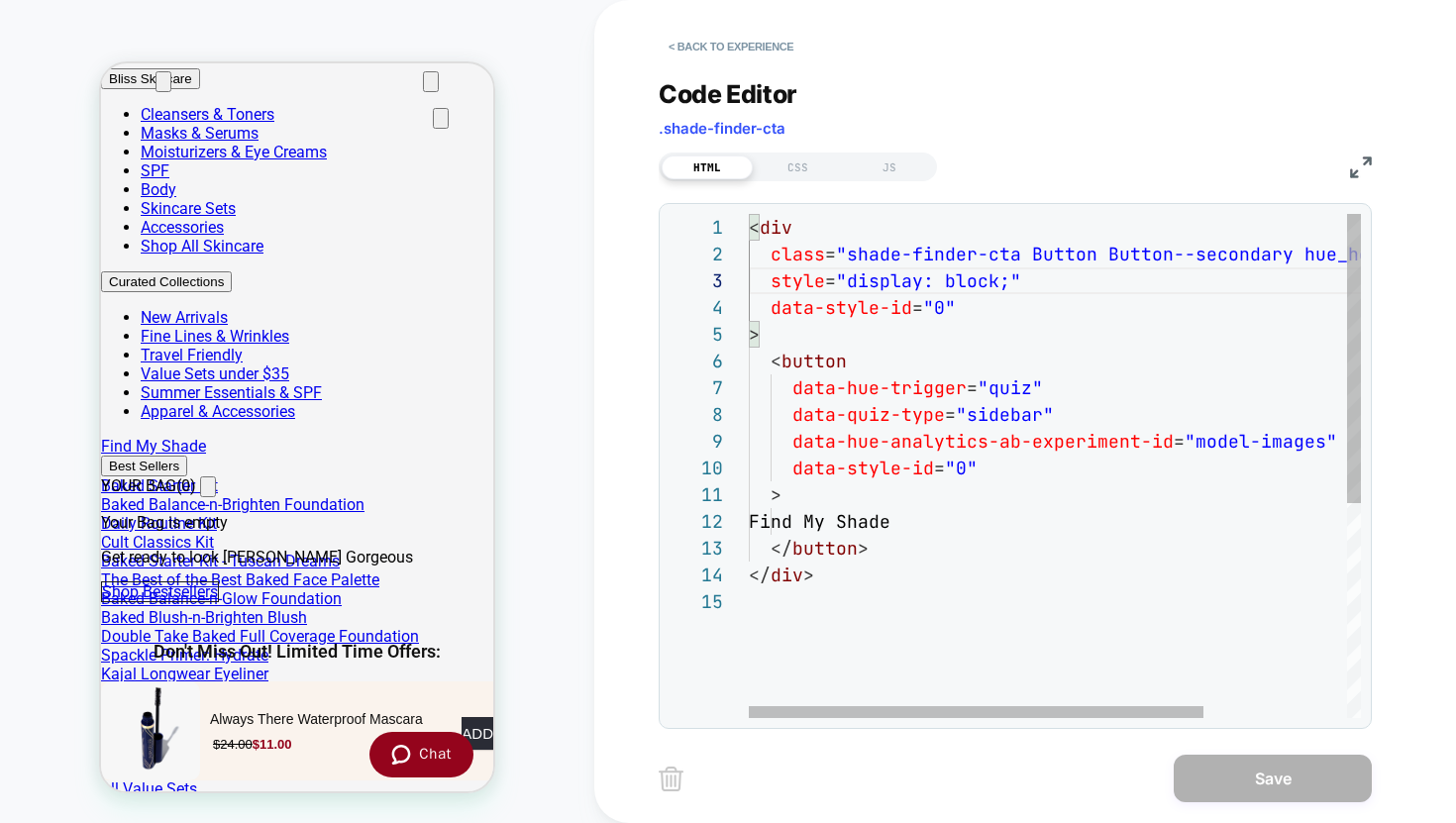 click on "< div    class = "shade-finder-cta Button Button--secondary hue_hel p_accordion"    style = "display: block;"    data-style-id = "0" >    < button      data-hue-trigger = "quiz"      data-quiz-type = "sidebar"      data-hue-analytics-ab-experiment-id = "model-images"      data-style-id = "0"    >     Find My Shade    </ button > </ div >" at bounding box center [1151, 653] 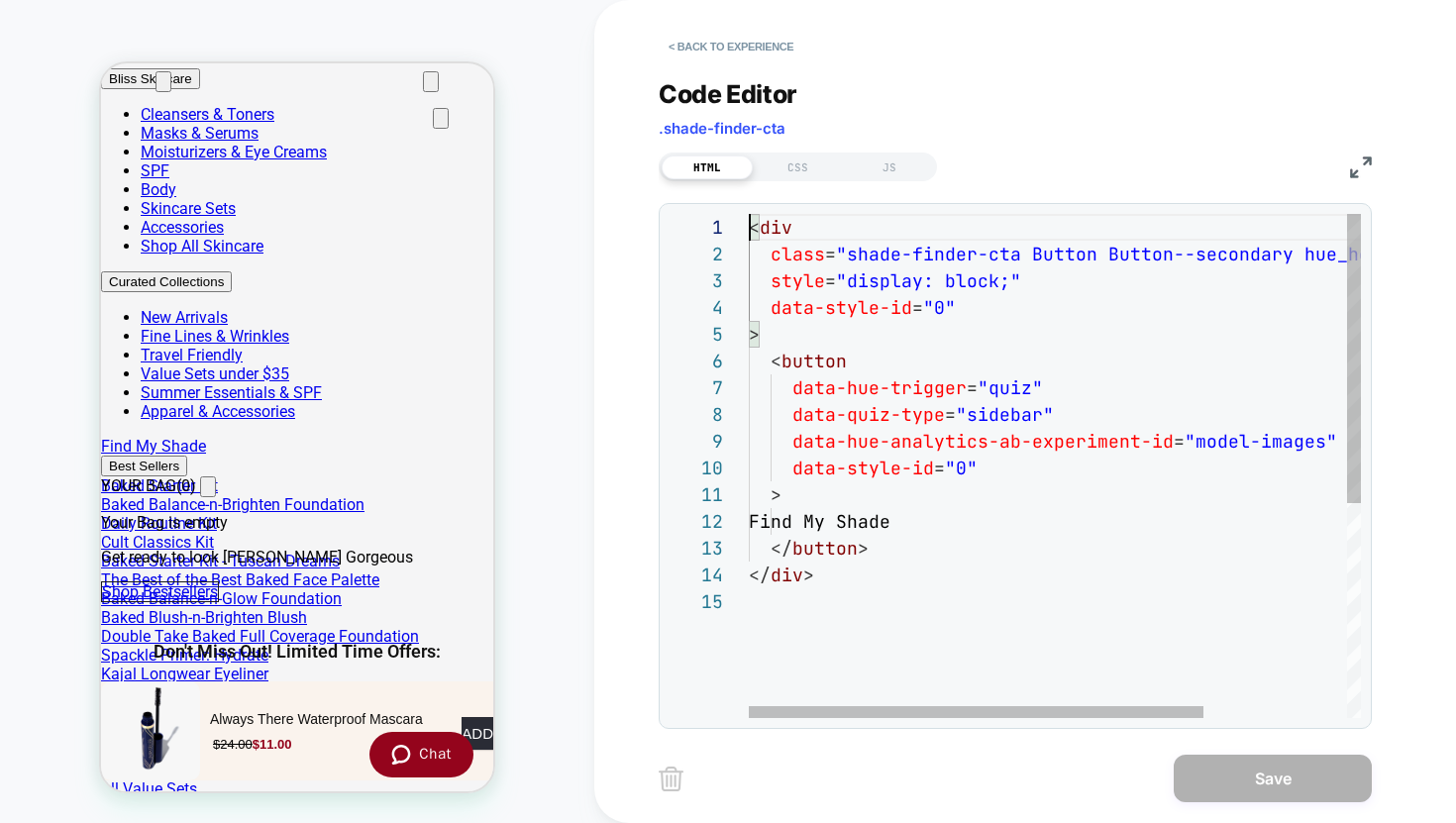 scroll, scrollTop: 0, scrollLeft: 0, axis: both 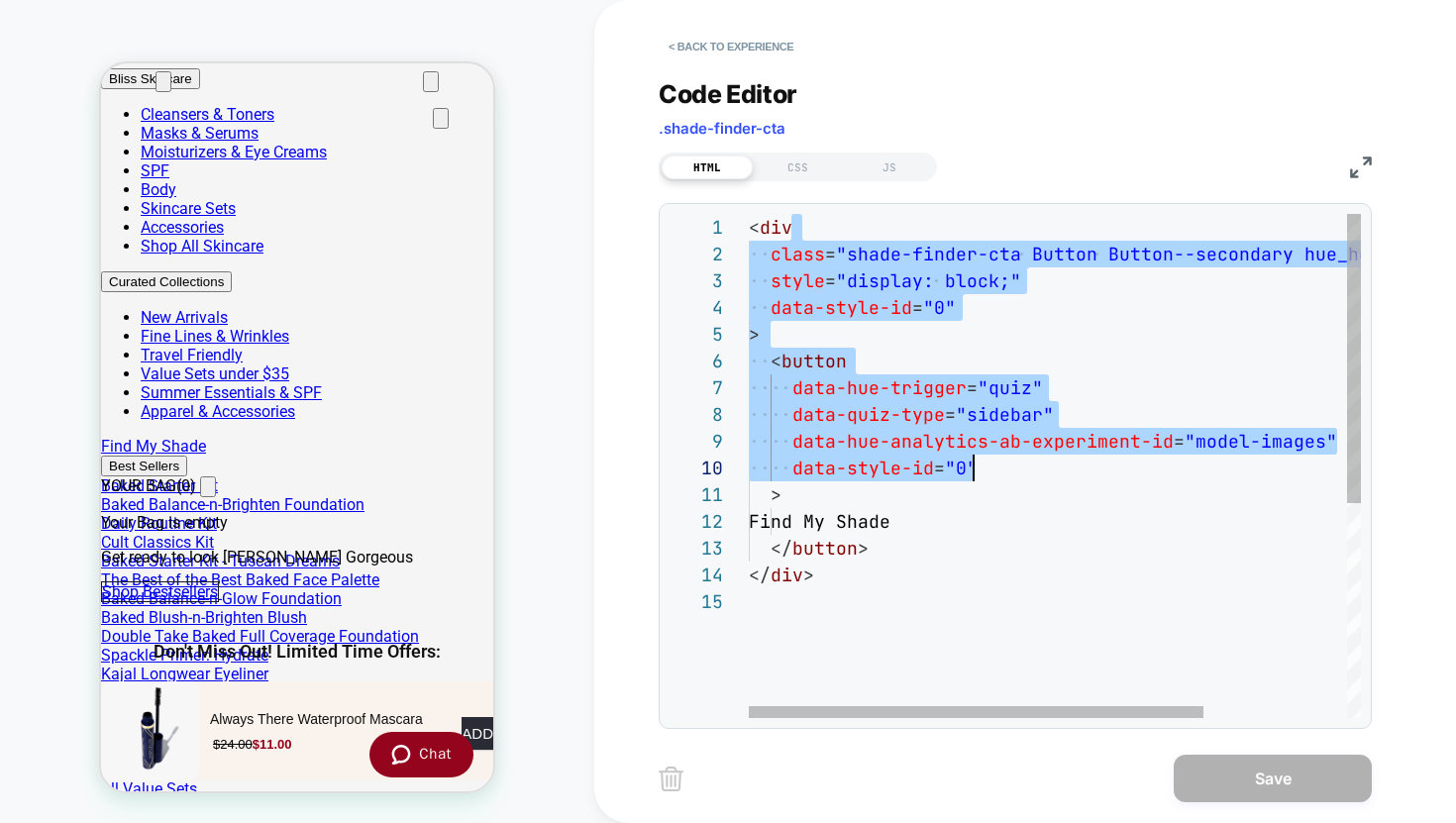 drag, startPoint x: 819, startPoint y: 240, endPoint x: 973, endPoint y: 465, distance: 272.6555 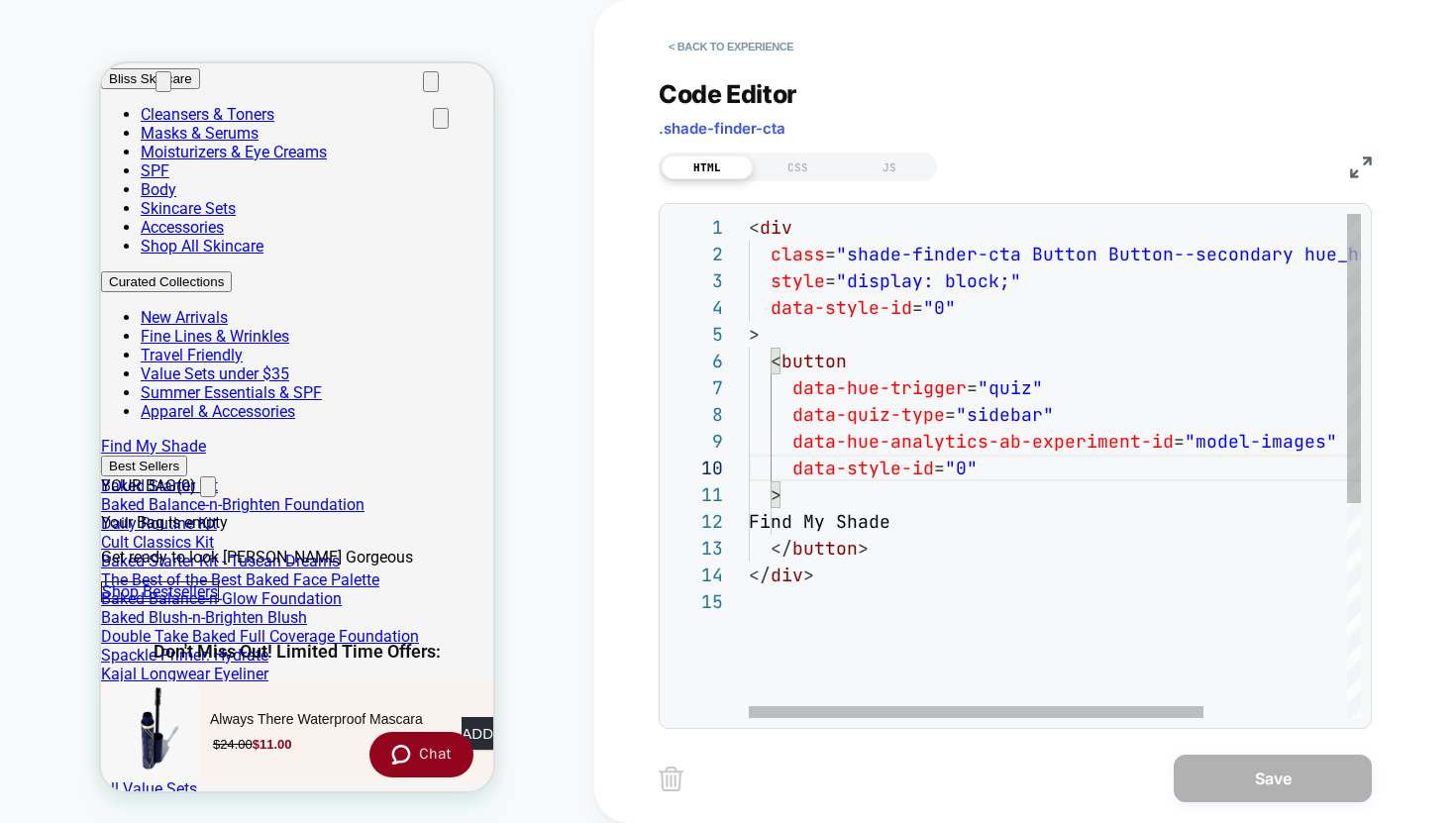 click on "< div    class = "shade-finder-cta Button Button--secondary hue_hel p_accordion"    style = "display: block;"    data-style-id = "0" >    < button      data-hue-trigger = "quiz"      data-quiz-type = "sidebar"      data-hue-analytics-ab-experiment-id = "model-images"      data-style-id = "0"    >     Find My Shade    </ button > </ div >" at bounding box center (1151, 653) 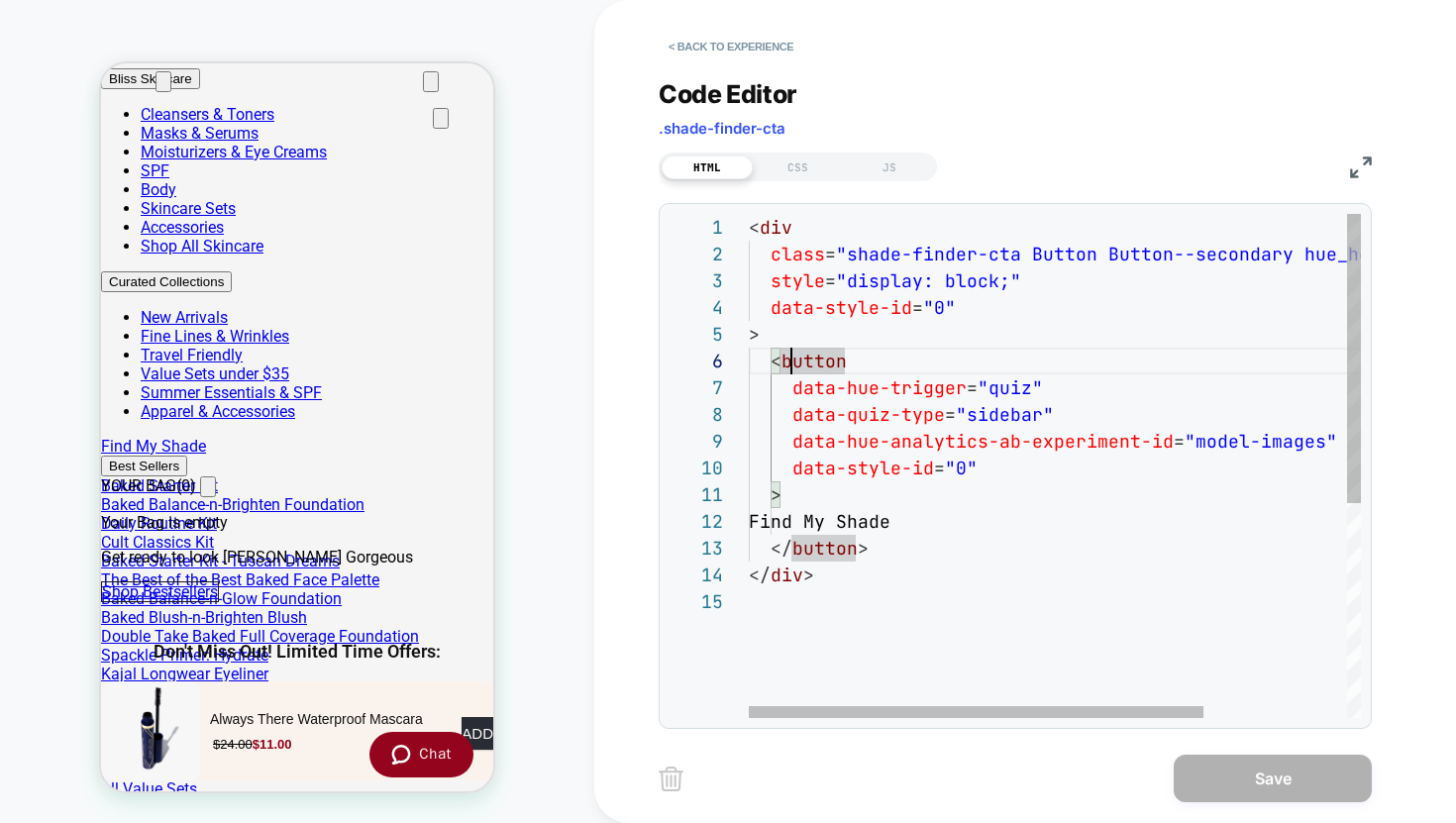 scroll, scrollTop: 134, scrollLeft: 43, axis: both 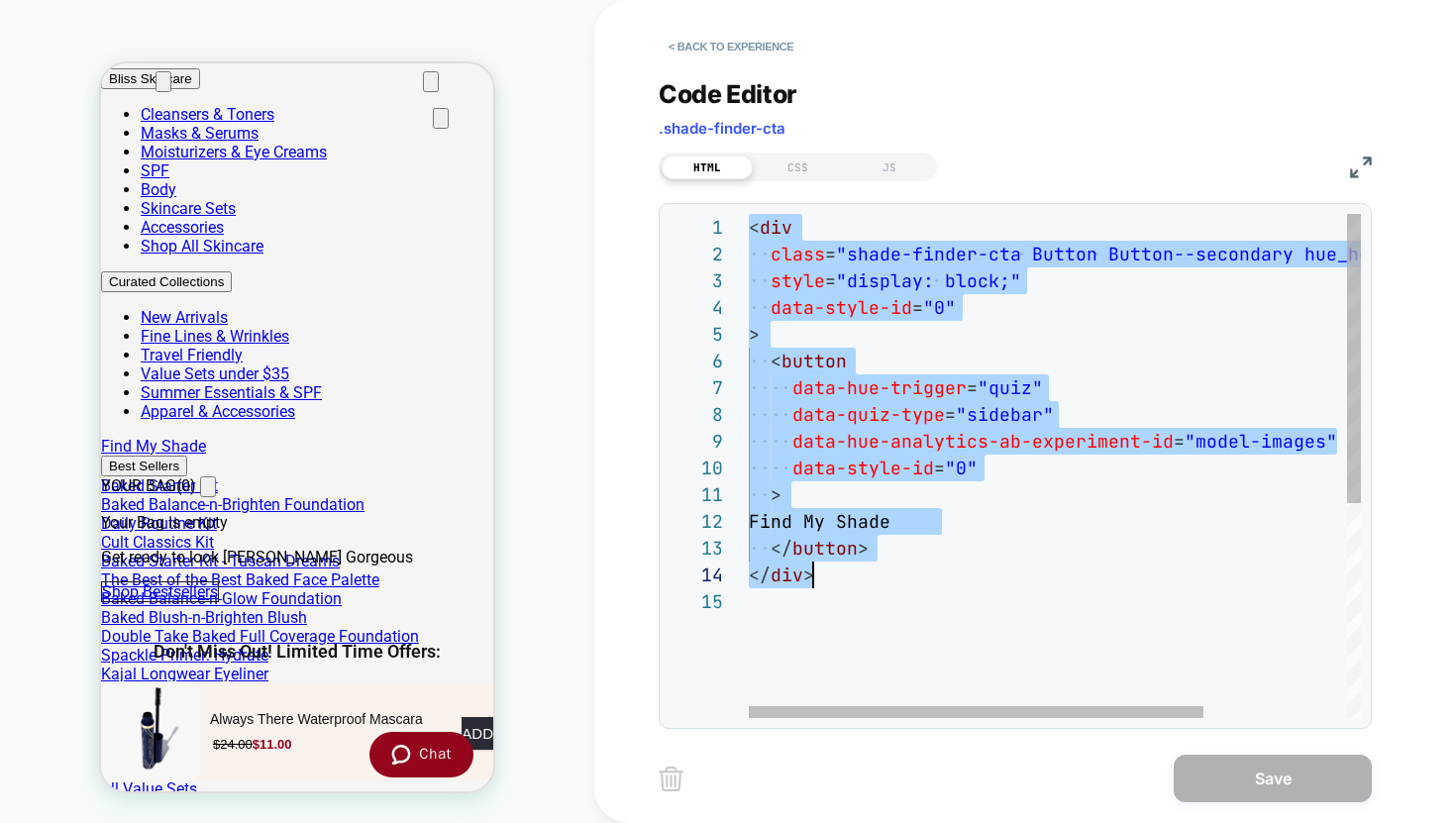drag, startPoint x: 754, startPoint y: 229, endPoint x: 865, endPoint y: 580, distance: 368.13313 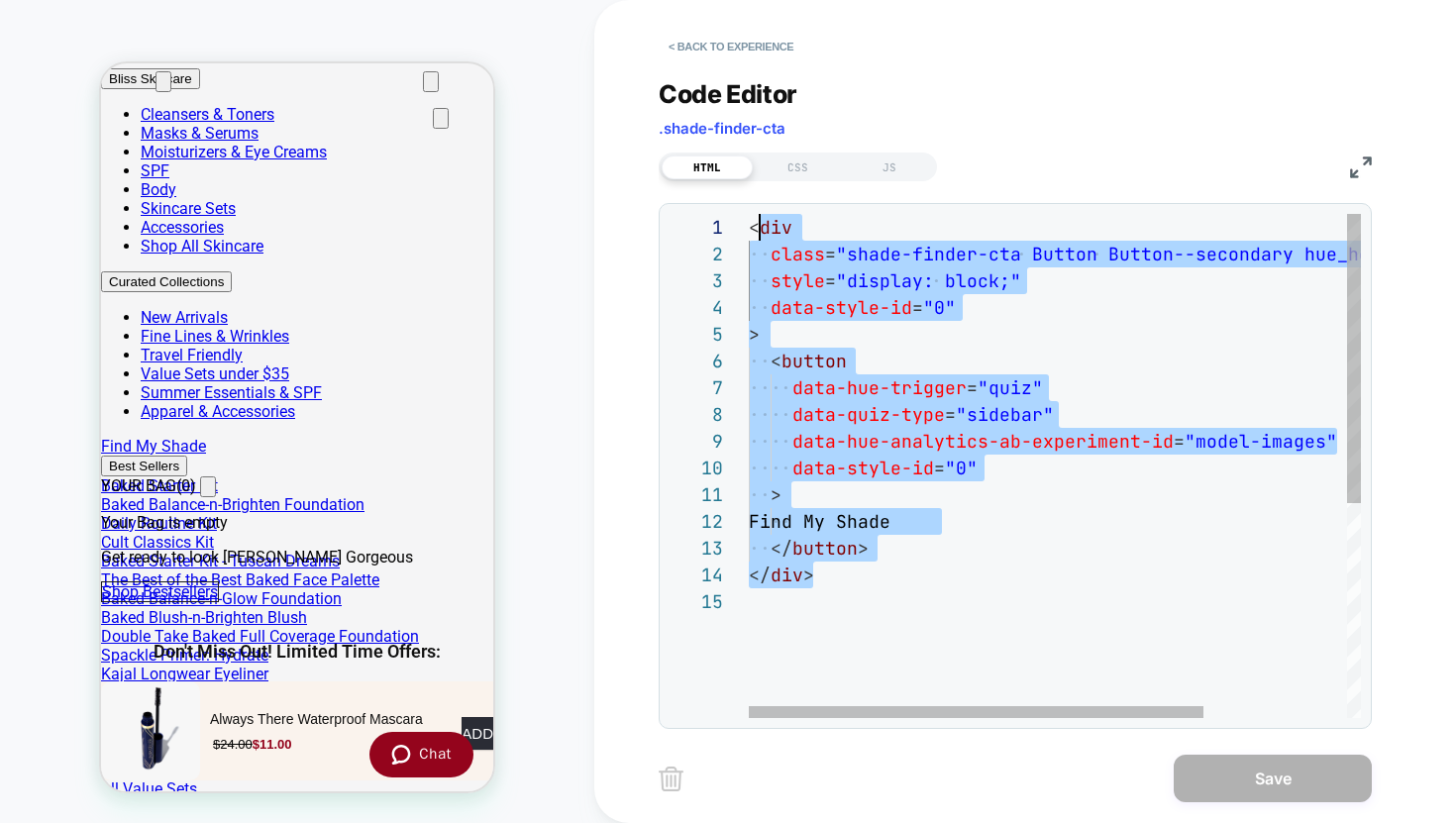 scroll, scrollTop: 0, scrollLeft: 11, axis: horizontal 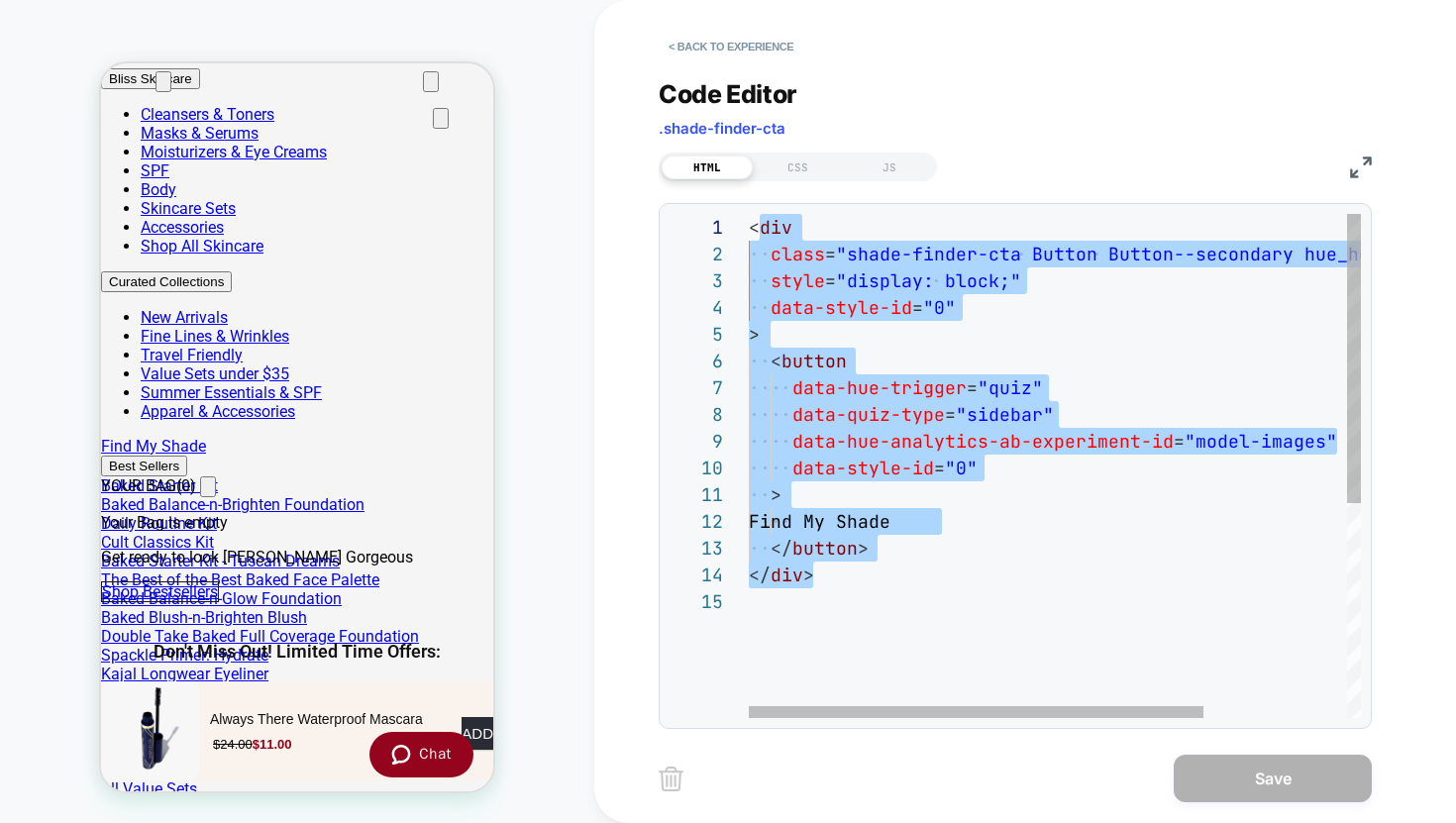click on "< div    class = "shade-finder-cta Button Button--secondary hue_hel p_accordion"    style = "display: block;"    data-style-id = "0" >    < button      data-hue-trigger = "quiz"      data-quiz-type = "sidebar"      data-hue-analytics-ab-experiment-id = "model-images"      data-style-id = "0"    >     Find My Shade    </ button > </ div >" at bounding box center [1151, 653] 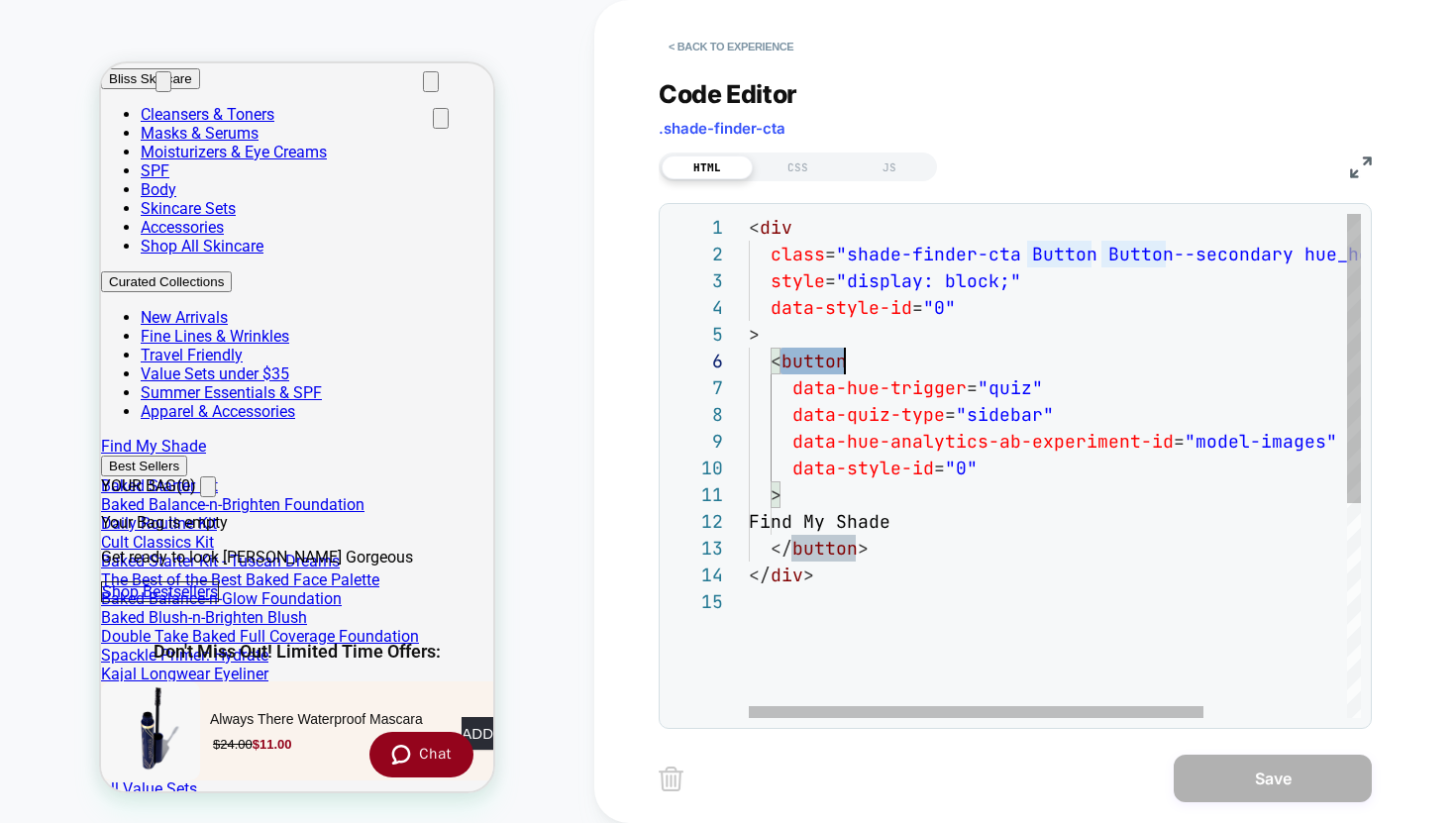 drag, startPoint x: 777, startPoint y: 363, endPoint x: 979, endPoint y: 377, distance: 202.48457 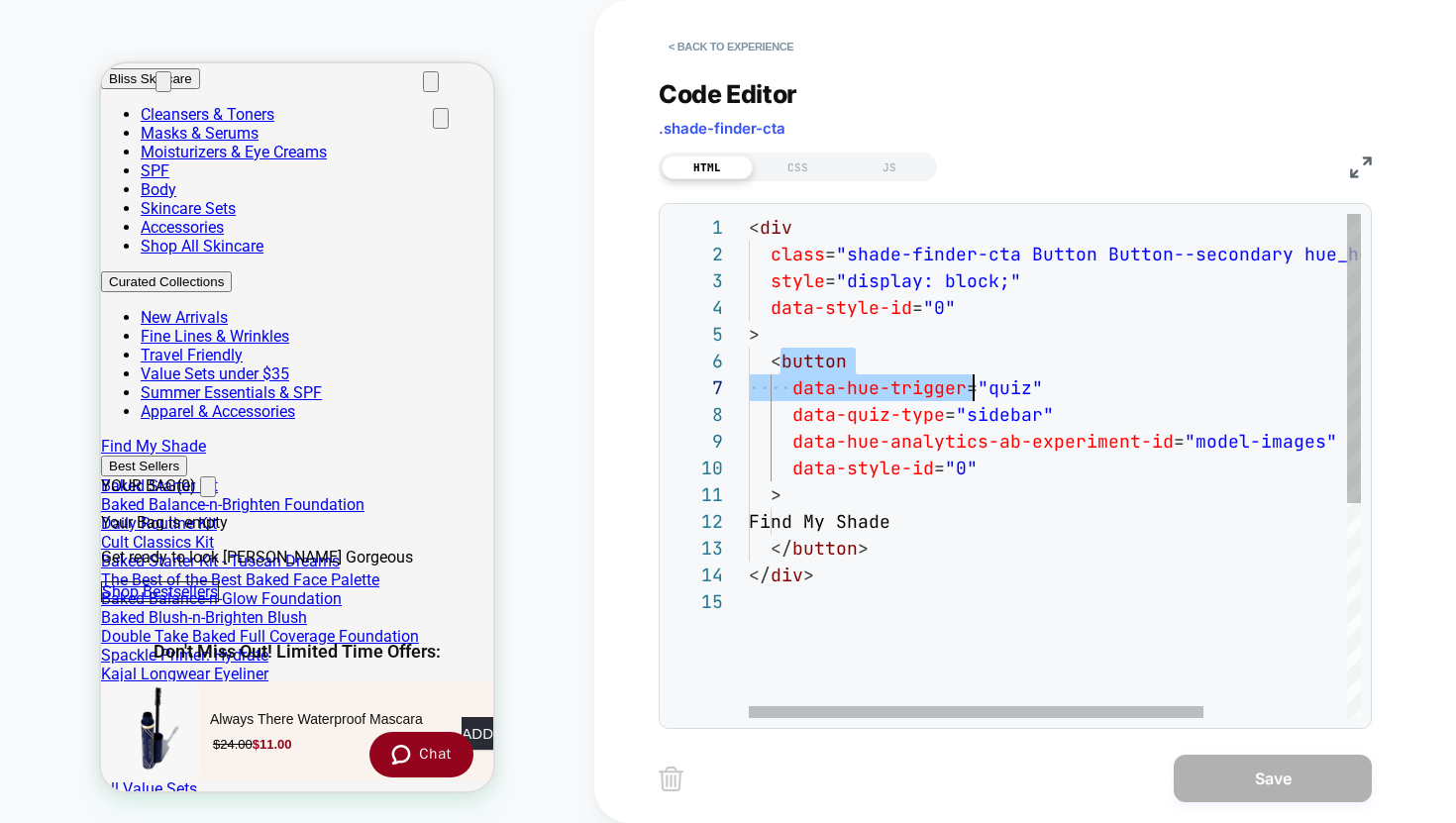 click on "< div    class = "shade-finder-cta Button Button--secondary hue_hel p_accordion"    style = "display: block;"    data-style-id = "0" >    < button      data-hue-trigger = "quiz"      data-quiz-type = "sidebar"      data-hue-analytics-ab-experiment-id = "model-images"      data-style-id = "0"    >     Find My Shade    </ button > </ div >" at bounding box center (1151, 653) 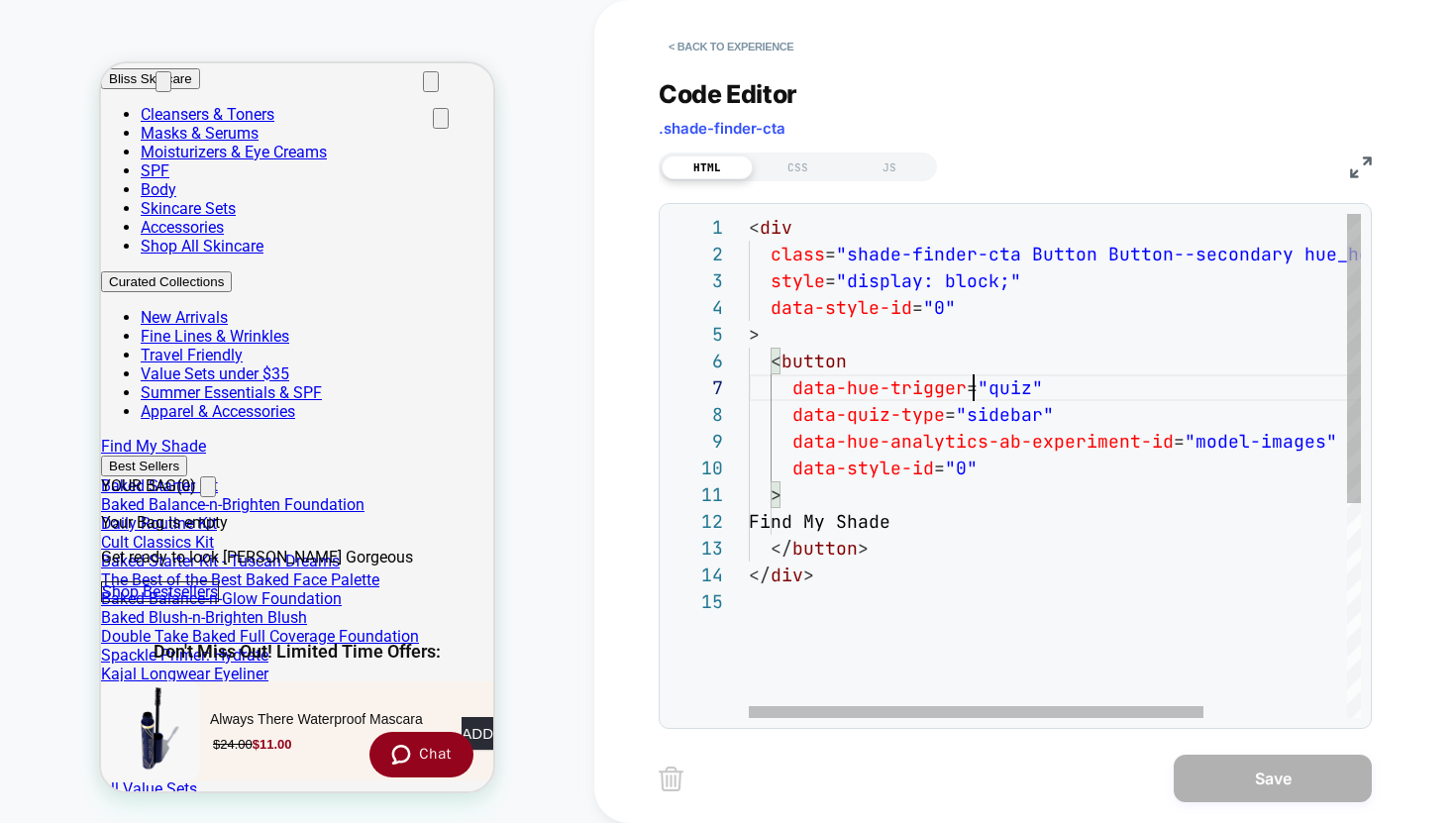 click on "< div    class = "shade-finder-cta Button Button--secondary hue_hel p_accordion"    style = "display: block;"    data-style-id = "0" >    < button      data-hue-trigger = "quiz"      data-quiz-type = "sidebar"      data-hue-analytics-ab-experiment-id = "model-images"      data-style-id = "0"    >     Find My Shade    </ button > </ div >" at bounding box center [1151, 653] 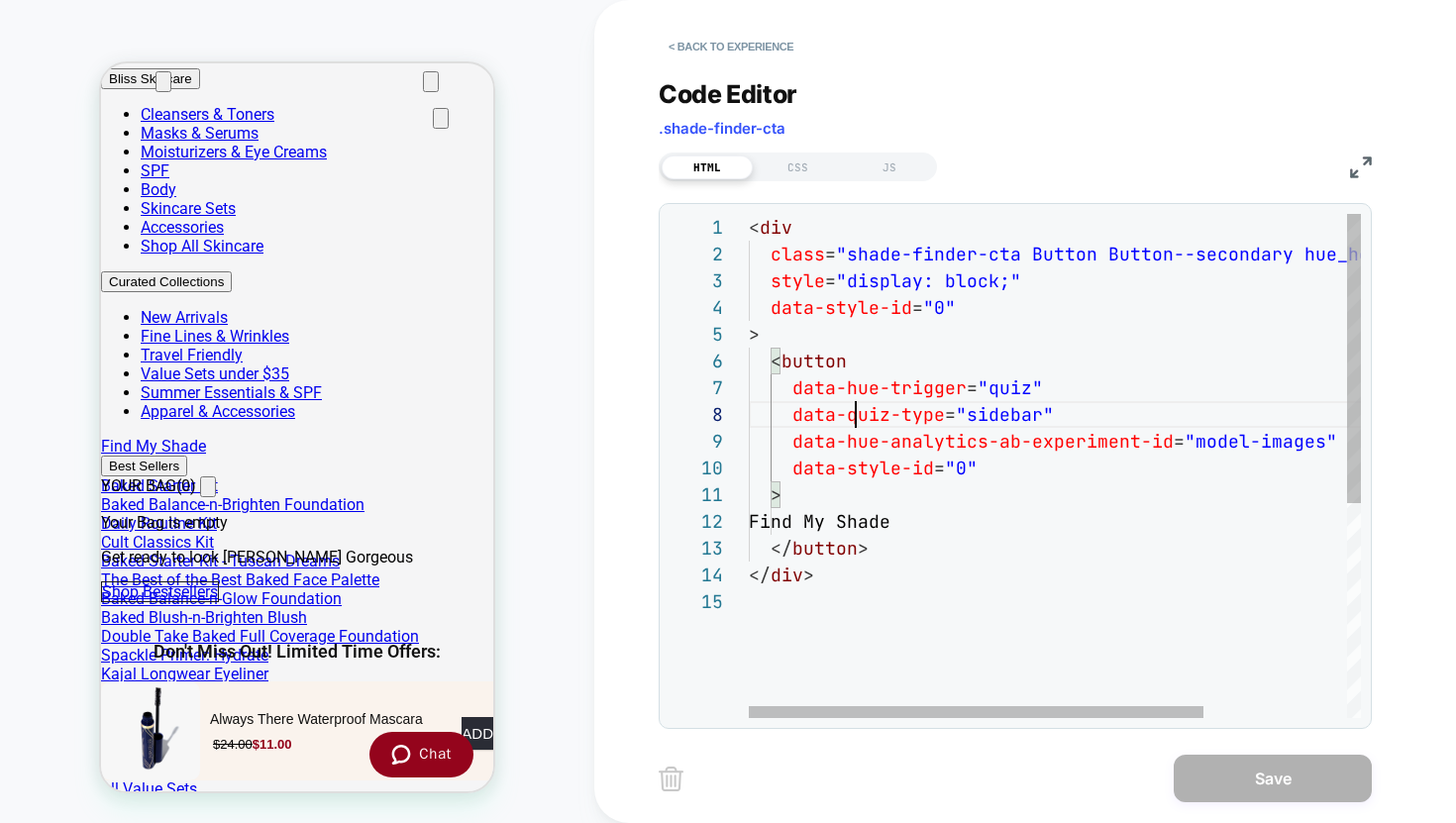 click on "< div    class = "shade-finder-cta Button Button--secondary hue_hel p_accordion"    style = "display: block;"    data-style-id = "0" >    < button      data-hue-trigger = "quiz"      data-quiz-type = "sidebar"      data-hue-analytics-ab-experiment-id = "model-images"      data-style-id = "0"    >     Find My Shade    </ button > </ div >" at bounding box center (1151, 653) 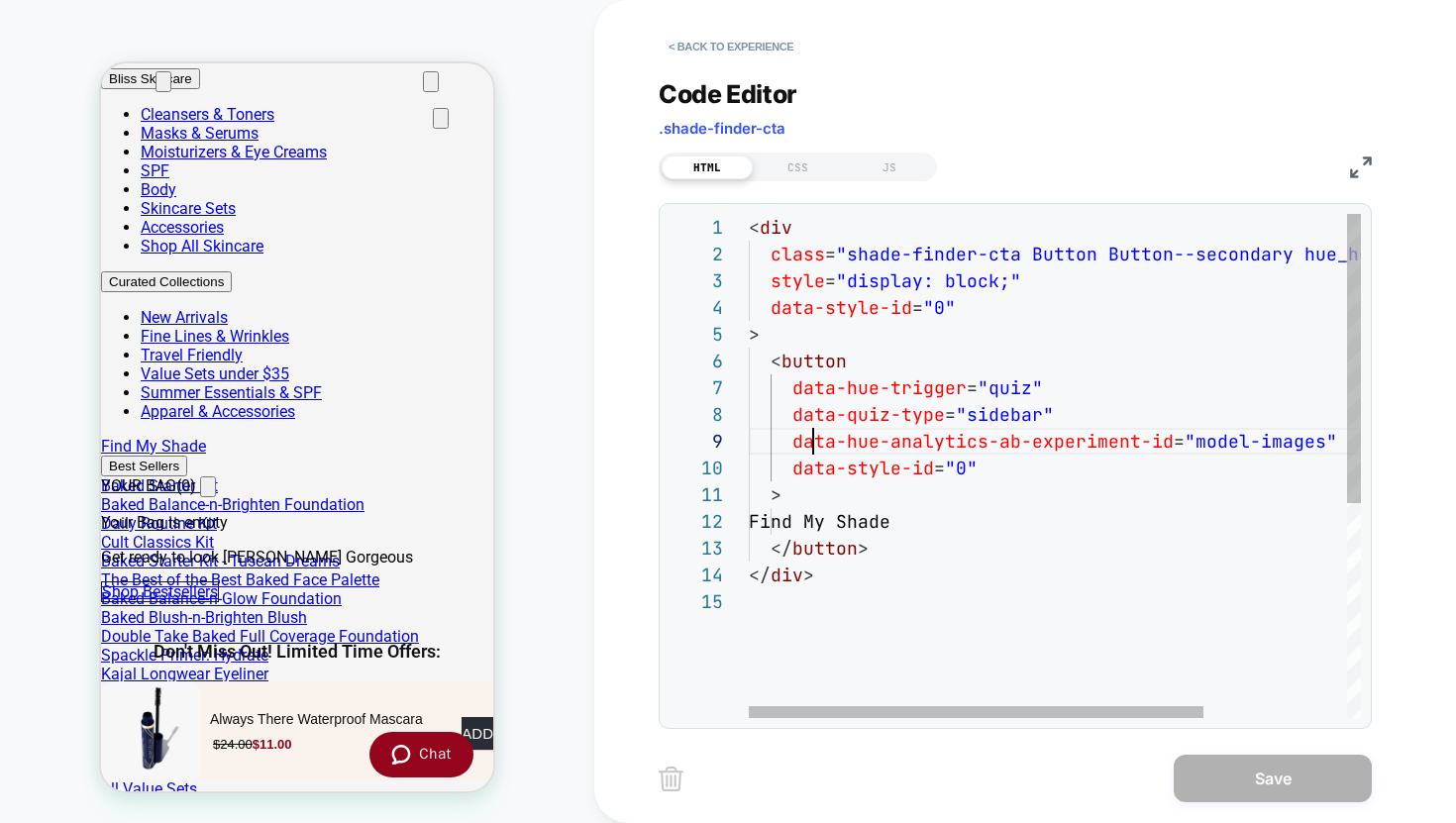 click on "< div    class = "shade-finder-cta Button Button--secondary hue_hel p_accordion"    style = "display: block;"    data-style-id = "0" >    < button      data-hue-trigger = "quiz"      data-quiz-type = "sidebar"      data-hue-analytics-ab-experiment-id = "model-images"      data-style-id = "0"    >     Find My Shade    </ button > </ div >" at bounding box center [1151, 653] 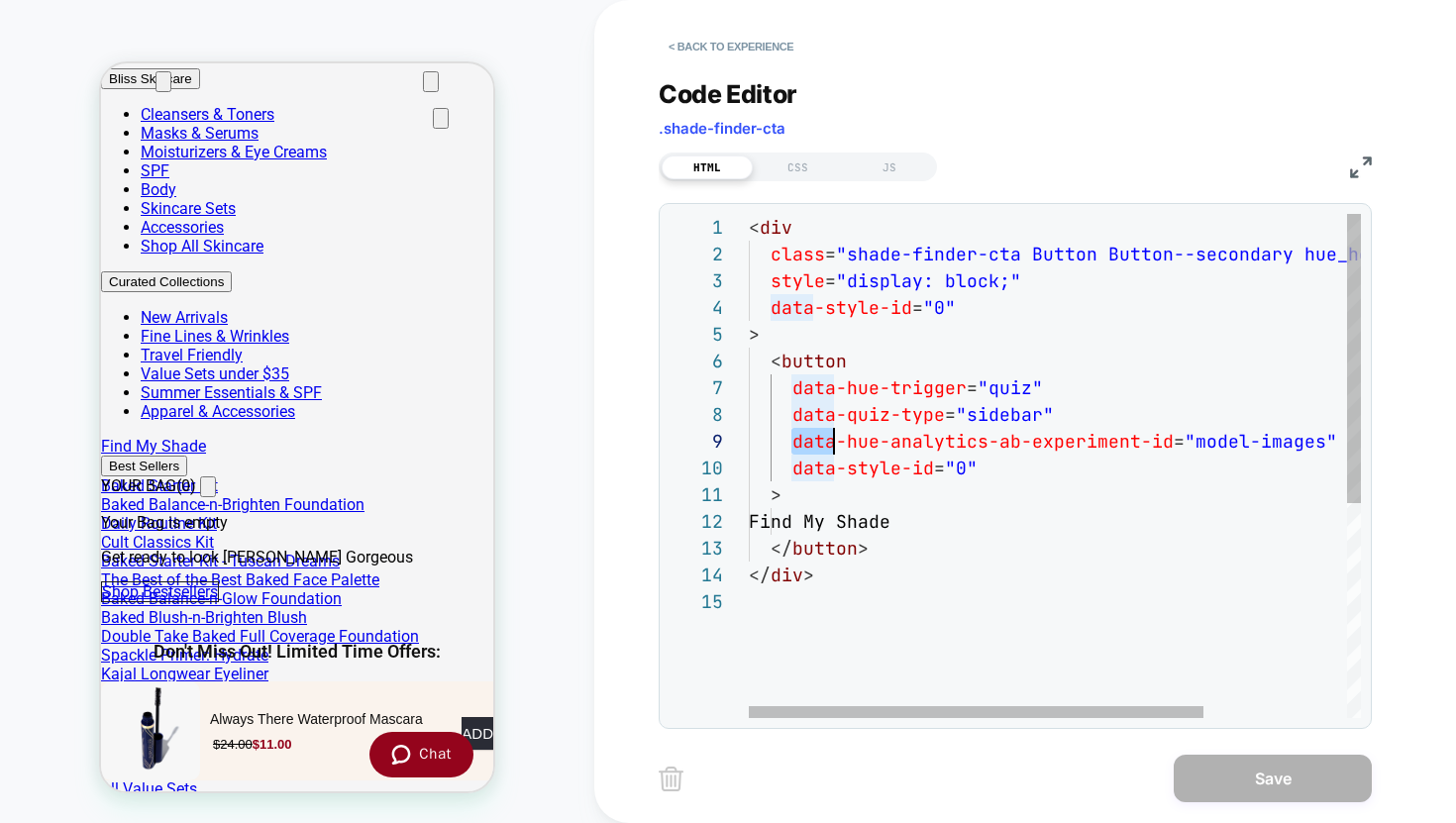 click on "< div    class = "shade-finder-cta Button Button--secondary hue_hel p_accordion"    style = "display: block;"    data-style-id = "0" >    < button      data-hue-trigger = "quiz"      data-quiz-type = "sidebar"      data-hue-analytics-ab-experiment-id = "model-images"      data-style-id = "0"    >     Find My Shade    </ button > </ div >" at bounding box center [1151, 653] 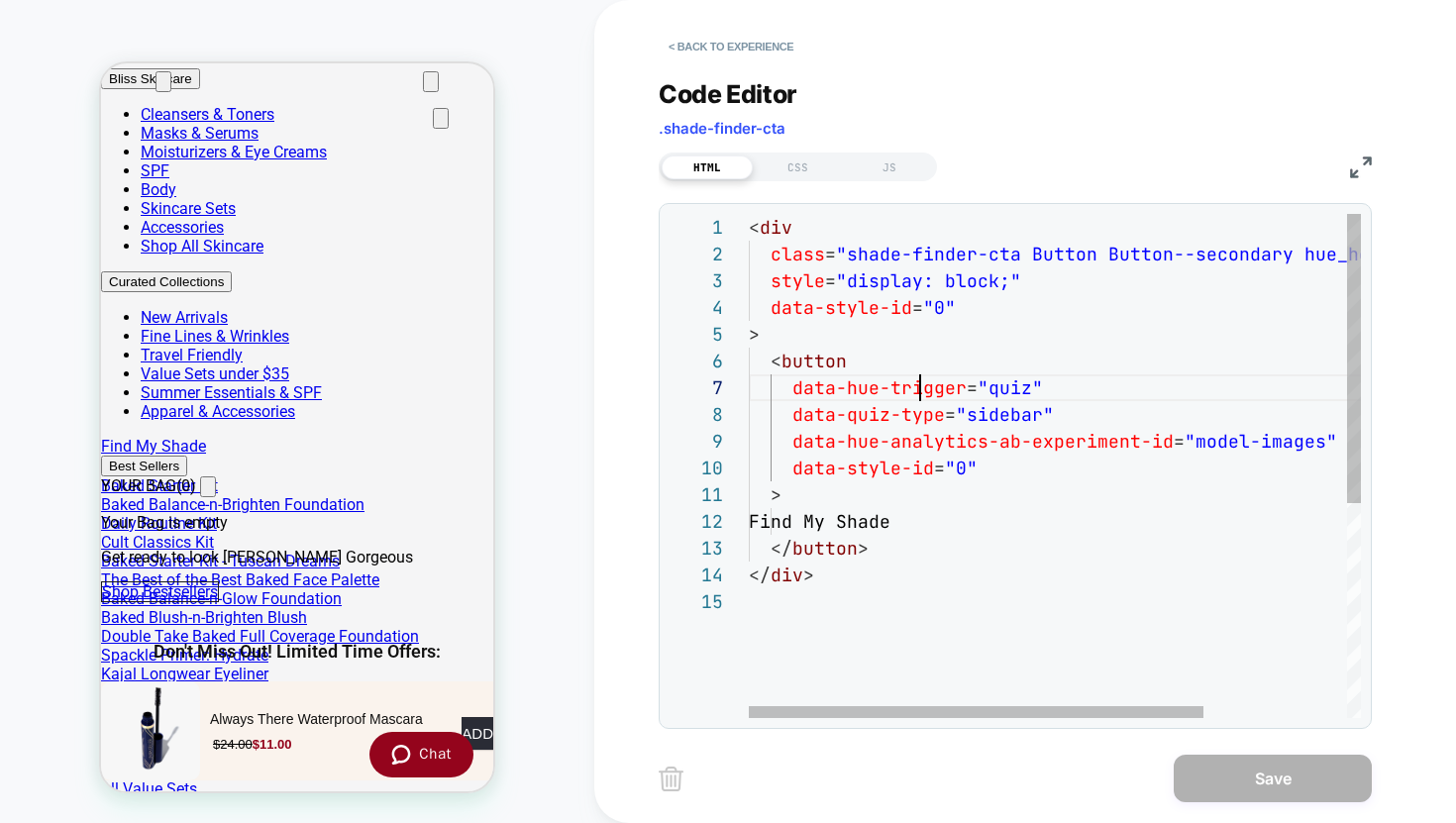 click on "< div    class = "shade-finder-cta Button Button--secondary hue_hel p_accordion"    style = "display: block;"    data-style-id = "0" >    < button      data-hue-trigger = "quiz"      data-quiz-type = "sidebar"      data-hue-analytics-ab-experiment-id = "model-images"      data-style-id = "0"    >     Find My Shade    </ button > </ div >" at bounding box center [1151, 653] 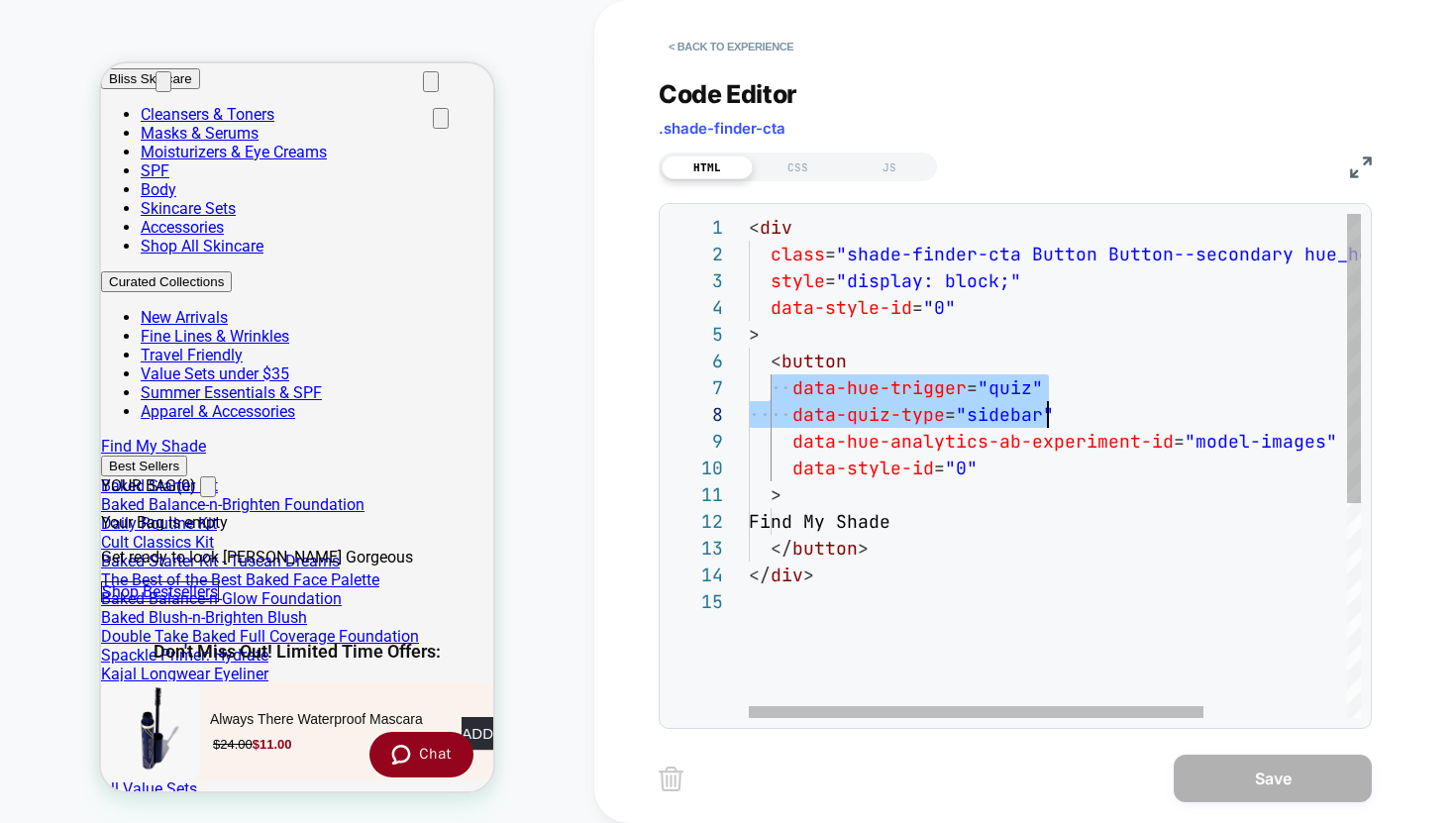drag, startPoint x: 769, startPoint y: 384, endPoint x: 1058, endPoint y: 419, distance: 291.11166 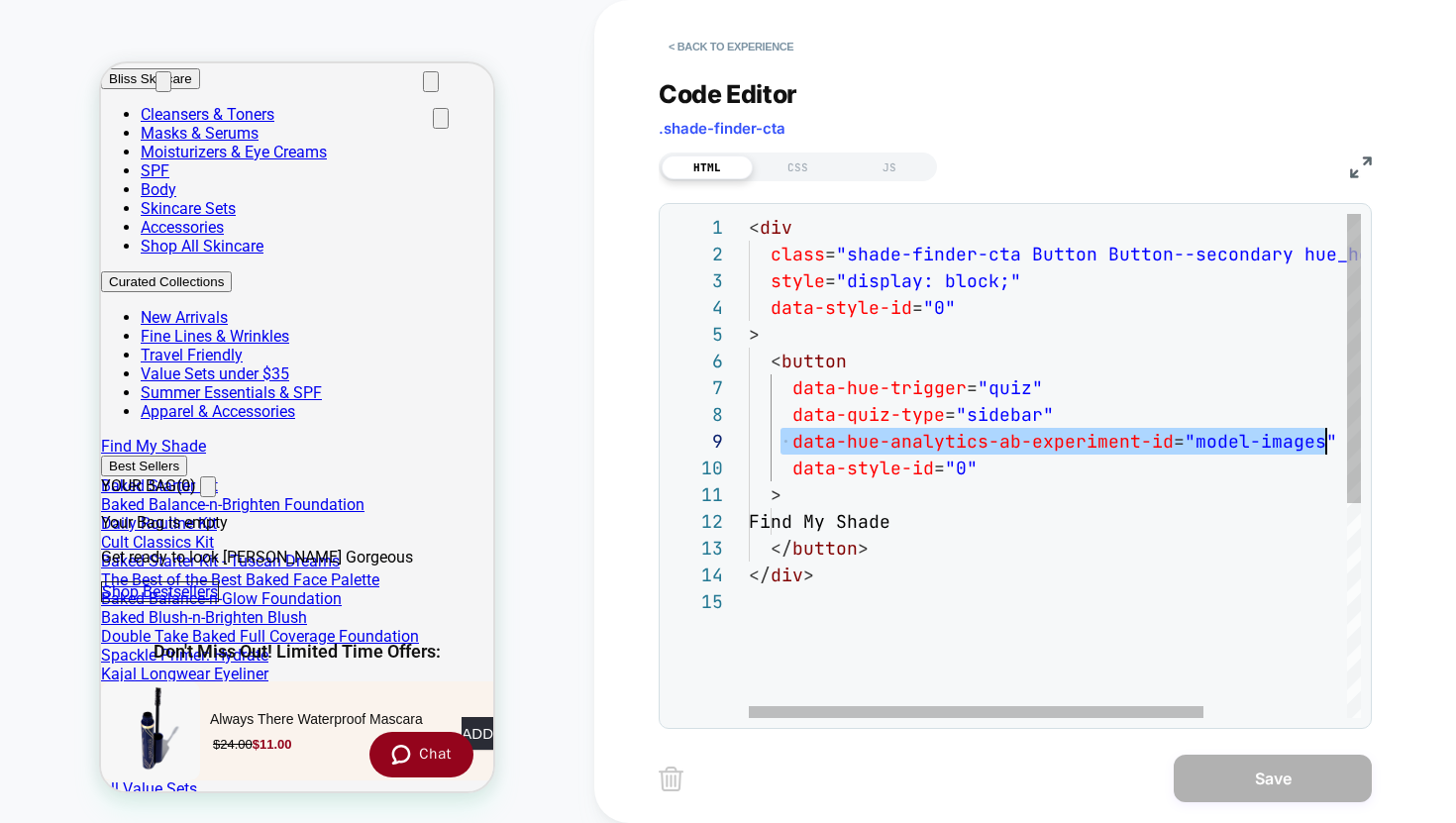 drag, startPoint x: 779, startPoint y: 438, endPoint x: 1359, endPoint y: 448, distance: 580.0862 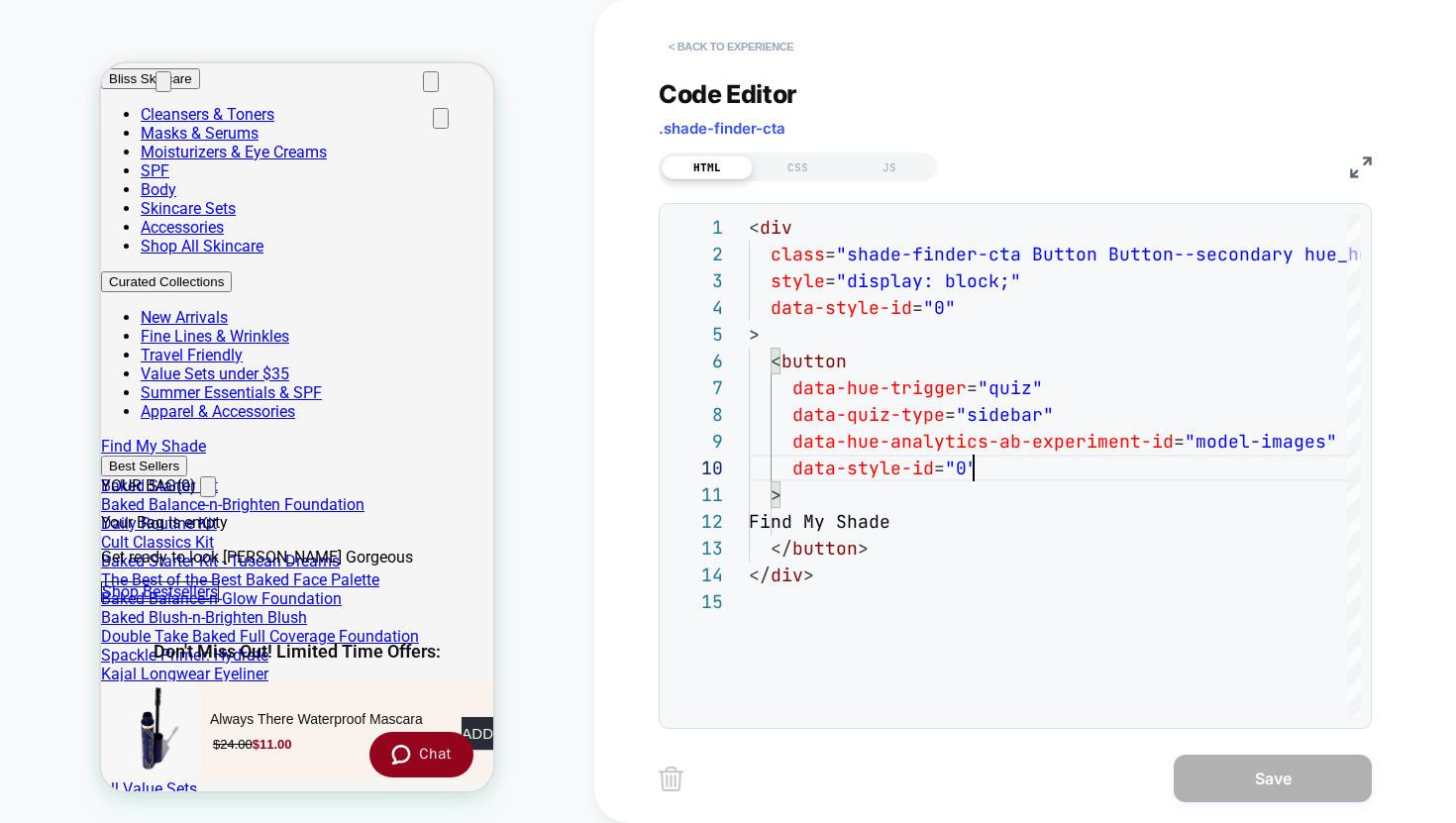 click on "< Back to experience" at bounding box center (731, 47) 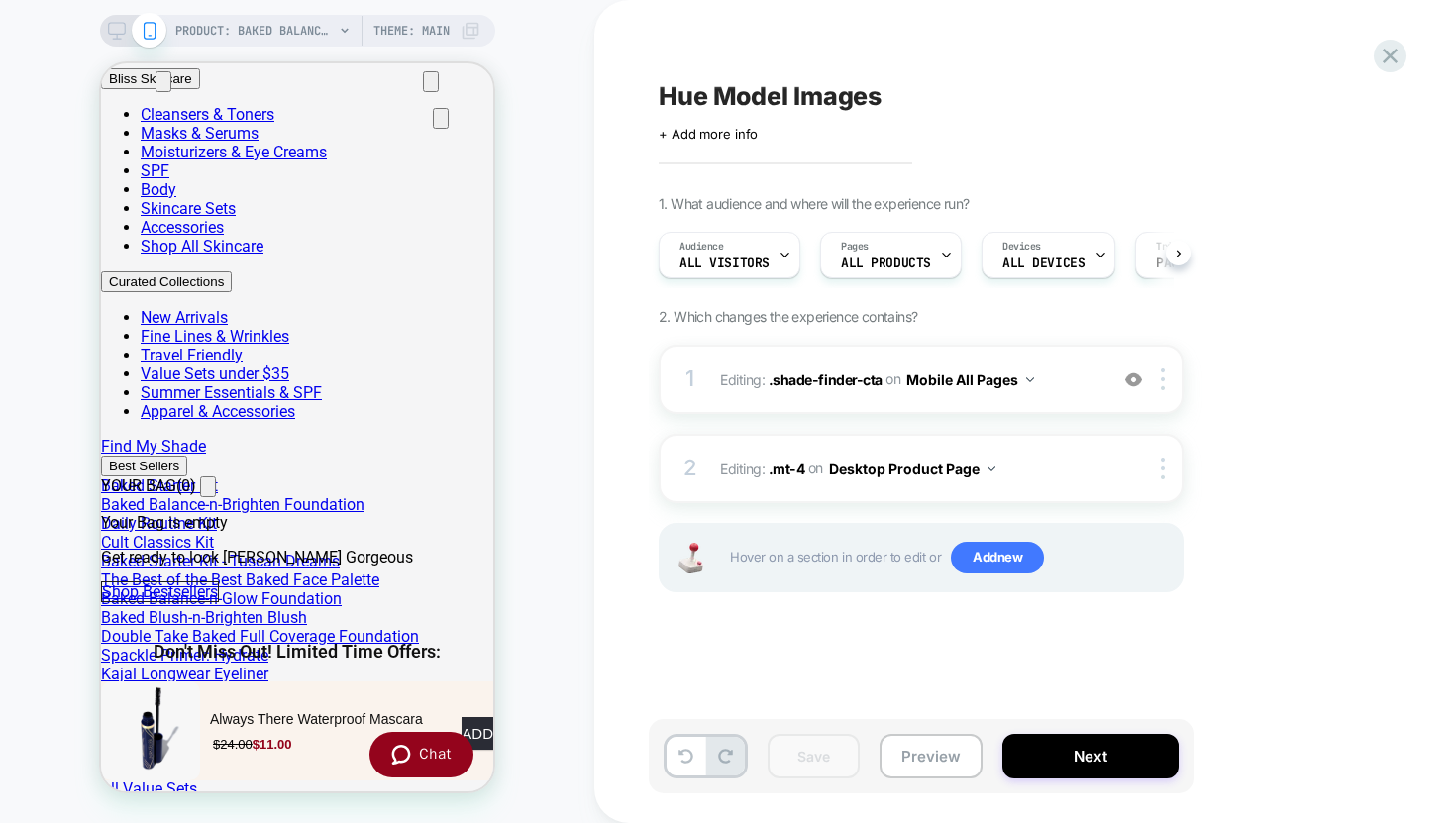 scroll, scrollTop: 0, scrollLeft: 1, axis: horizontal 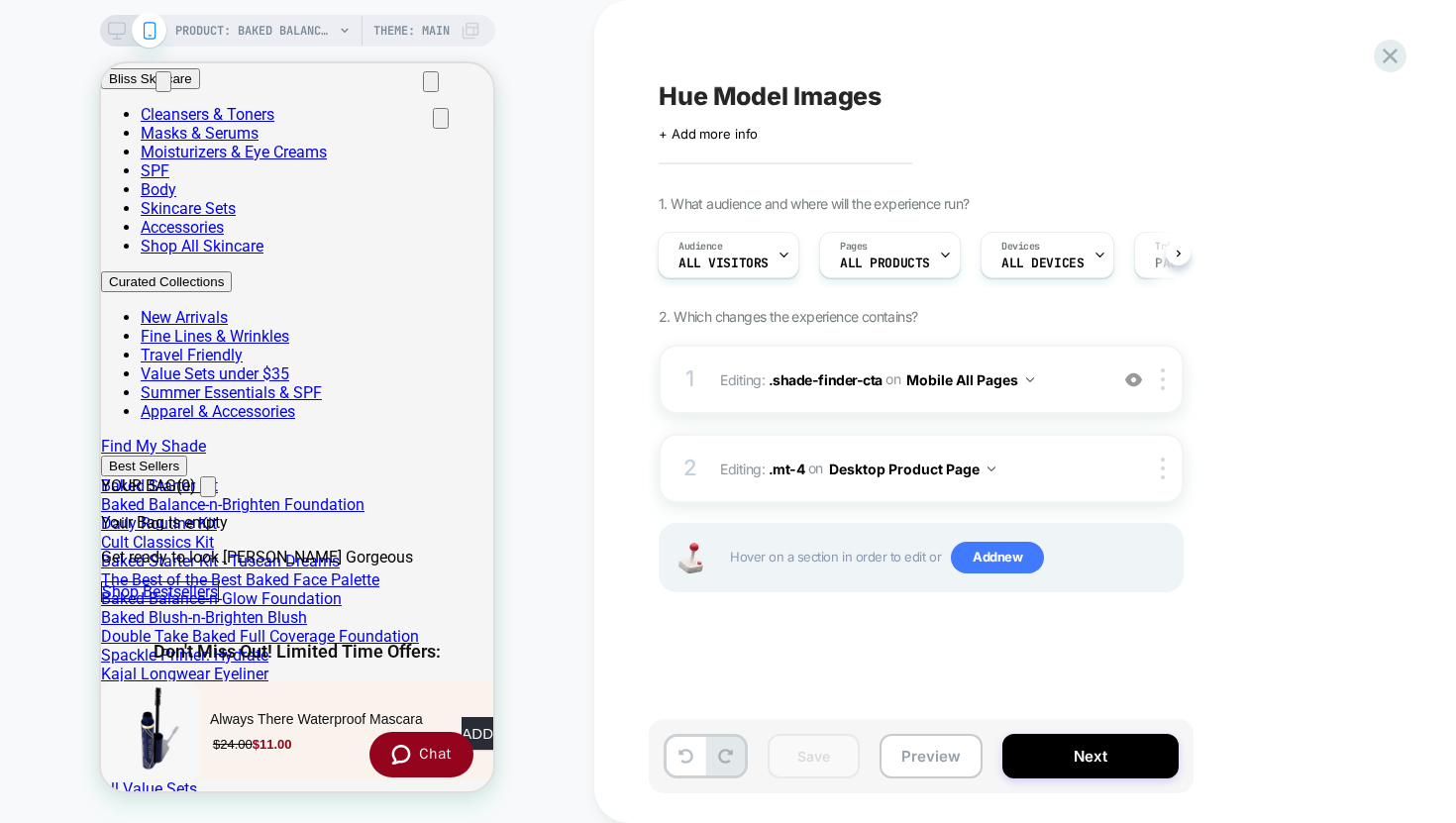 click 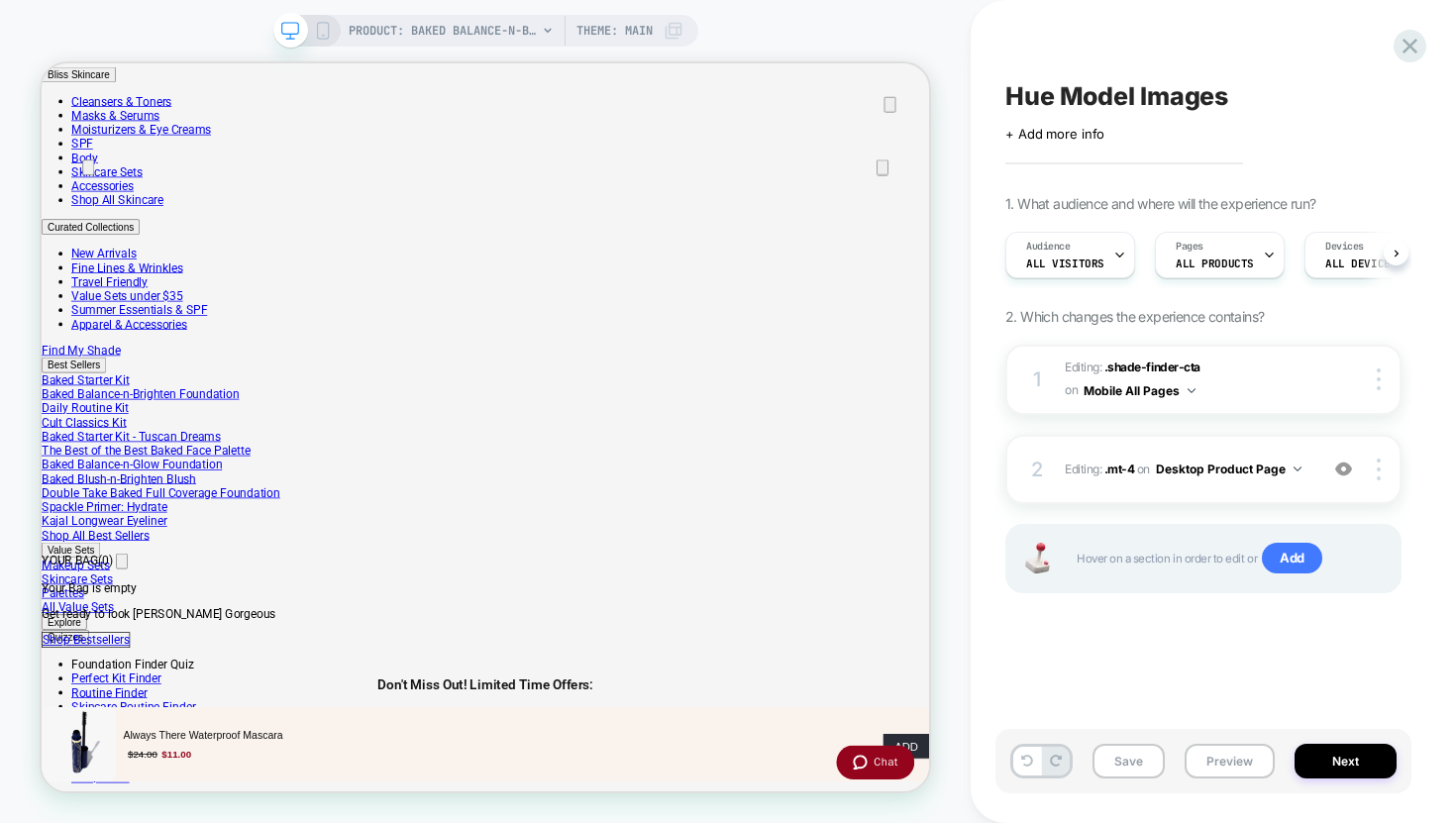 scroll, scrollTop: 0, scrollLeft: 1, axis: horizontal 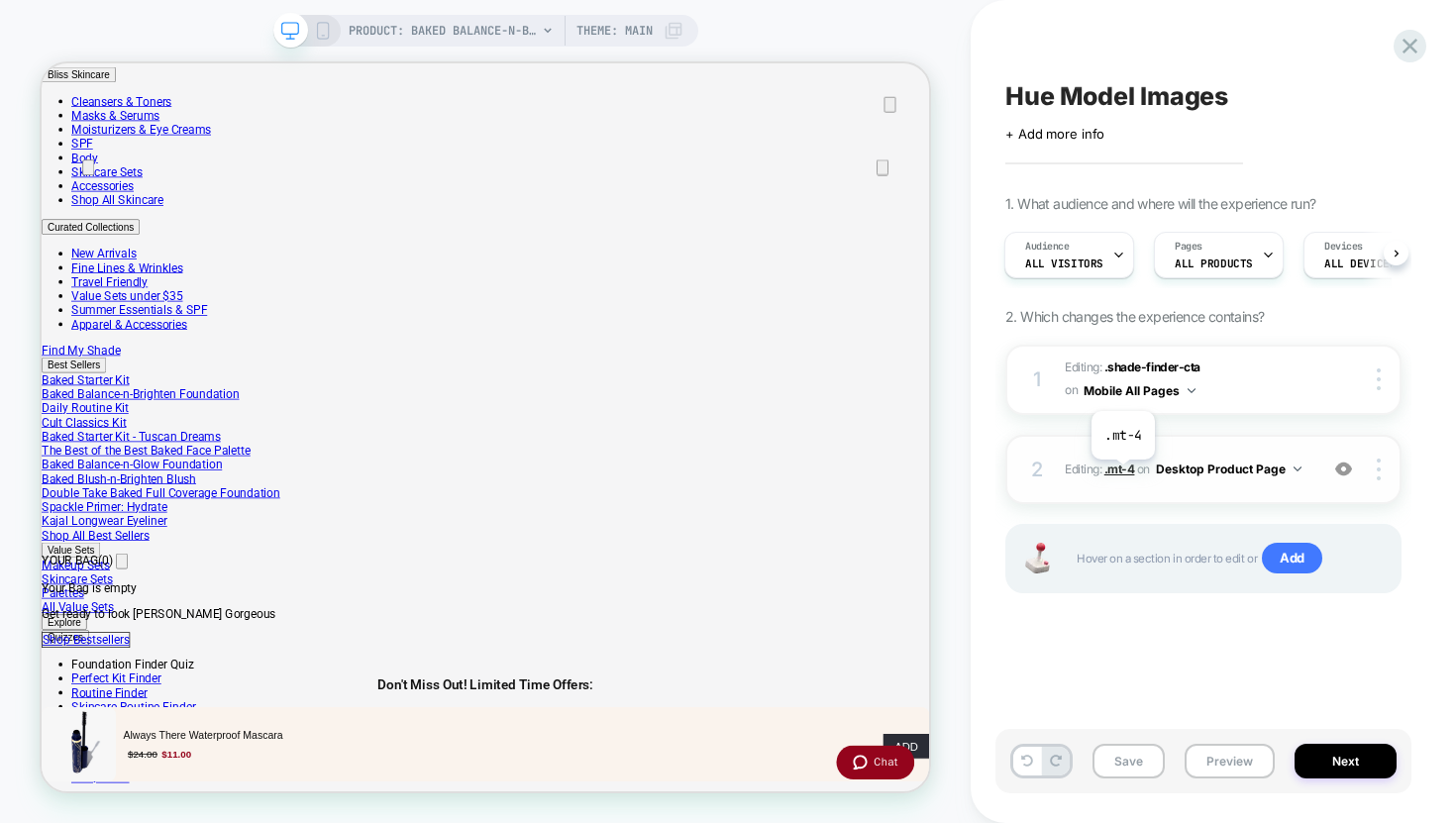 click on ".mt-4" at bounding box center [1119, 468] 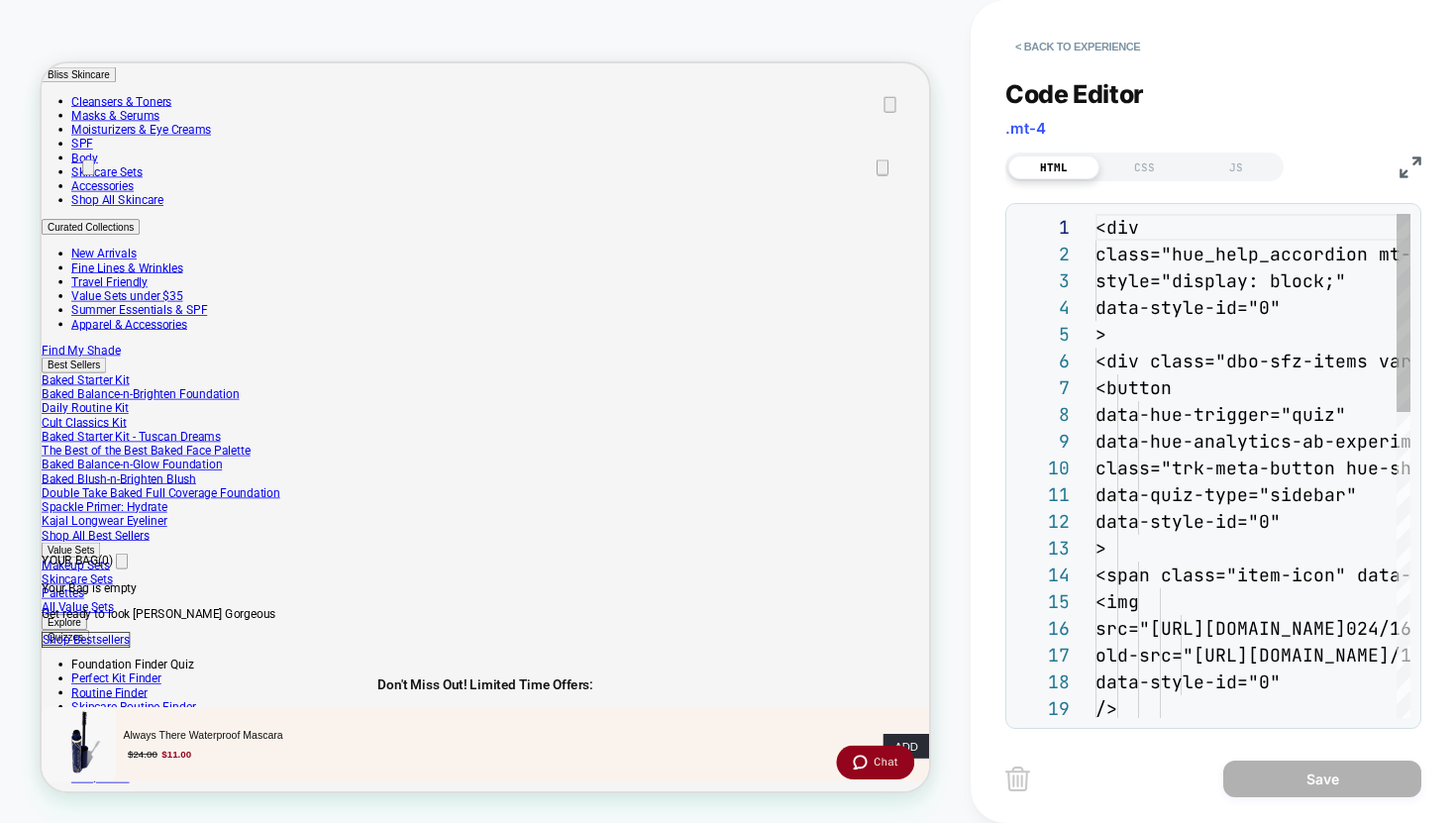 scroll, scrollTop: 0, scrollLeft: 0, axis: both 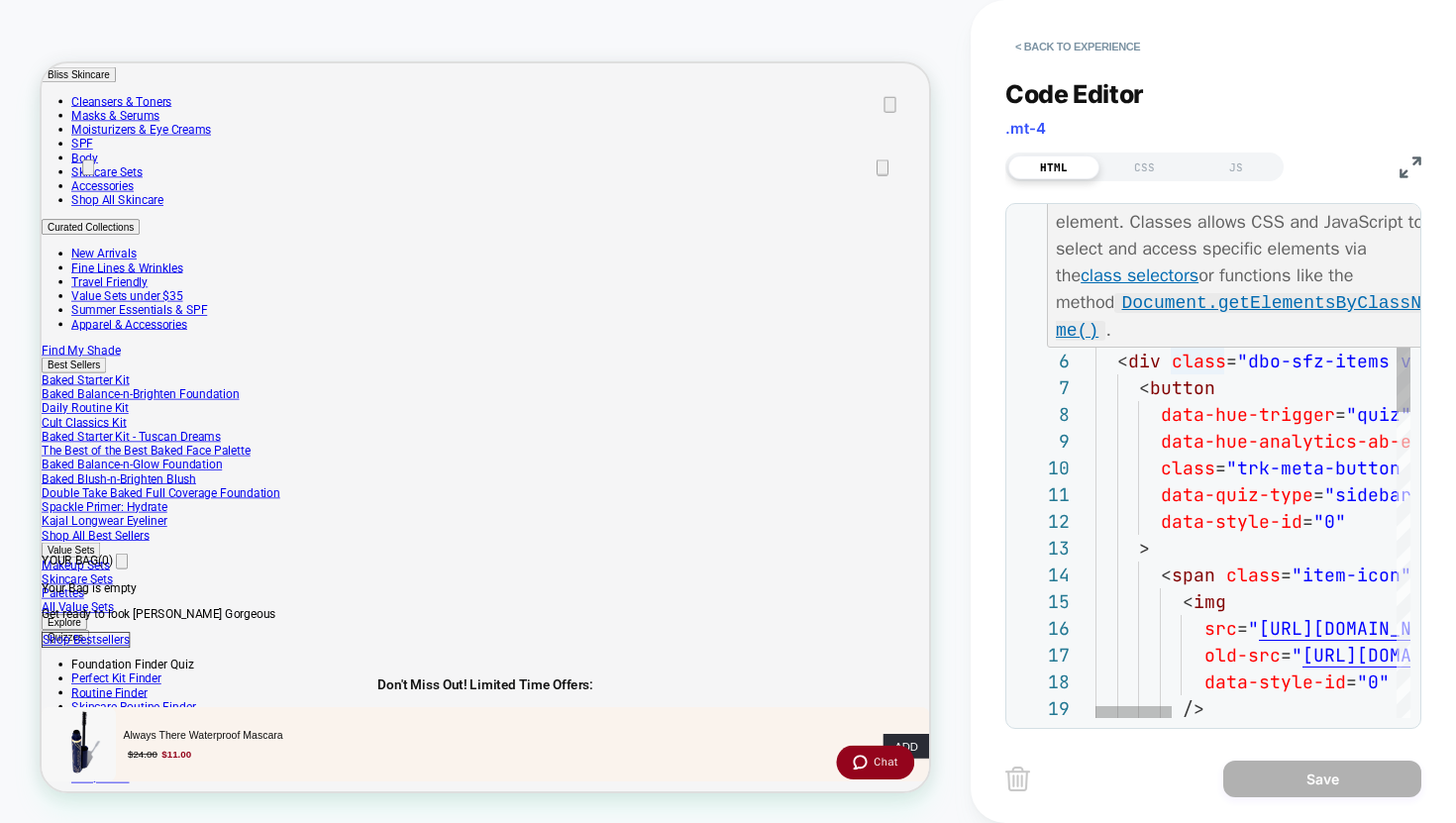 click on "data-hue-trigger = "quiz"        data-hue-analytics-ab-experiment-id = "model-images"        class = "trk-meta-button hue-shade-finder"        data-quiz-type = "sidebar"        data-style-id = "0"      >        < span   class = "item-icon"   data-style-id = "0" >          < img            src = " https://cdn.shopify.com/s/files/1/0024/1618/1294/p roducts/ShadeFinderIcon.svg?v=1675718293 "            old-src = " https://cdn.shopify.com/s/files/1/0024/1618/1294/p roducts/ShadeFinderIcon.svg?v=1675718293 "            data-style-id = "0"          />    < div   class = "dbo-sfz-items variation-4"   data-style-id = "0" >      < button    data-style-id = "0" > < div    class = "hue_help_accordion mt-4 mb-6"    style = "display: block;"" at bounding box center (1712, 854) 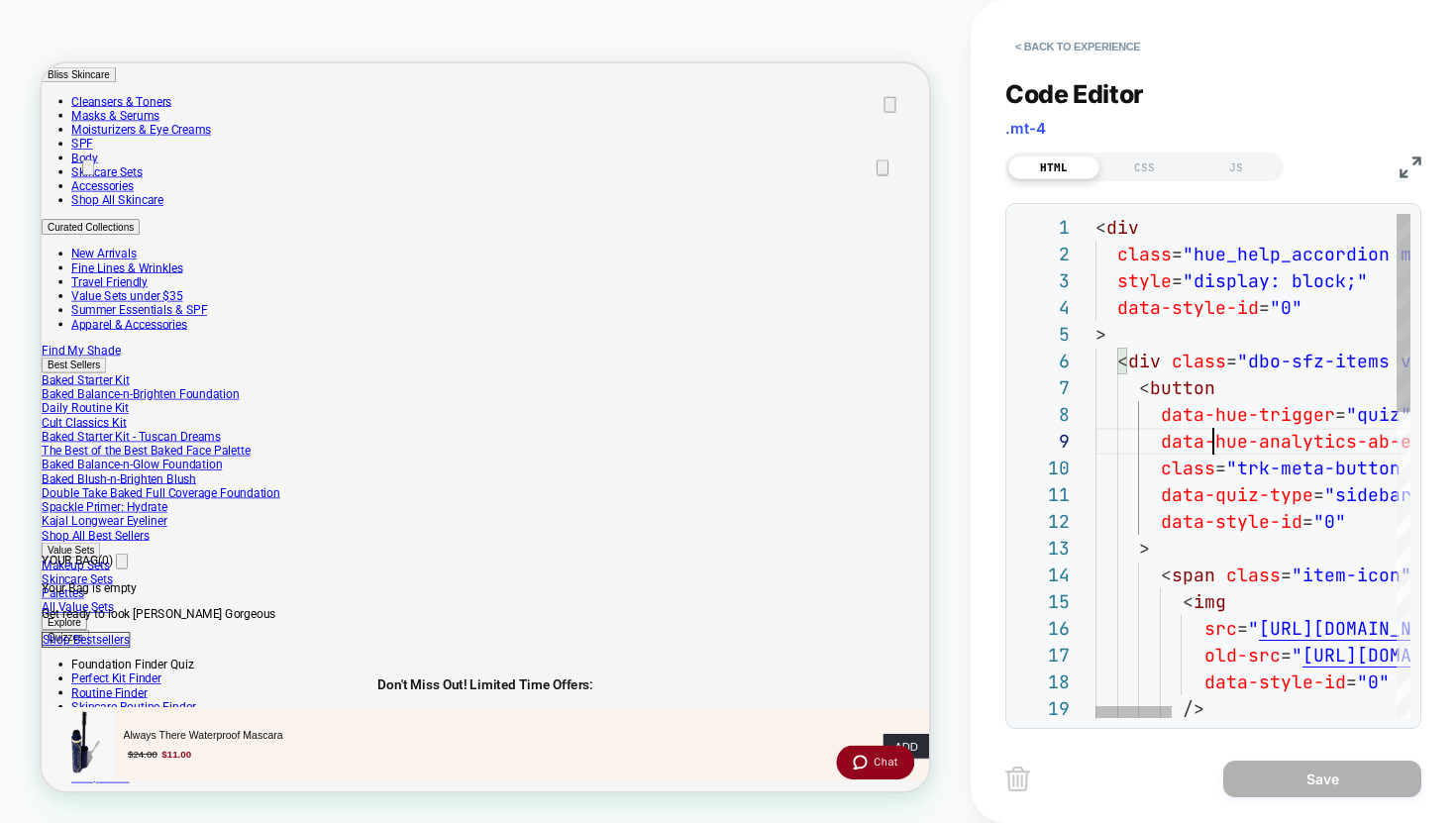 click on "data-hue-trigger = "quiz"        data-hue-analytics-ab-experiment-id = "model-images"        class = "trk-meta-button hue-shade-finder"        data-quiz-type = "sidebar"        data-style-id = "0"      >        < span   class = "item-icon"   data-style-id = "0" >          < img            src = " https://cdn.shopify.com/s/files/1/0024/1618/1294/p roducts/ShadeFinderIcon.svg?v=1675718293 "            old-src = " https://cdn.shopify.com/s/files/1/0024/1618/1294/p roducts/ShadeFinderIcon.svg?v=1675718293 "            data-style-id = "0"          />    < div   class = "dbo-sfz-items variation-4"   data-style-id = "0" >      < button    data-style-id = "0" > < div    class = "hue_help_accordion mt-4 mb-6"    style = "display: block;"" at bounding box center [1712, 854] 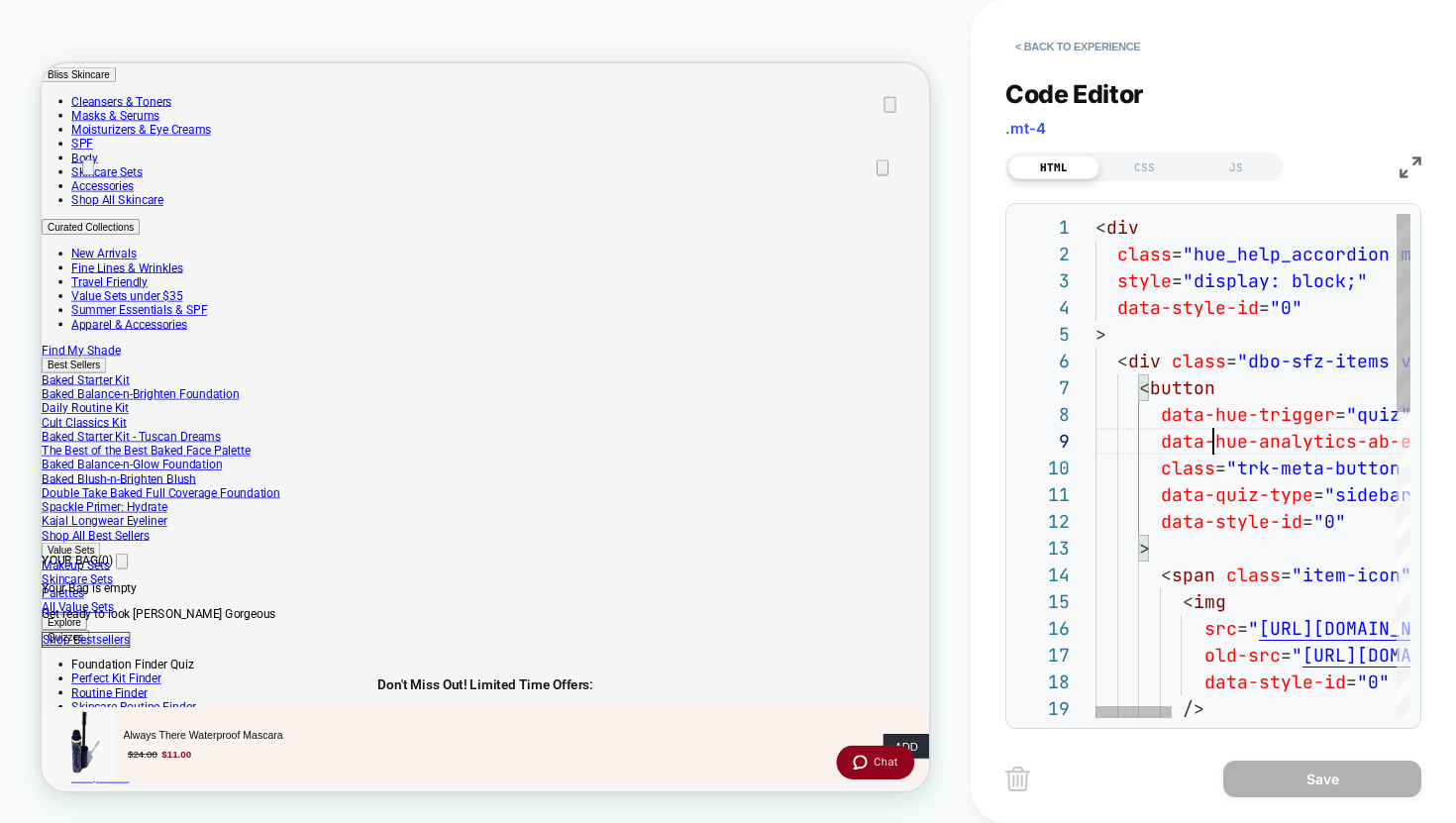 click on "data-hue-trigger = "quiz"        data-hue-analytics-ab-experiment-id = "model-images"        class = "trk-meta-button hue-shade-finder"        data-quiz-type = "sidebar"        data-style-id = "0"      >        < span   class = "item-icon"   data-style-id = "0" >          < img            src = " https://cdn.shopify.com/s/files/1/0024/1618/1294/p roducts/ShadeFinderIcon.svg?v=1675718293 "            old-src = " https://cdn.shopify.com/s/files/1/0024/1618/1294/p roducts/ShadeFinderIcon.svg?v=1675718293 "            data-style-id = "0"          />    < div   class = "dbo-sfz-items variation-4"   data-style-id = "0" >      < button    data-style-id = "0" > < div    class = "hue_help_accordion mt-4 mb-6"    style = "display: block;"" at bounding box center (1712, 854) 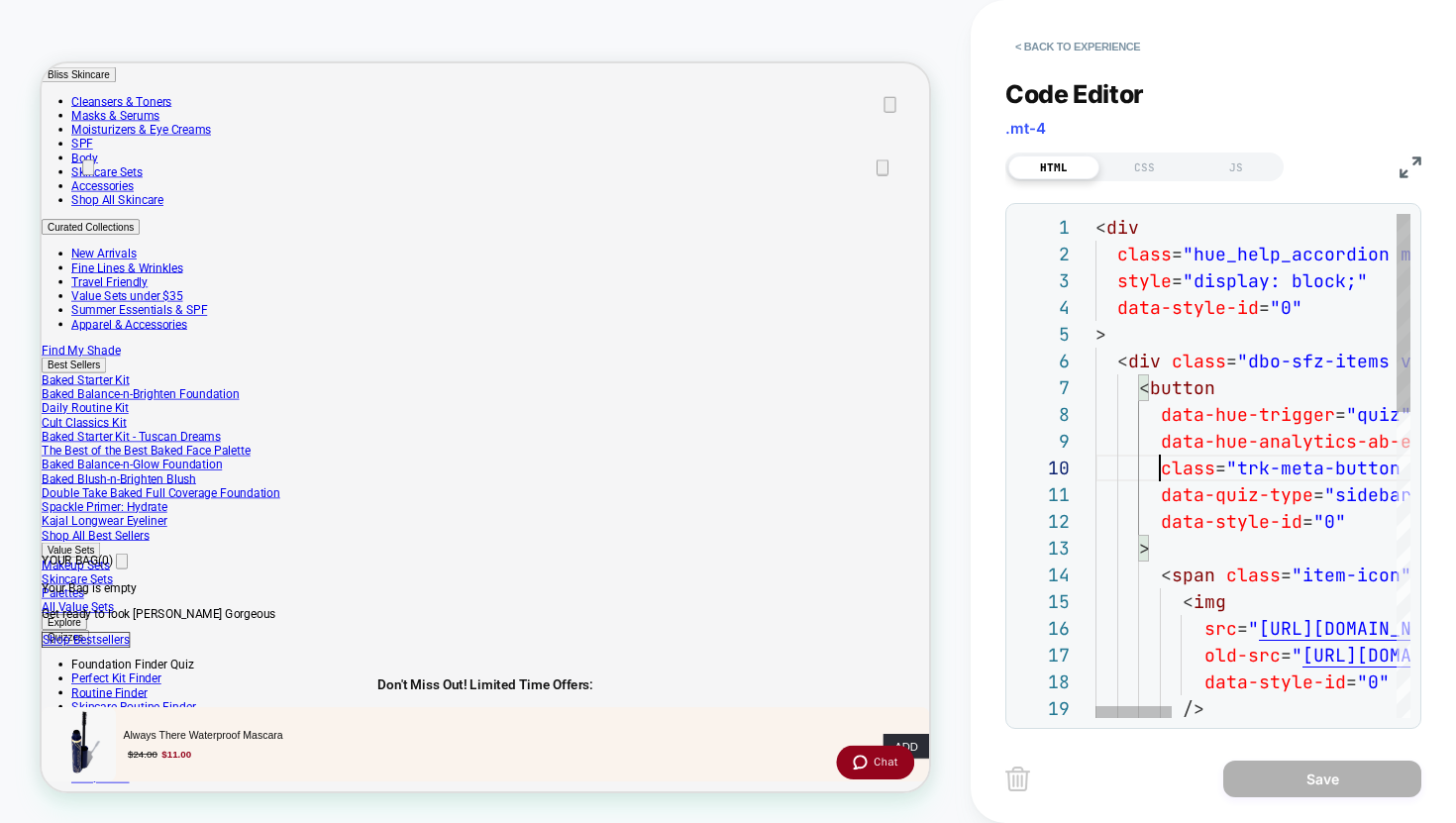 click on "data-hue-trigger = "quiz"        data-hue-analytics-ab-experiment-id = "model-images"        class = "trk-meta-button hue-shade-finder"        data-quiz-type = "sidebar"        data-style-id = "0"      >        < span   class = "item-icon"   data-style-id = "0" >          < img            src = " https://cdn.shopify.com/s/files/1/0024/1618/1294/p roducts/ShadeFinderIcon.svg?v=1675718293 "            old-src = " https://cdn.shopify.com/s/files/1/0024/1618/1294/p roducts/ShadeFinderIcon.svg?v=1675718293 "            data-style-id = "0"          />    < div   class = "dbo-sfz-items variation-4"   data-style-id = "0" >      < button    data-style-id = "0" > < div    class = "hue_help_accordion mt-4 mb-6"    style = "display: block;"" at bounding box center (1712, 854) 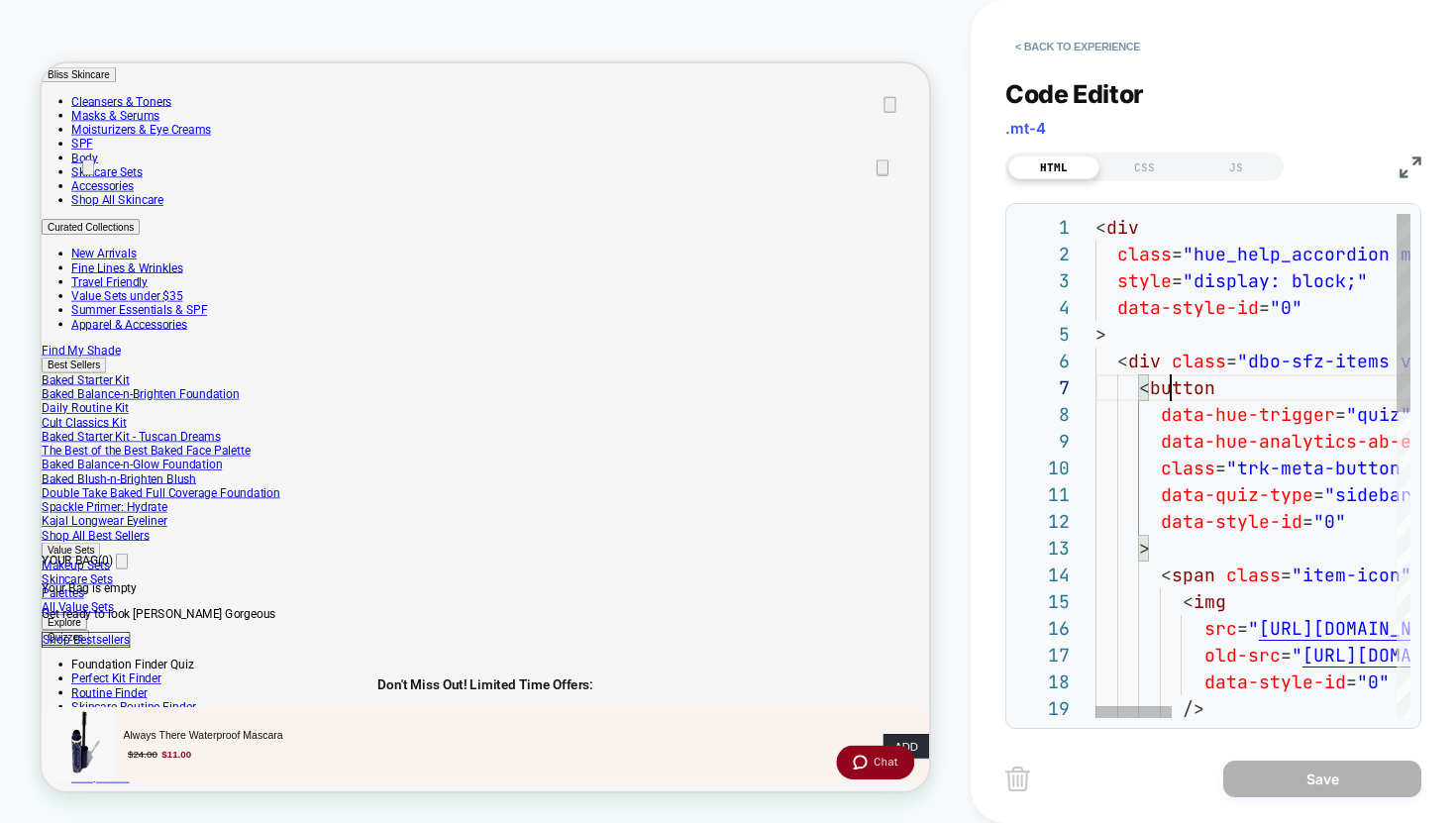 click on "data-hue-trigger = "quiz"        data-hue-analytics-ab-experiment-id = "model-images"        class = "trk-meta-button hue-shade-finder"        data-quiz-type = "sidebar"        data-style-id = "0"      >        < span   class = "item-icon"   data-style-id = "0" >          < img            src = " https://cdn.shopify.com/s/files/1/0024/1618/1294/p roducts/ShadeFinderIcon.svg?v=1675718293 "            old-src = " https://cdn.shopify.com/s/files/1/0024/1618/1294/p roducts/ShadeFinderIcon.svg?v=1675718293 "            data-style-id = "0"          />    < div   class = "dbo-sfz-items variation-4"   data-style-id = "0" >      < button    data-style-id = "0" > < div    class = "hue_help_accordion mt-4 mb-6"    style = "display: block;"" at bounding box center (1712, 854) 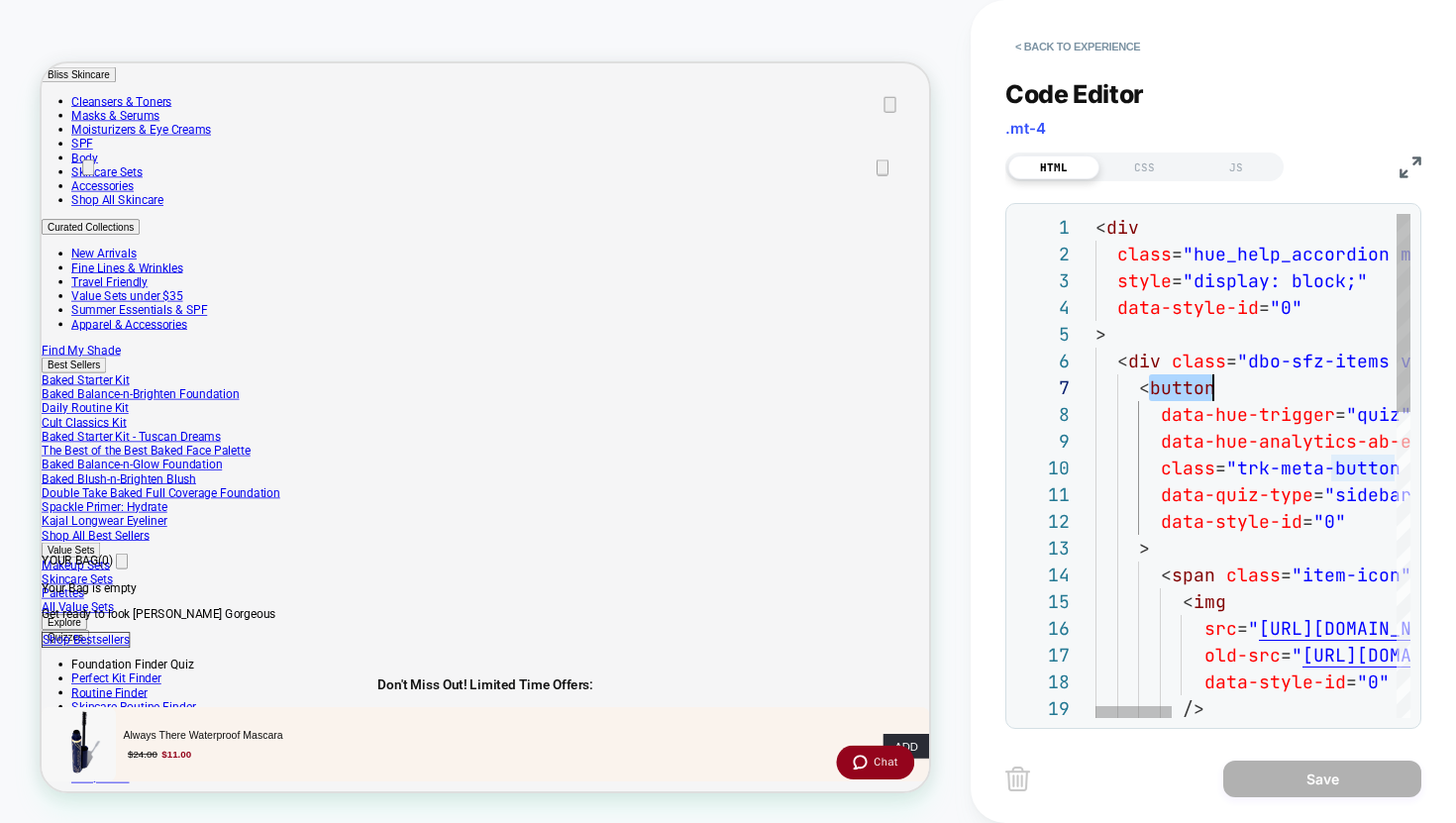 click on "data-hue-trigger = "quiz"        data-hue-analytics-ab-experiment-id = "model-images"        class = "trk-meta-button hue-shade-finder"        data-quiz-type = "sidebar"        data-style-id = "0"      >        < span   class = "item-icon"   data-style-id = "0" >          < img            src = " https://cdn.shopify.com/s/files/1/0024/1618/1294/p roducts/ShadeFinderIcon.svg?v=1675718293 "            old-src = " https://cdn.shopify.com/s/files/1/0024/1618/1294/p roducts/ShadeFinderIcon.svg?v=1675718293 "            data-style-id = "0"          />    < div   class = "dbo-sfz-items variation-4"   data-style-id = "0" >      < button    data-style-id = "0" > < div    class = "hue_help_accordion mt-4 mb-6"    style = "display: block;"" at bounding box center (1712, 854) 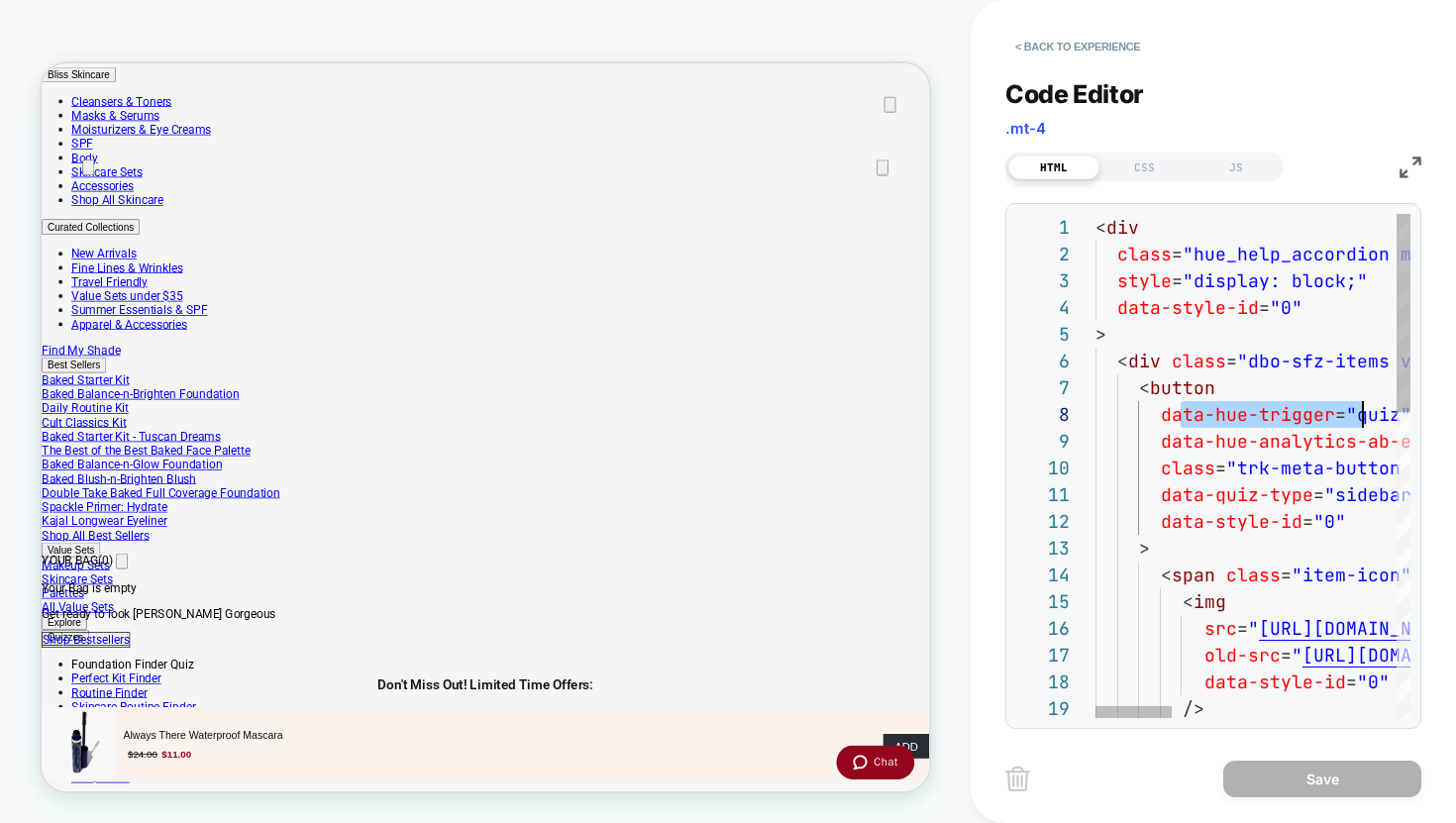 drag, startPoint x: 1176, startPoint y: 414, endPoint x: 1362, endPoint y: 413, distance: 186.00269 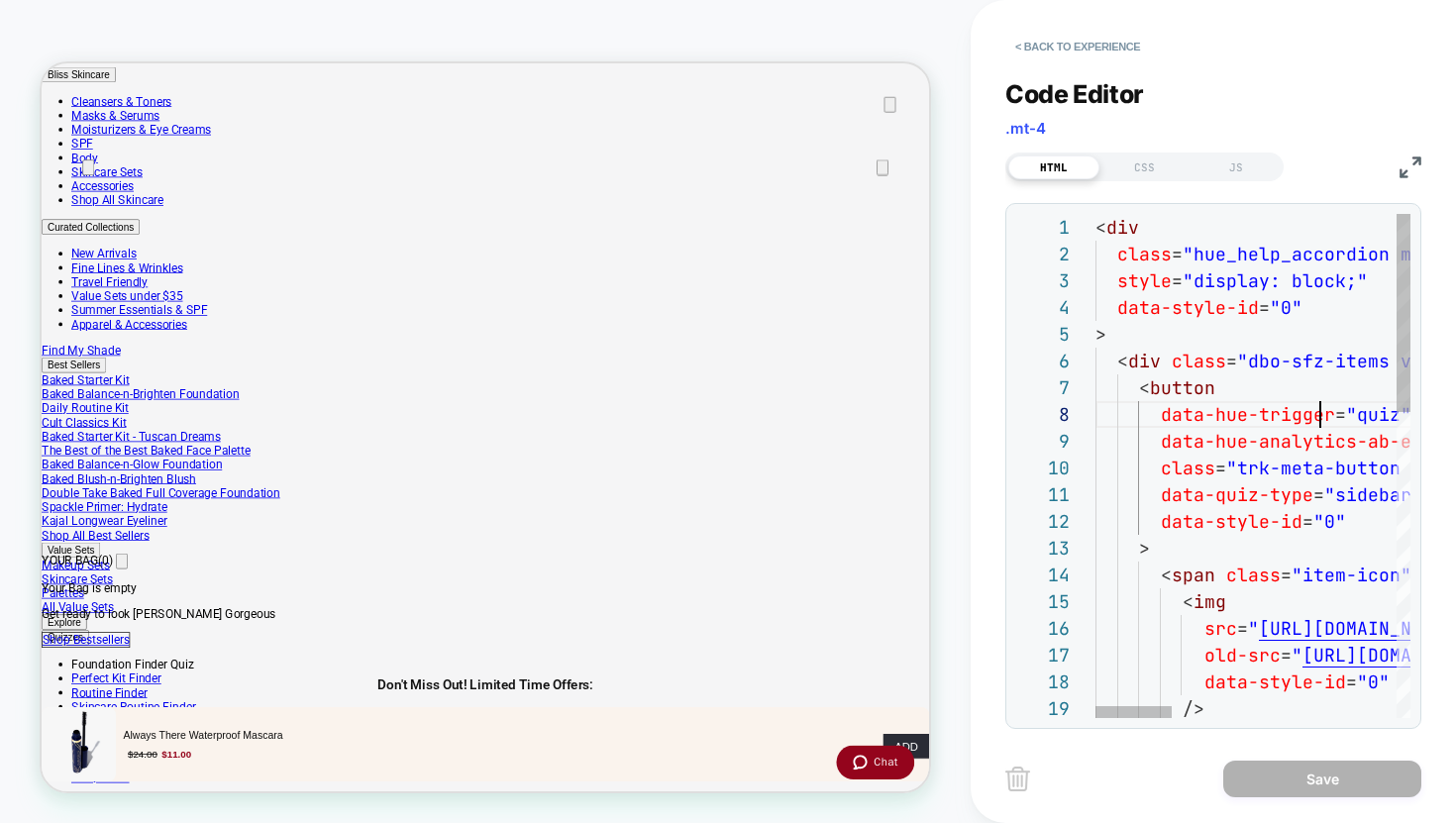 scroll, scrollTop: 187, scrollLeft: 225, axis: both 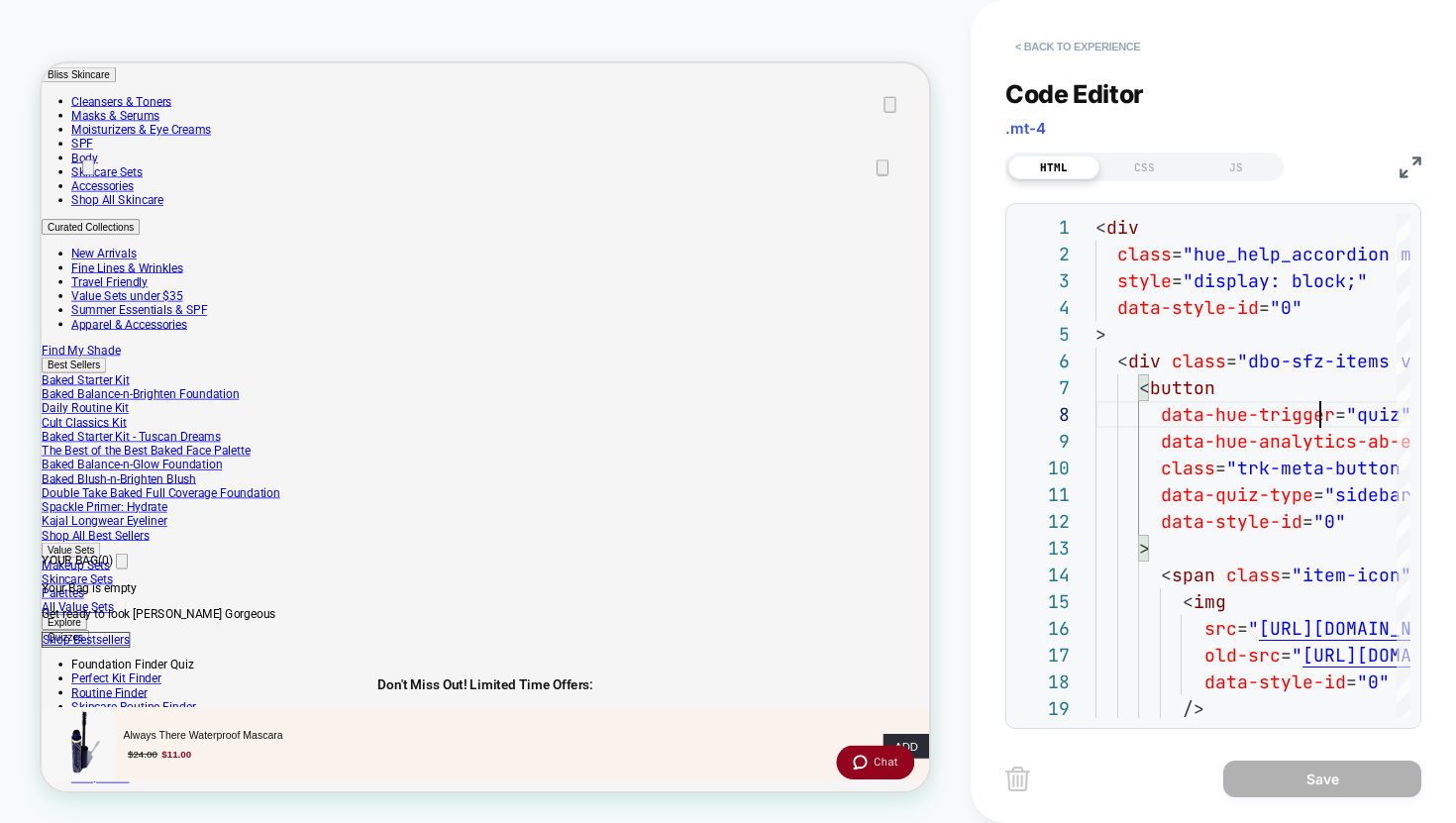 click on "< Back to experience" at bounding box center [1078, 47] 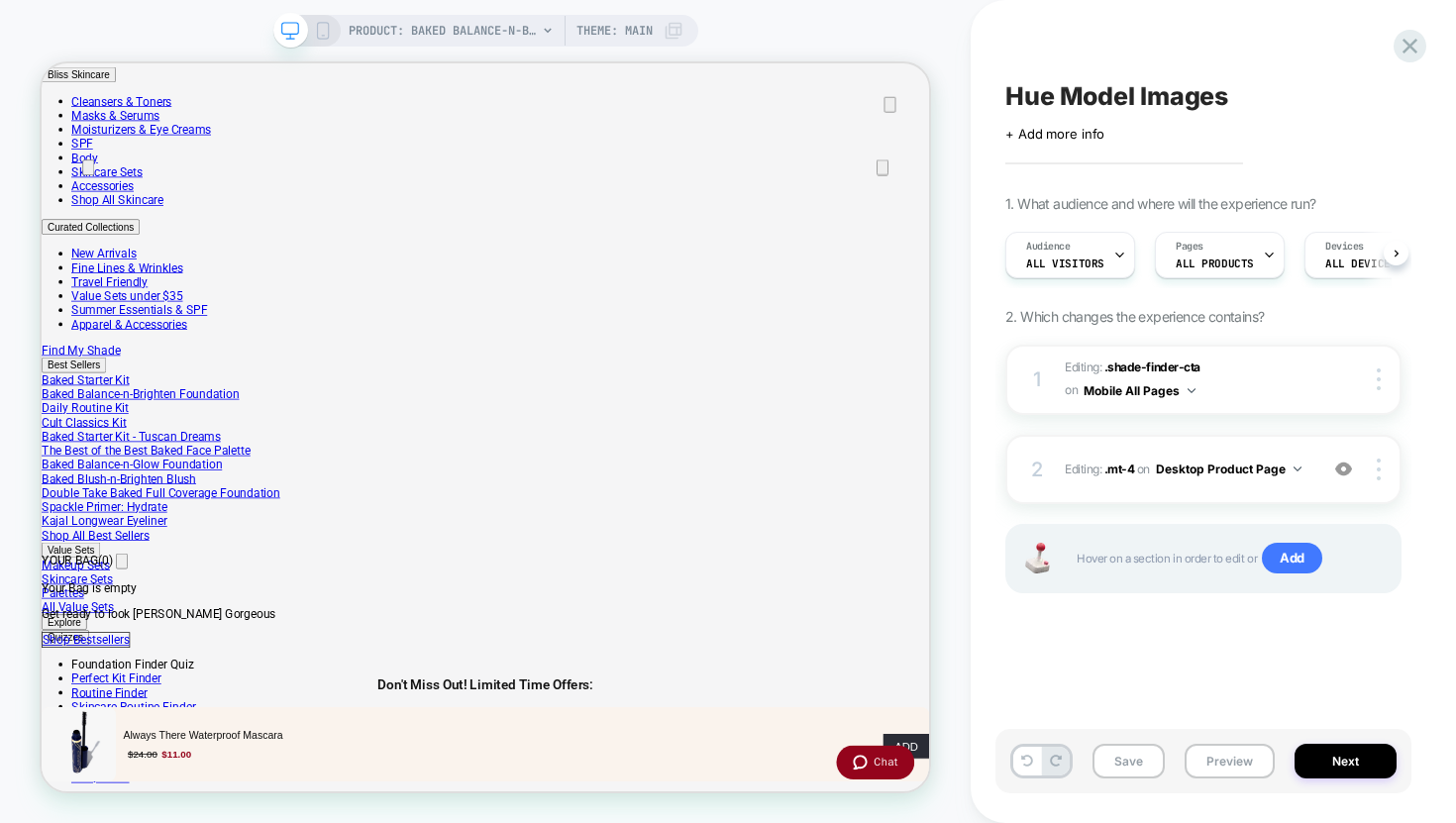 scroll, scrollTop: 0, scrollLeft: 1, axis: horizontal 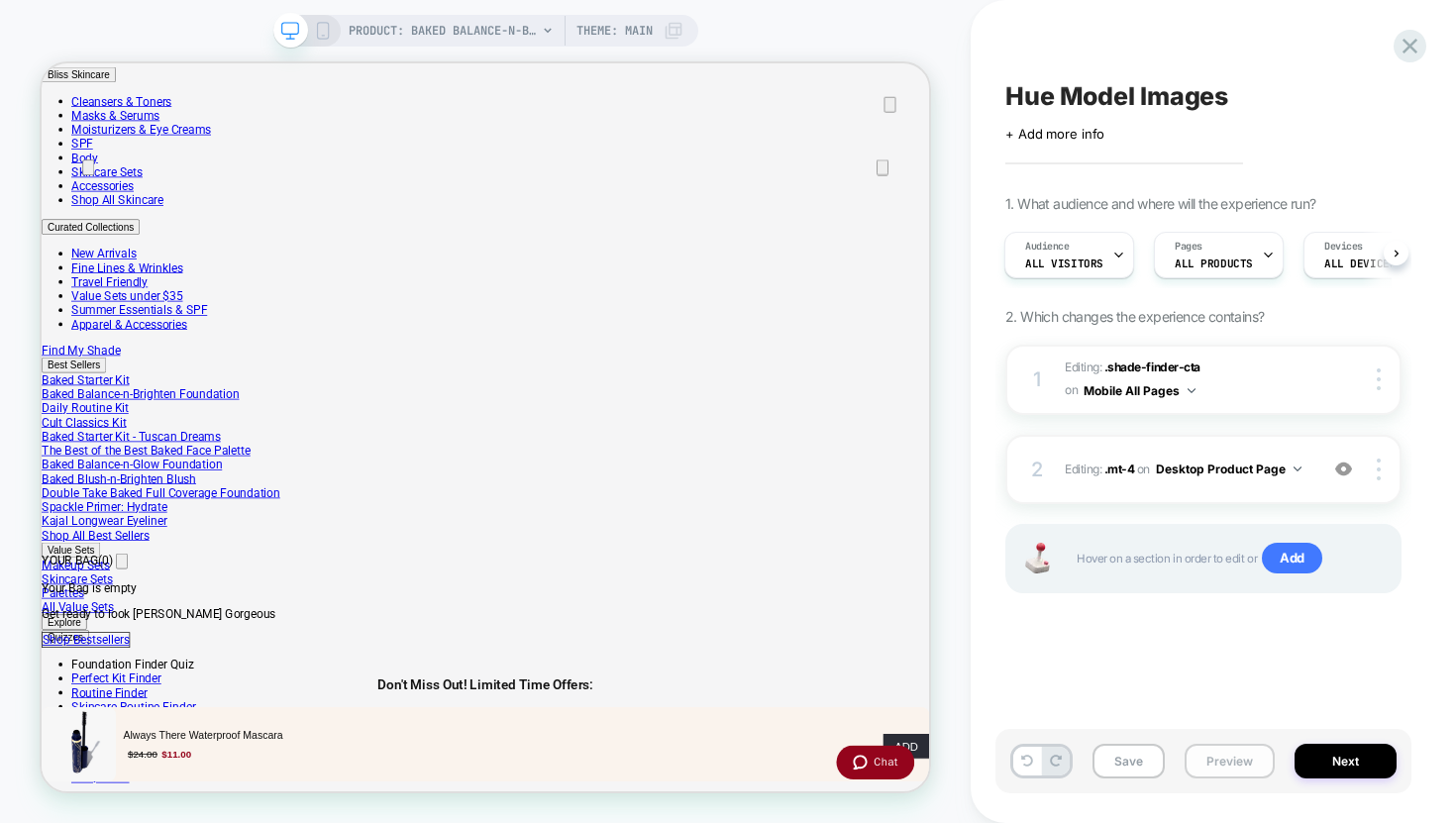 click on "Preview" at bounding box center [1229, 761] 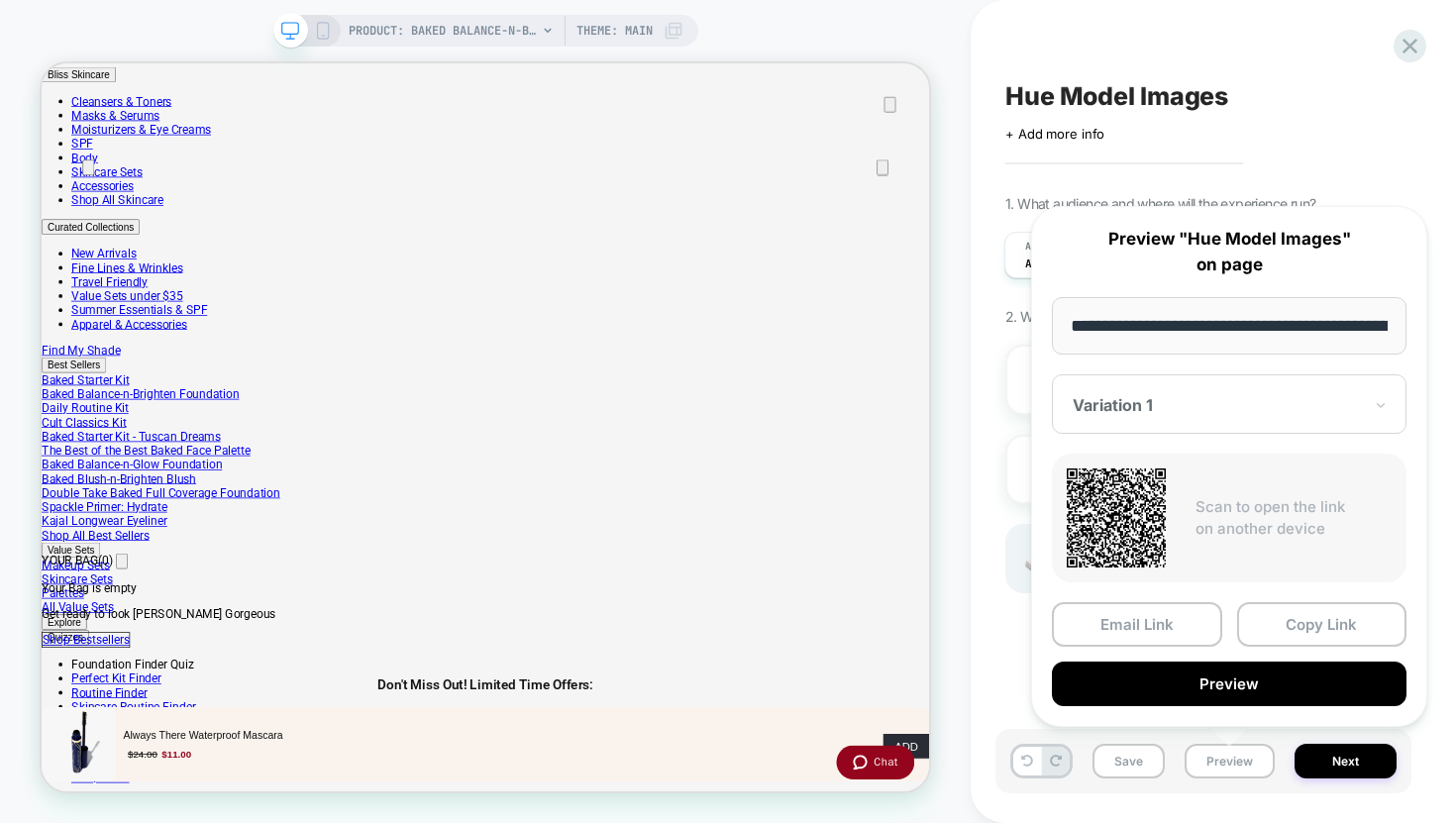 scroll, scrollTop: 0, scrollLeft: 564, axis: horizontal 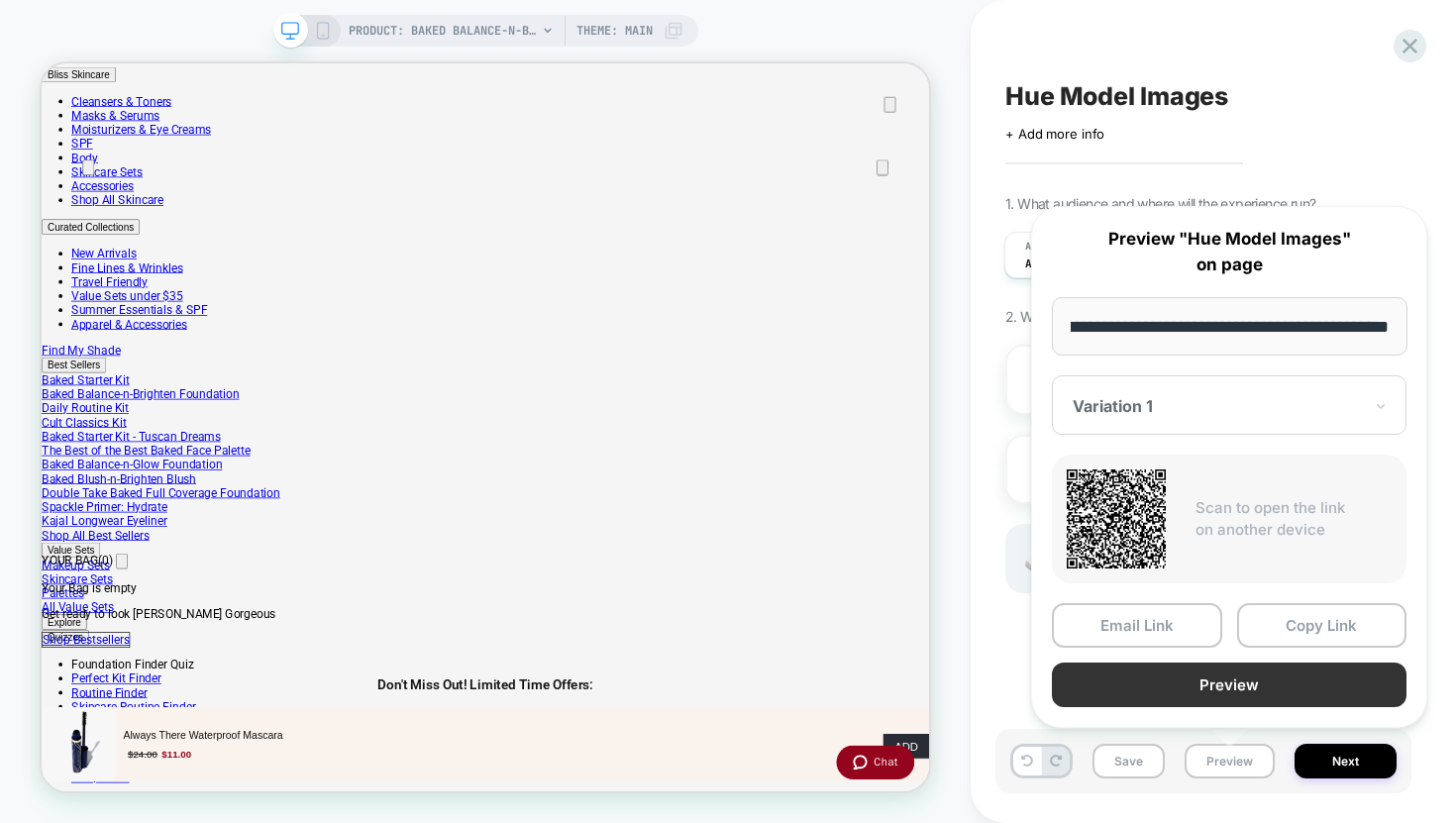 click on "Preview" at bounding box center [1229, 684] 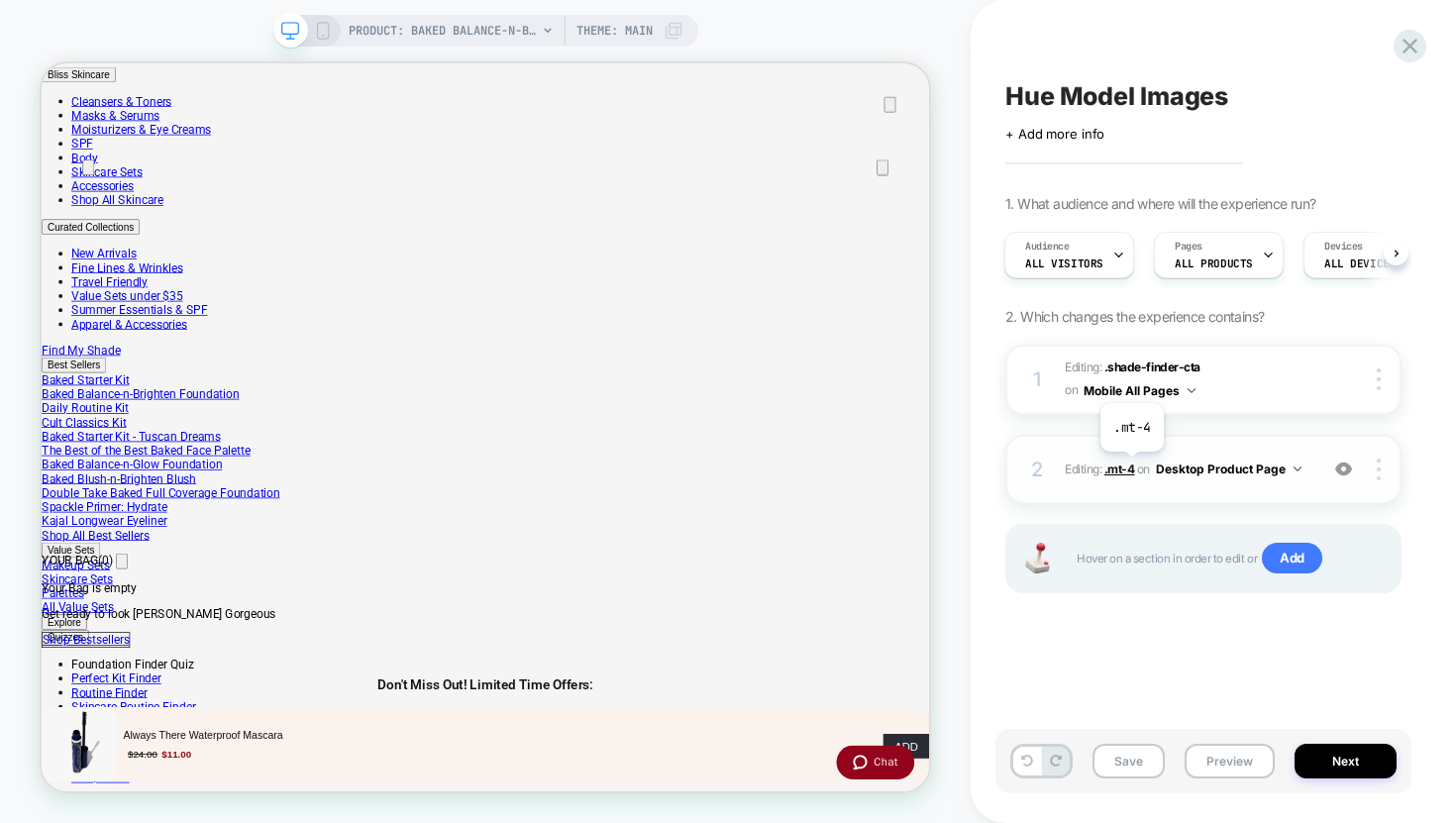 click on ".mt-4" at bounding box center [1119, 468] 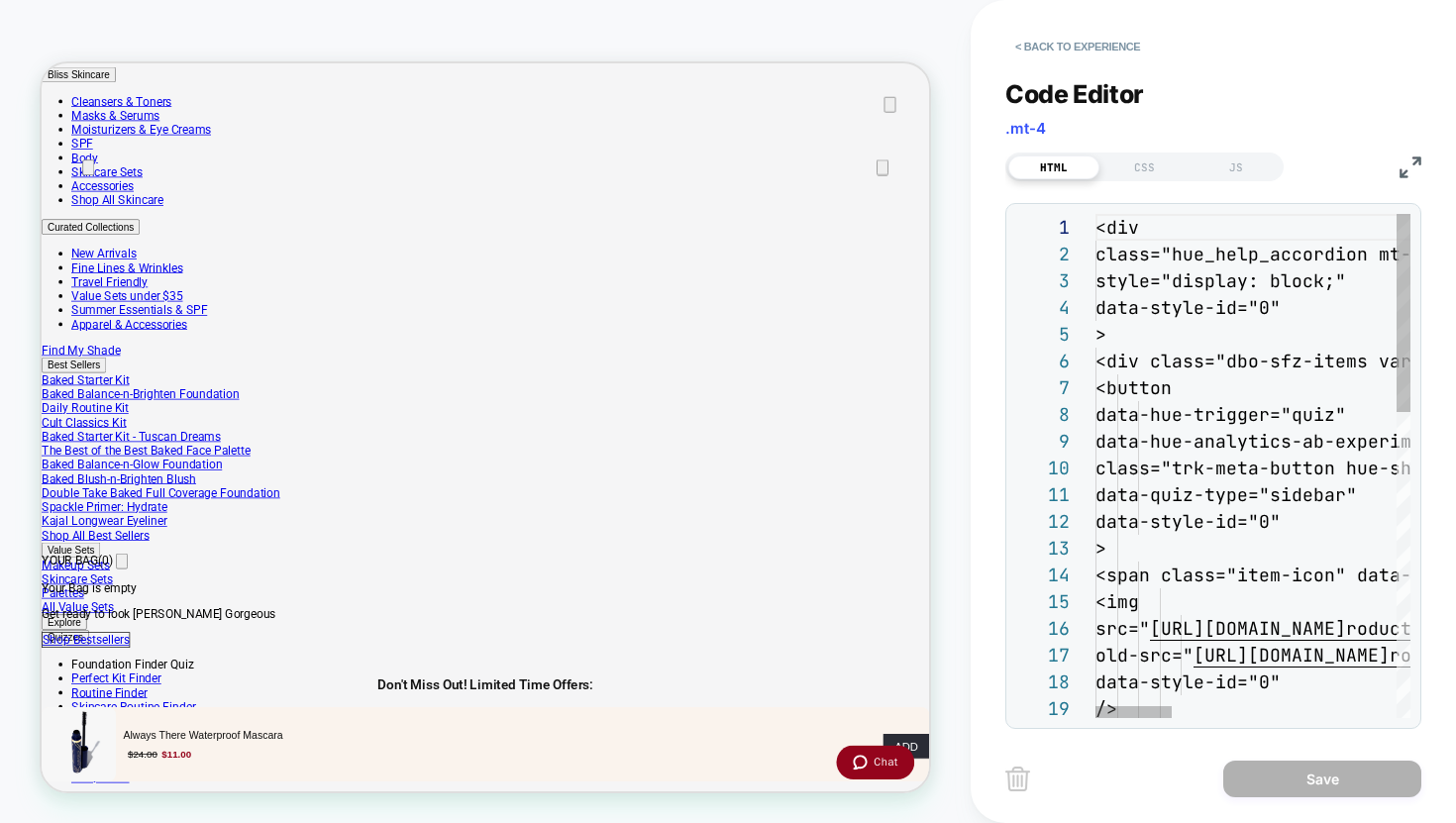 scroll, scrollTop: 267, scrollLeft: 0, axis: vertical 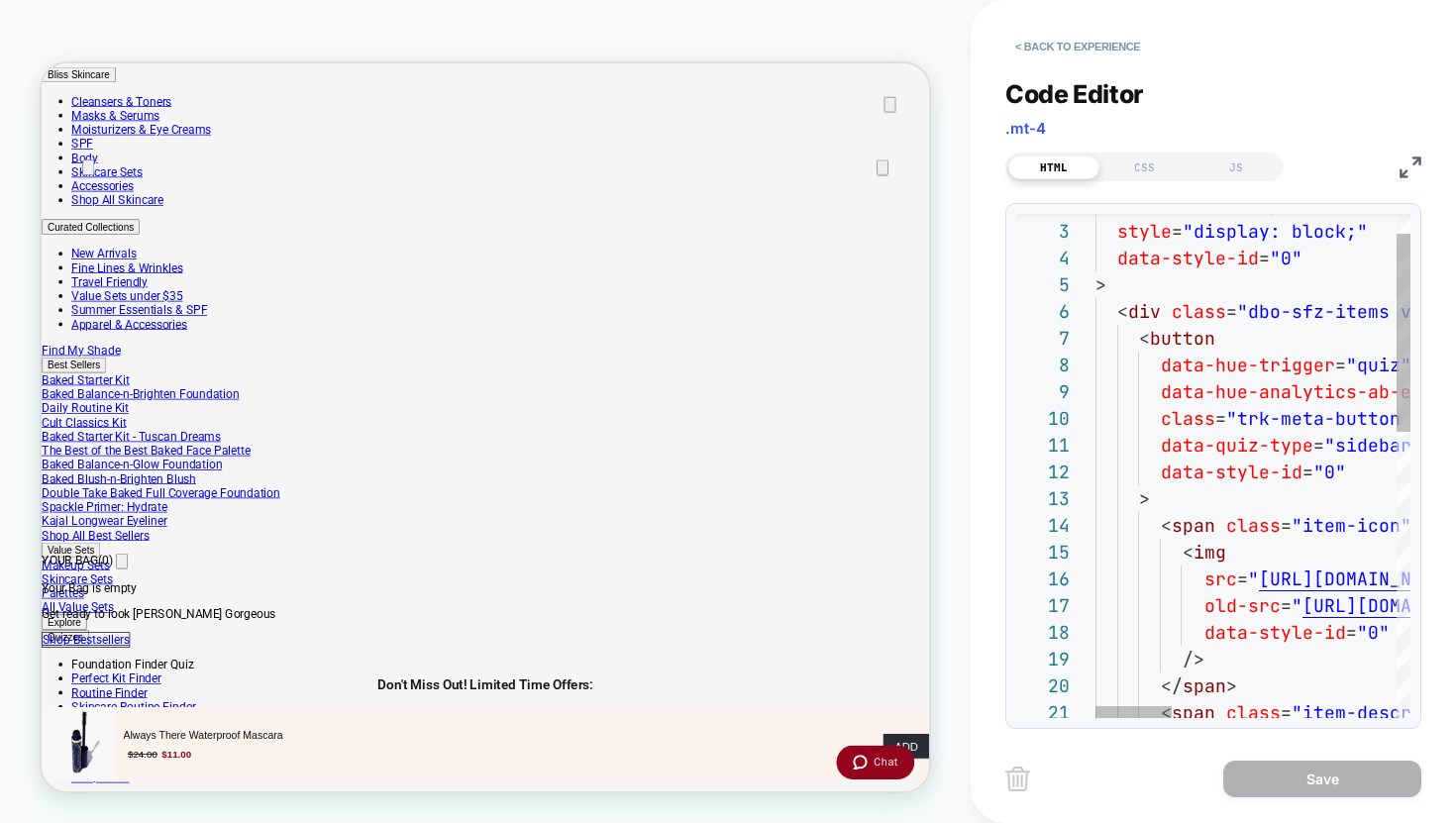 click on "class = "hue_help_accordion mt-4 mb-6"    style = "display: block;"    data-style-id = "0" >    < div   class = "dbo-sfz-items variation-4"   data-style-id = "0" >      < button        data-hue-trigger = "quiz"        data-hue-analytics-ab-experiment-id = "model-images"        class = "trk-meta-button hue-shade-finder"        data-quiz-type = "sidebar"        data-style-id = "0"      >        < span   class = "item-icon"   data-style-id = "0" >          < img            src = " https://cdn.shopify.com/s/files/1/0024/1618/1294/p roducts/ShadeFinderIcon.svg?v=1675718293 "            old-src = " https://cdn.shopify.com/s/files/1/0024/1618/1294/p roducts/ShadeFinderIcon.svg?v=1675718293 "            data-style-id = "0"          />        </ span >        < span   class = "item-description"   data-style-id = "0" >" at bounding box center [1712, 804] 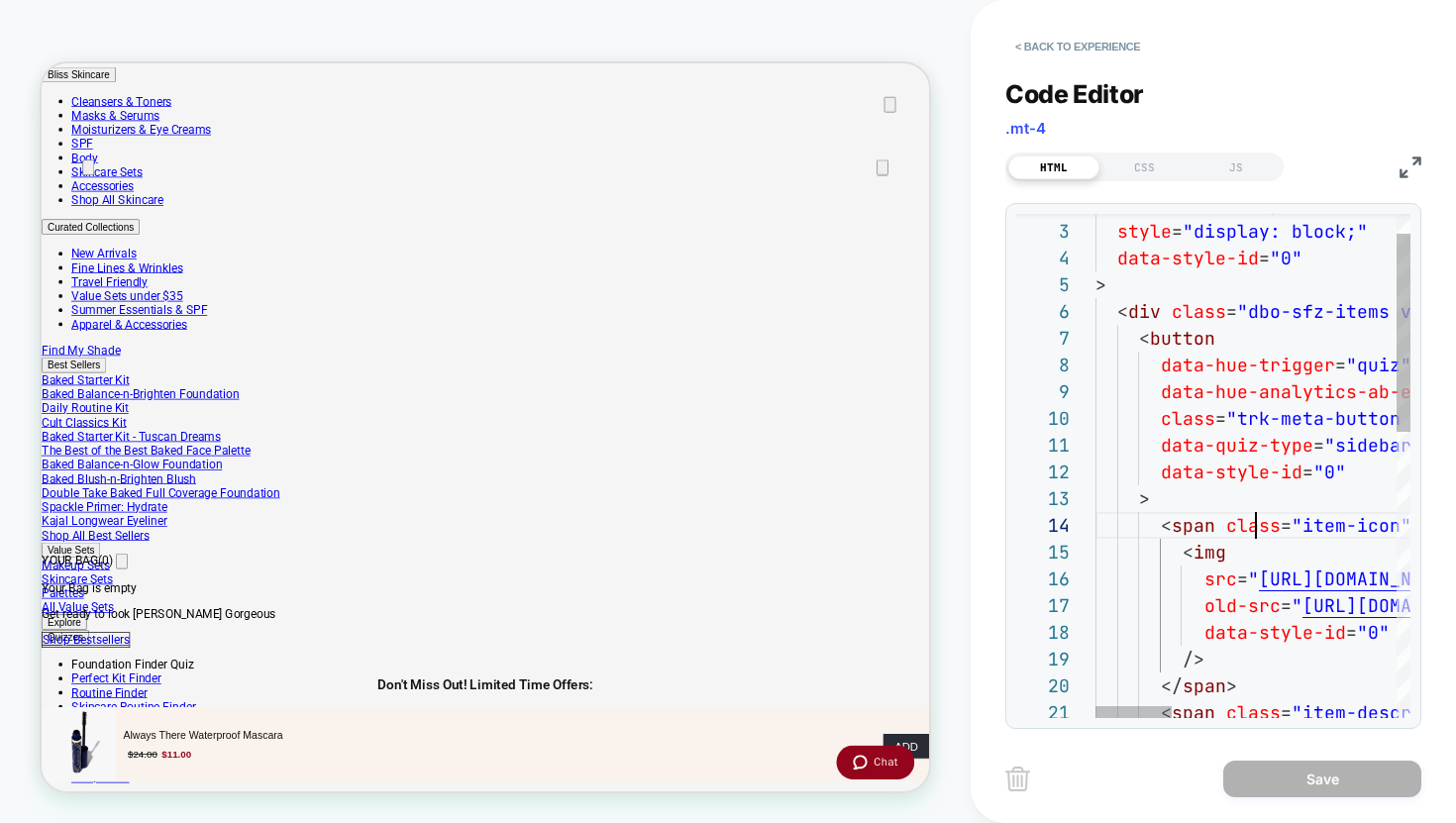 scroll, scrollTop: 80, scrollLeft: 160, axis: both 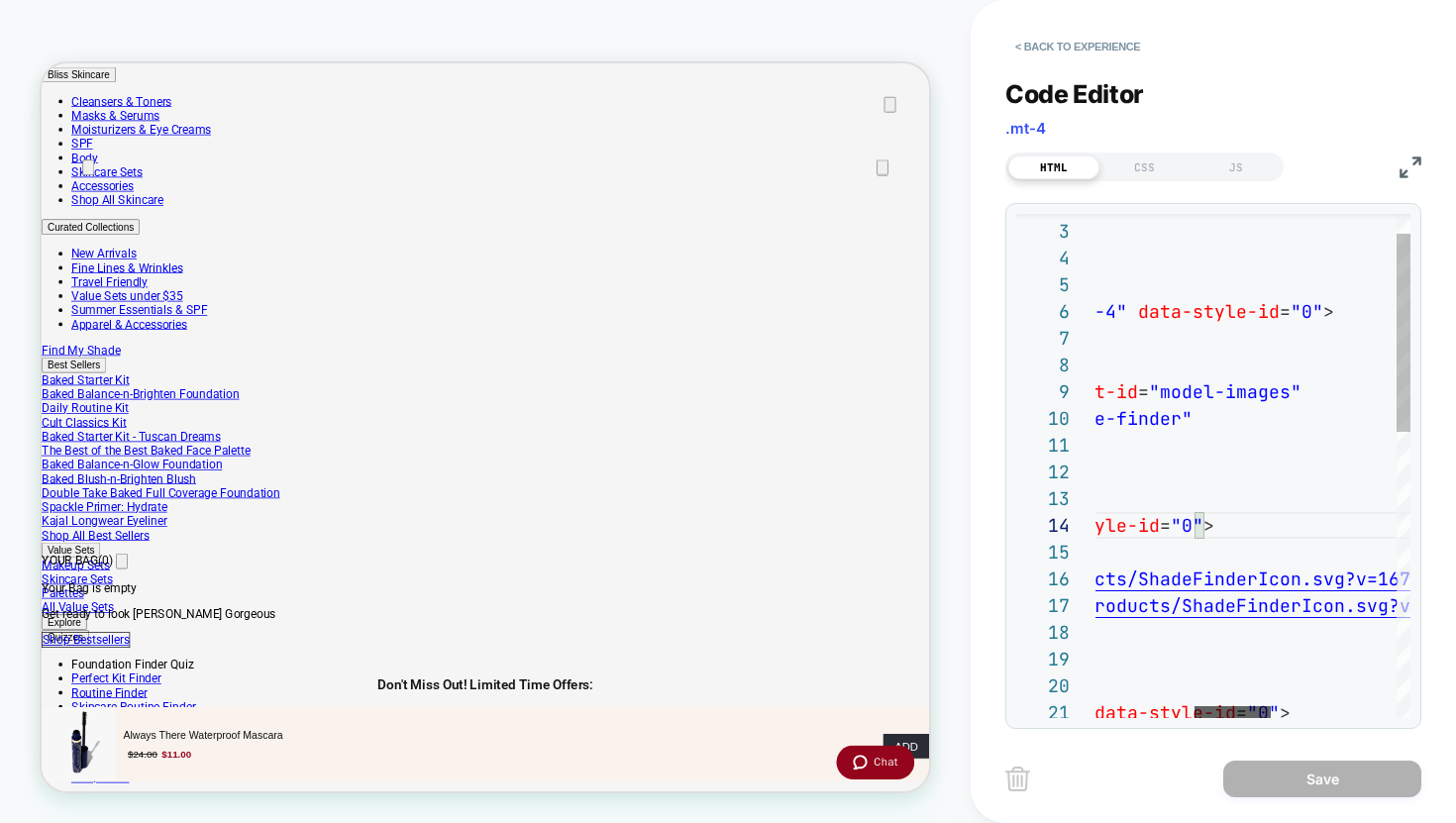 click at bounding box center (1232, 712) 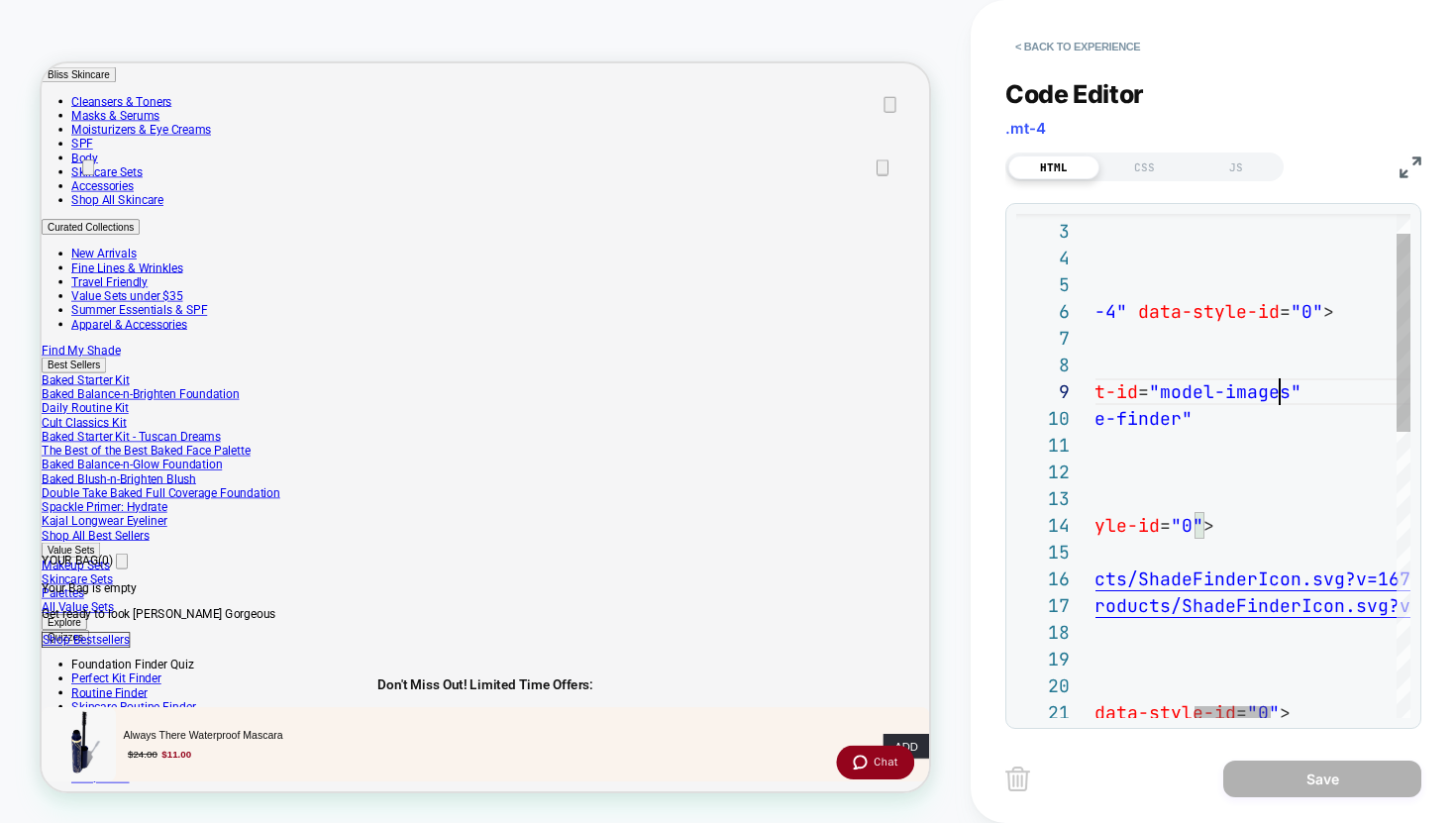 click on "class = "hue_help_accordion mt-4 mb-6"    style = "display: block;"    data-style-id = "0" >    < div   class = "dbo-sfz-items variation-4"   data-style-id = "0" >      < button        data-hue-trigger = "quiz"        data-hue-analytics-ab-experiment-id = "model-images"        class = "trk-meta-button hue-shade-finder"        data-quiz-type = "sidebar"        data-style-id = "0"      >        < span   class = "item-icon"   data-style-id = "0" >          < img            src = " https://cdn.shopify.com/s/files/1/0024/1618/1294/p roducts/ShadeFinderIcon.svg?v=1675718293 "            old-src = " https://cdn.shopify.com/s/files/1/0024/1618/1294/p roducts/ShadeFinderIcon.svg?v=1675718293 "            data-style-id = "0"          />        </ span >        < span   class = "item-description"   data-style-id = "0" >" at bounding box center (1307, 804) 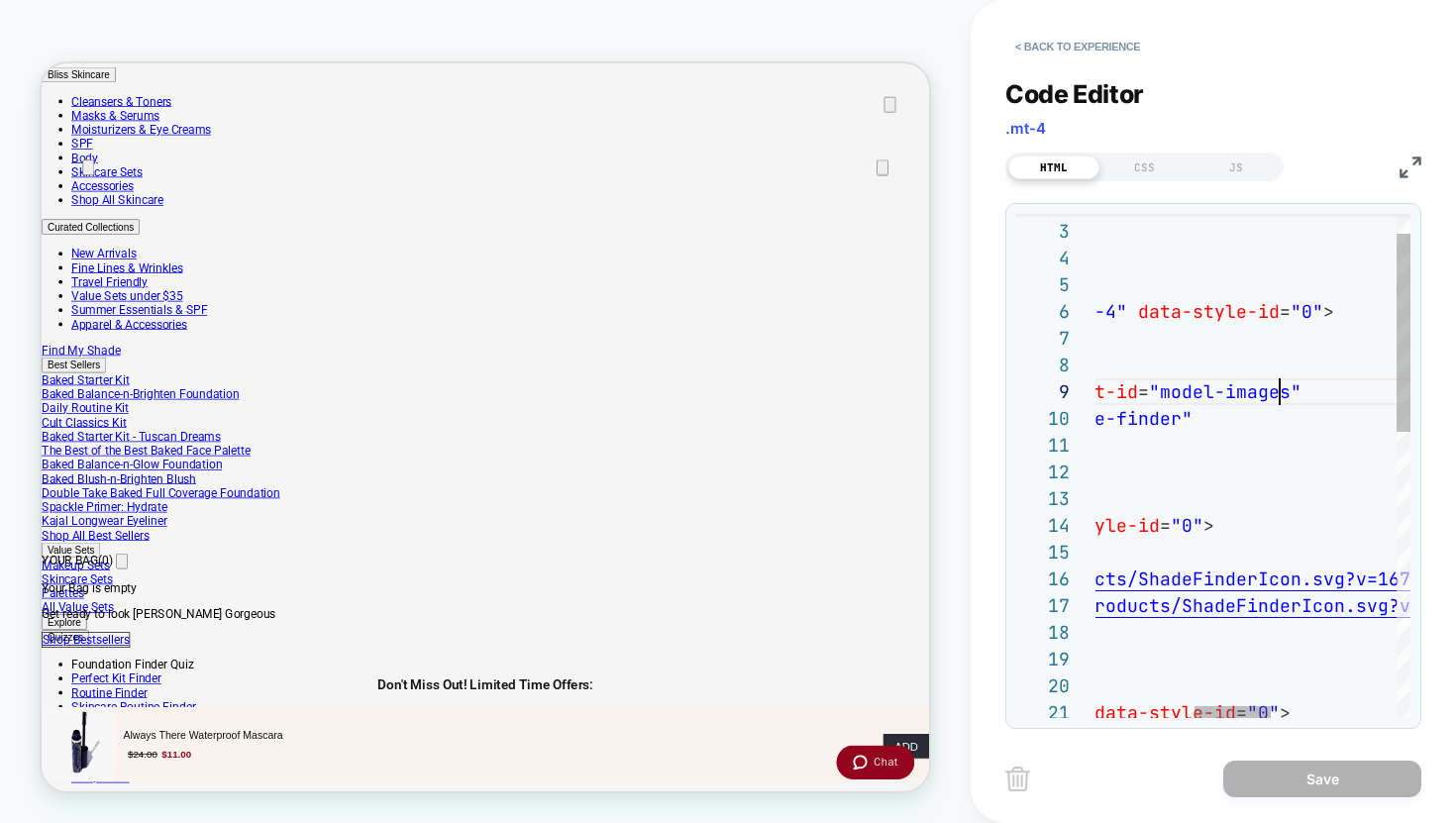 scroll, scrollTop: 214, scrollLeft: 599, axis: both 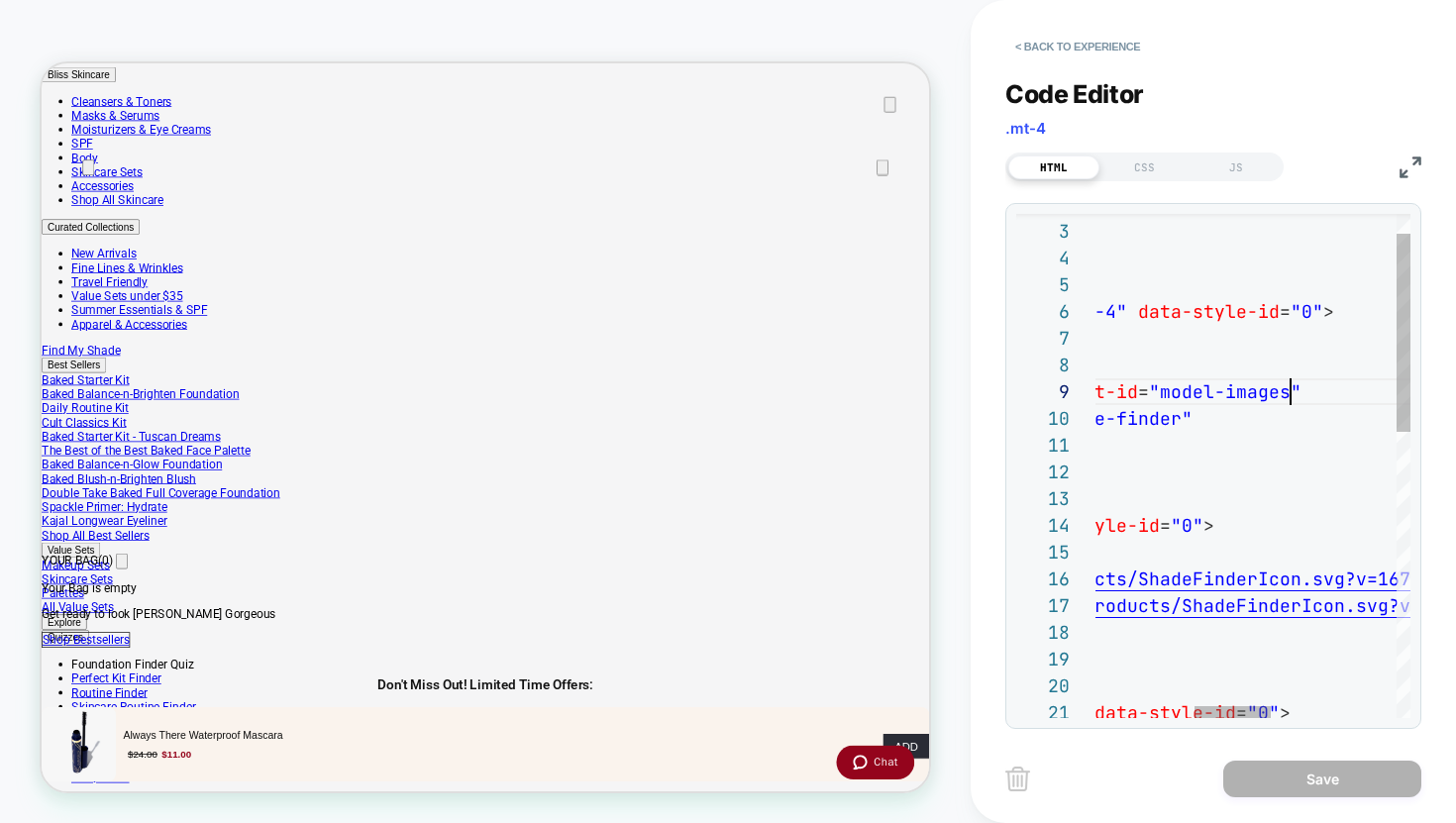 click on "class = "hue_help_accordion mt-4 mb-6"    style = "display: block;"    data-style-id = "0" >    < div   class = "dbo-sfz-items variation-4"   data-style-id = "0" >      < button        data-hue-trigger = "quiz"        data-hue-analytics-ab-experiment-id = "model-images"        class = "trk-meta-button hue-shade-finder"        data-quiz-type = "sidebar"        data-style-id = "0"      >        < span   class = "item-icon"   data-style-id = "0" >          < img            src = " https://cdn.shopify.com/s/files/1/0024/1618/1294/p roducts/ShadeFinderIcon.svg?v=1675718293 "            old-src = " https://cdn.shopify.com/s/files/1/0024/1618/1294/p roducts/ShadeFinderIcon.svg?v=1675718293 "            data-style-id = "0"          />        </ span >        < span   class = "item-description"   data-style-id = "0" >" at bounding box center [1307, 804] 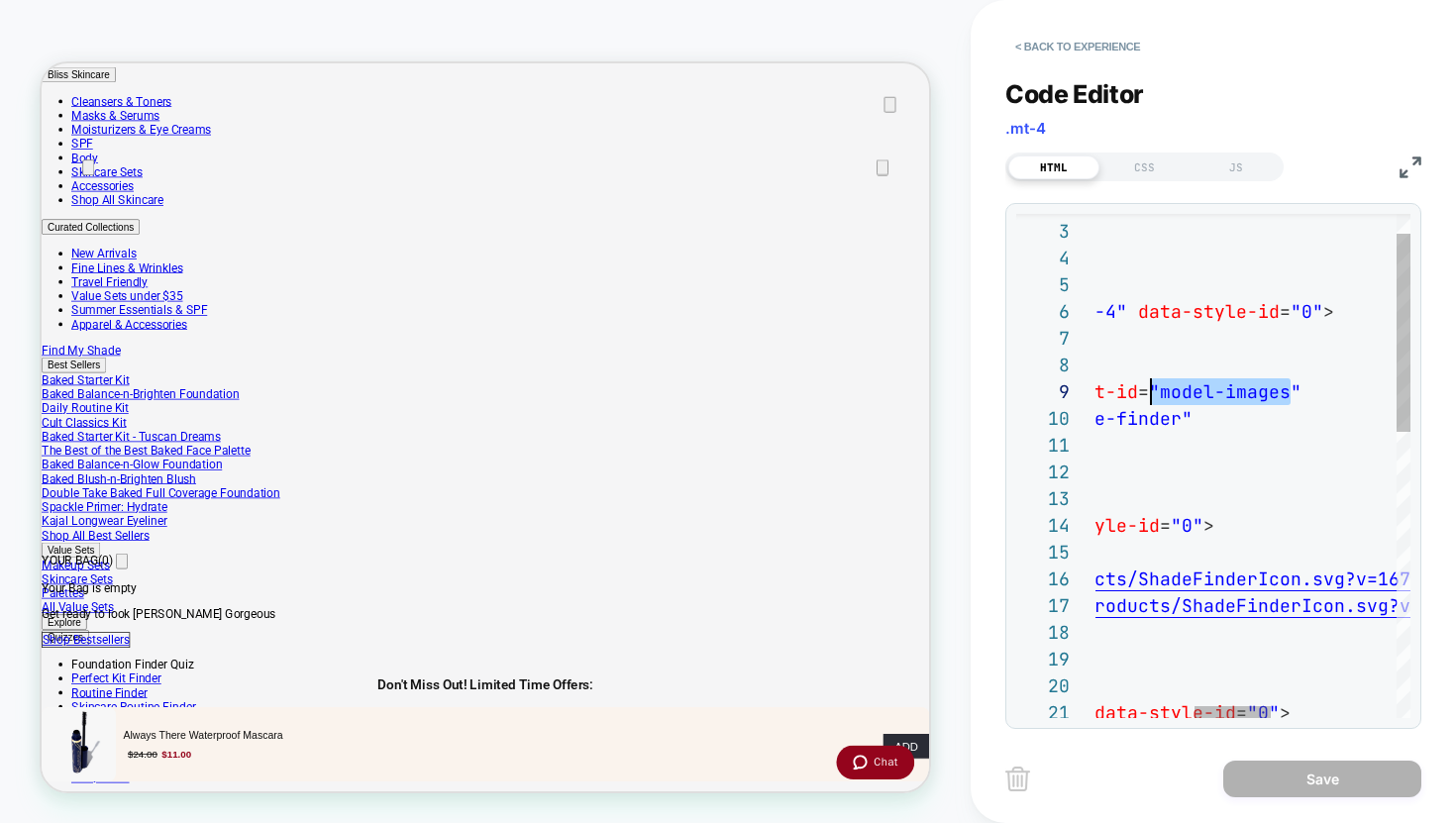 scroll, scrollTop: 214, scrollLeft: 0, axis: vertical 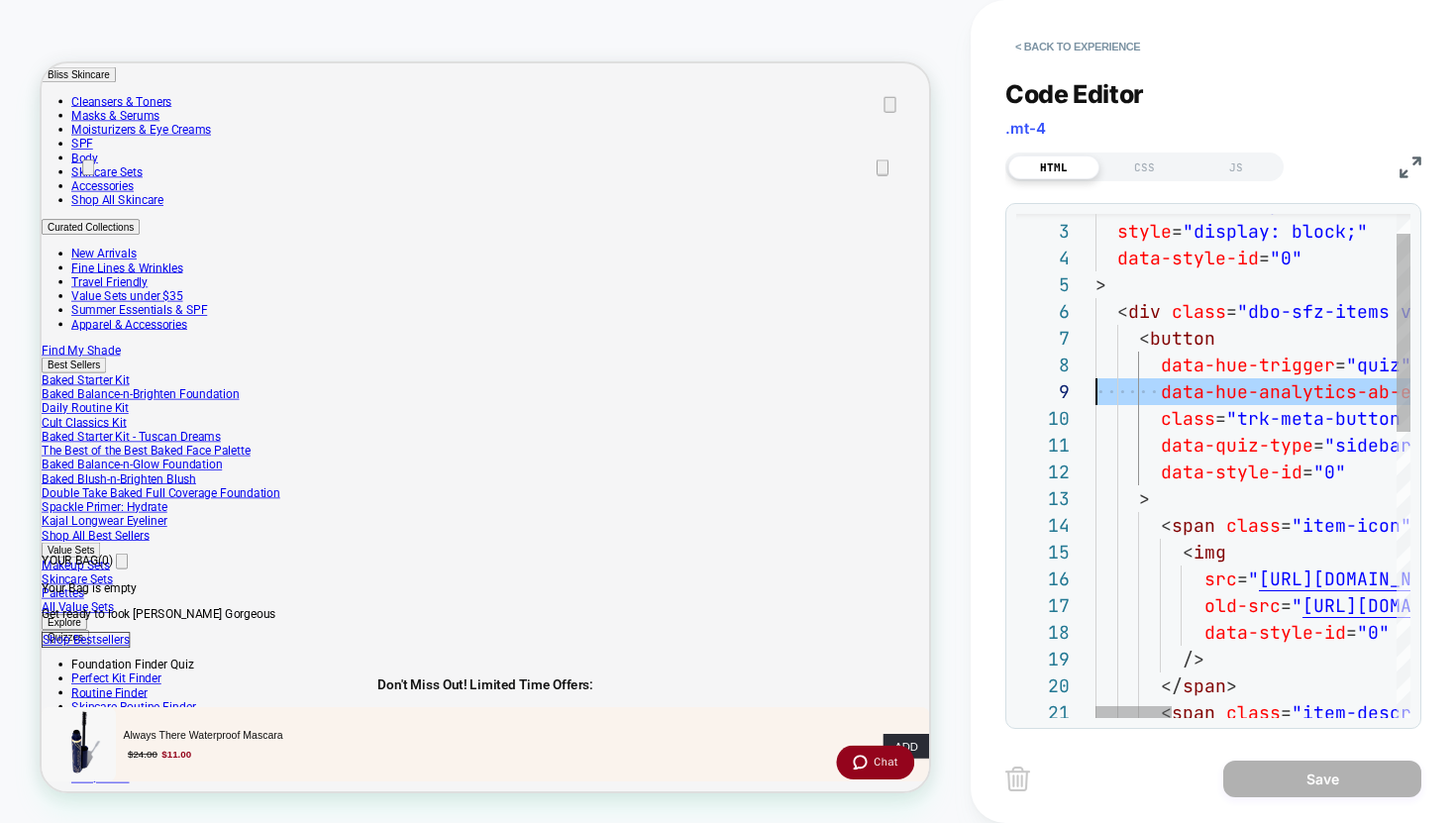 drag, startPoint x: 1331, startPoint y: 386, endPoint x: 1047, endPoint y: 388, distance: 284.00704 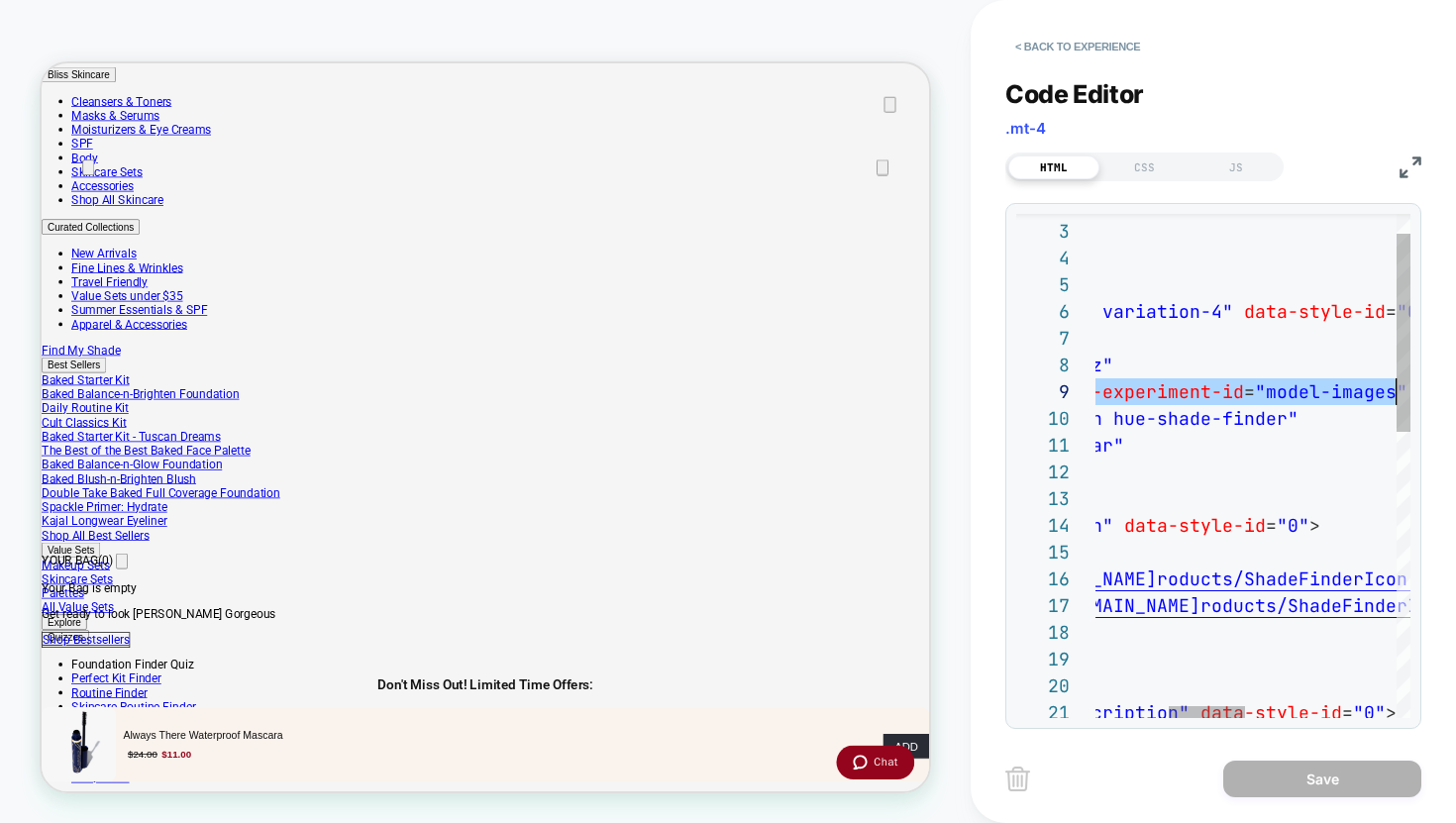 scroll, scrollTop: 214, scrollLeft: 599, axis: both 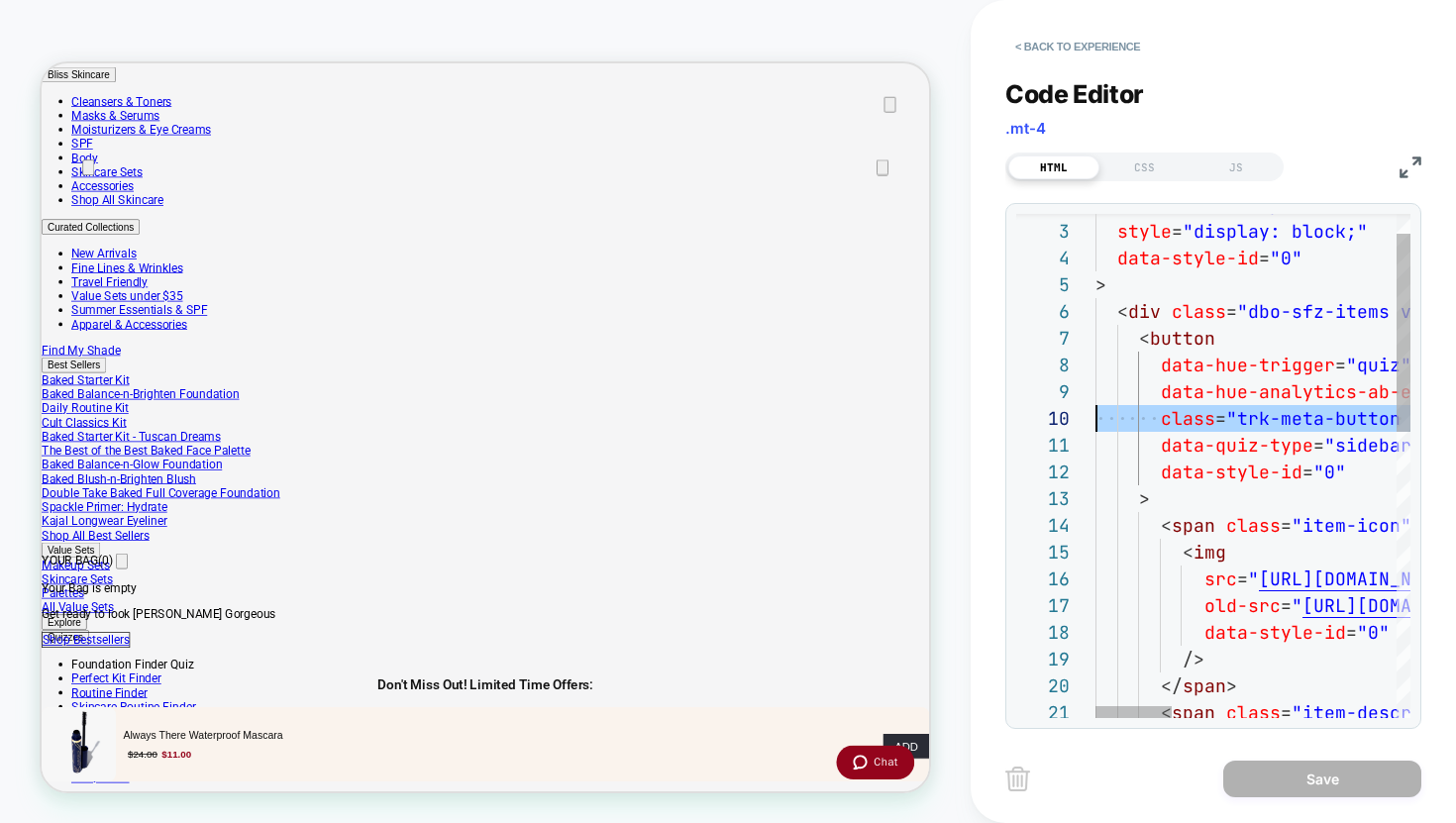 drag, startPoint x: 1342, startPoint y: 418, endPoint x: 1083, endPoint y: 406, distance: 259.27784 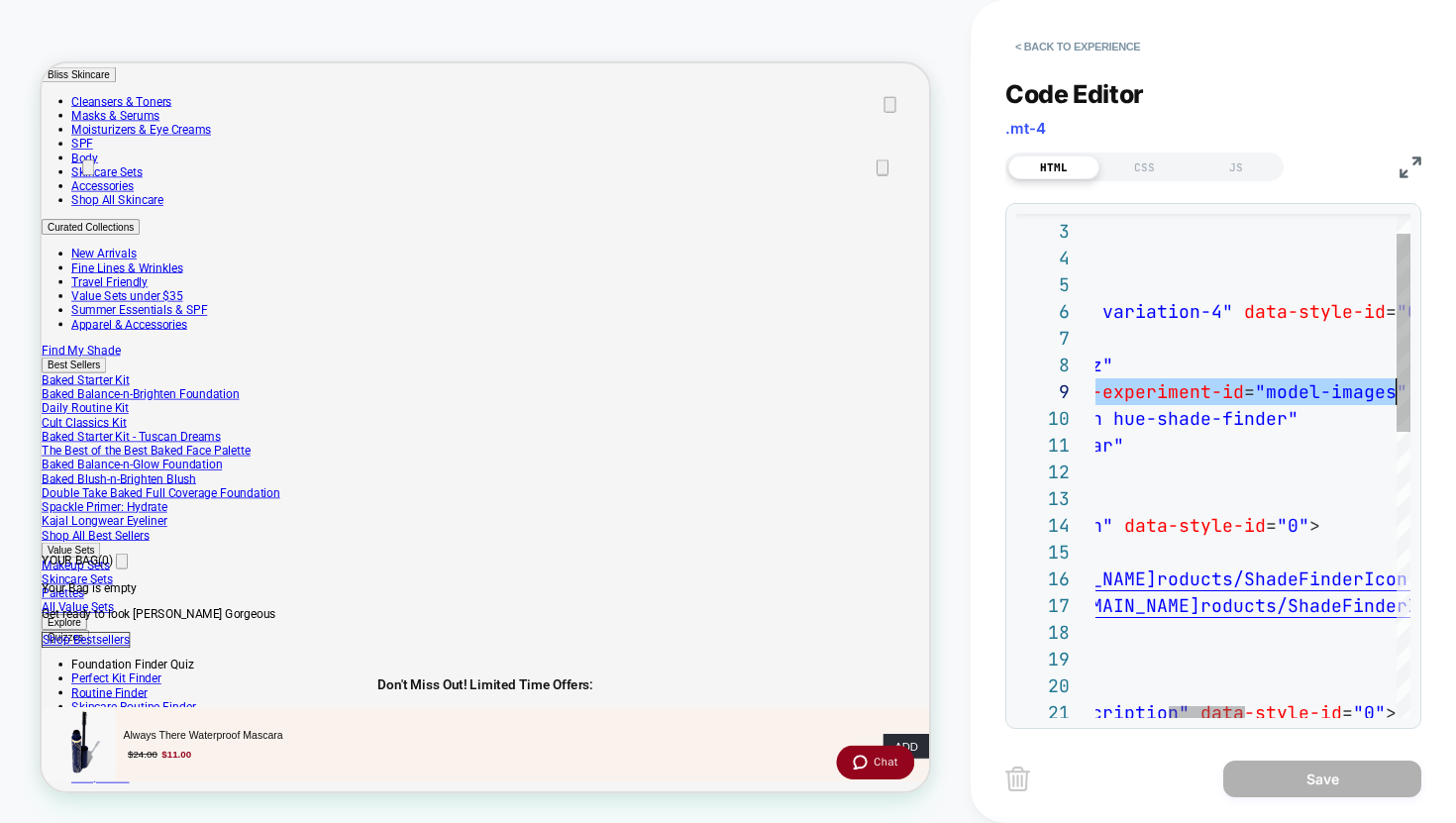drag, startPoint x: 1151, startPoint y: 396, endPoint x: 1409, endPoint y: 398, distance: 258.00775 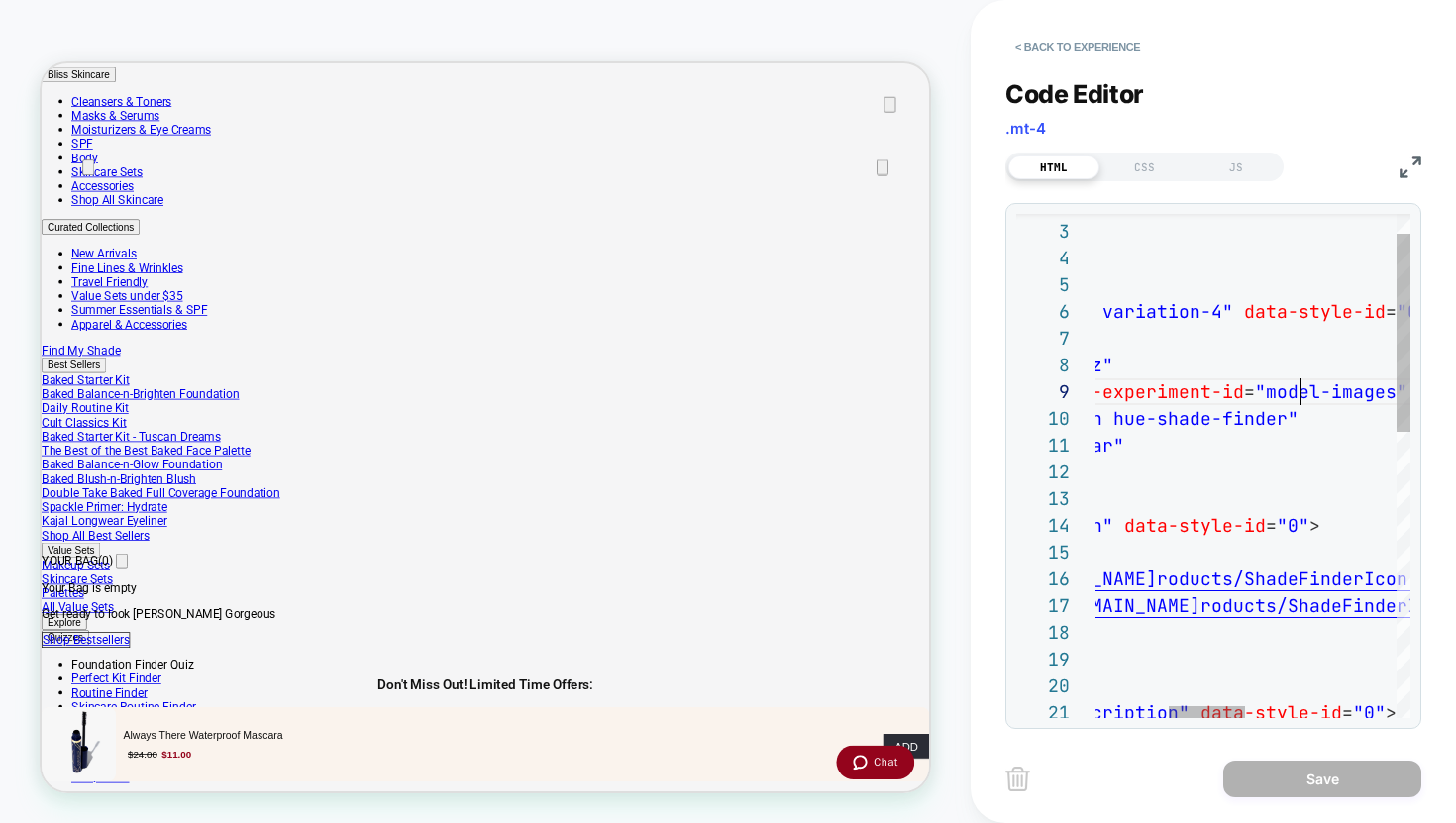 scroll, scrollTop: 214, scrollLeft: 503, axis: both 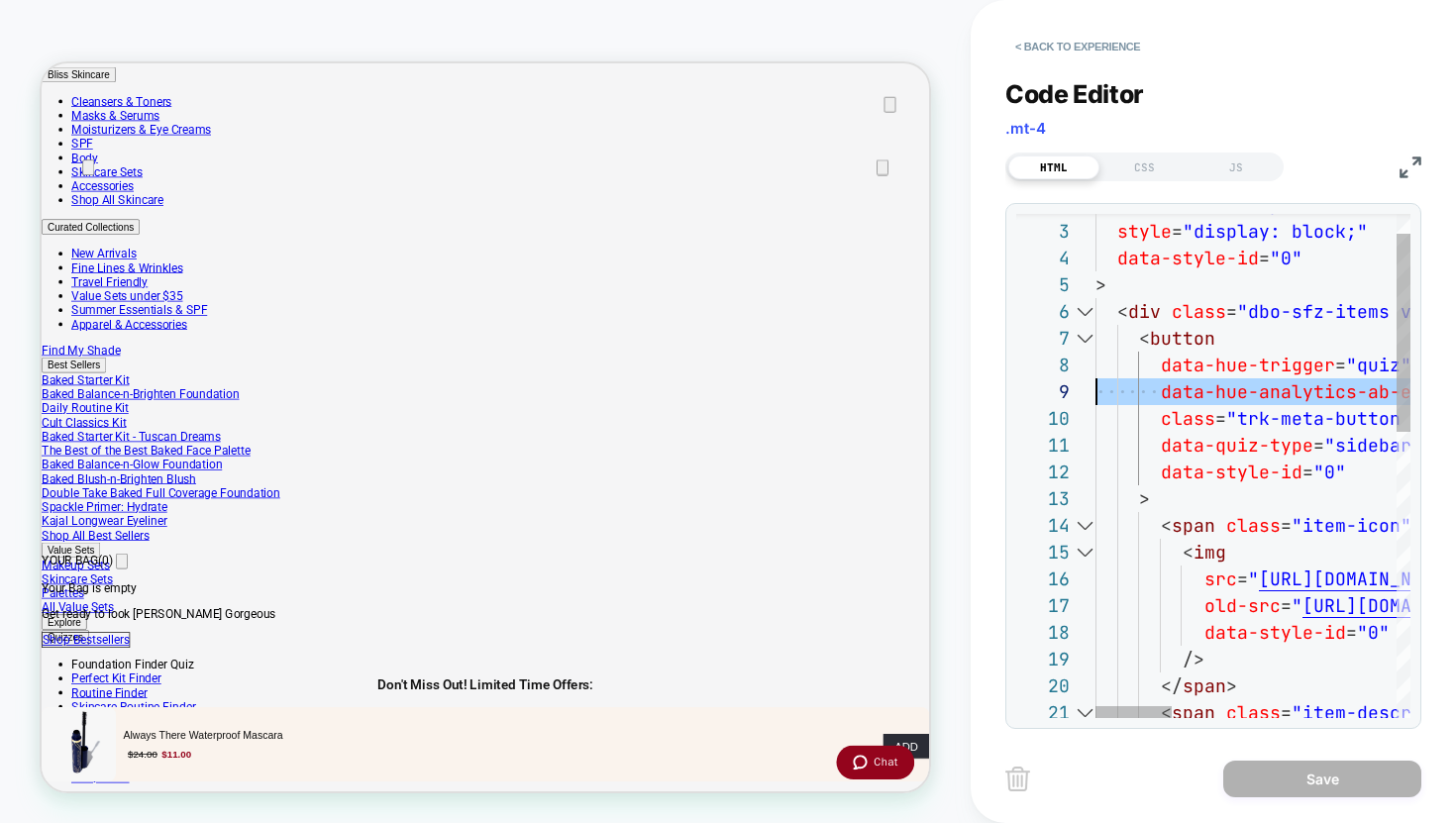 drag, startPoint x: 1392, startPoint y: 388, endPoint x: 1067, endPoint y: 390, distance: 325.0062 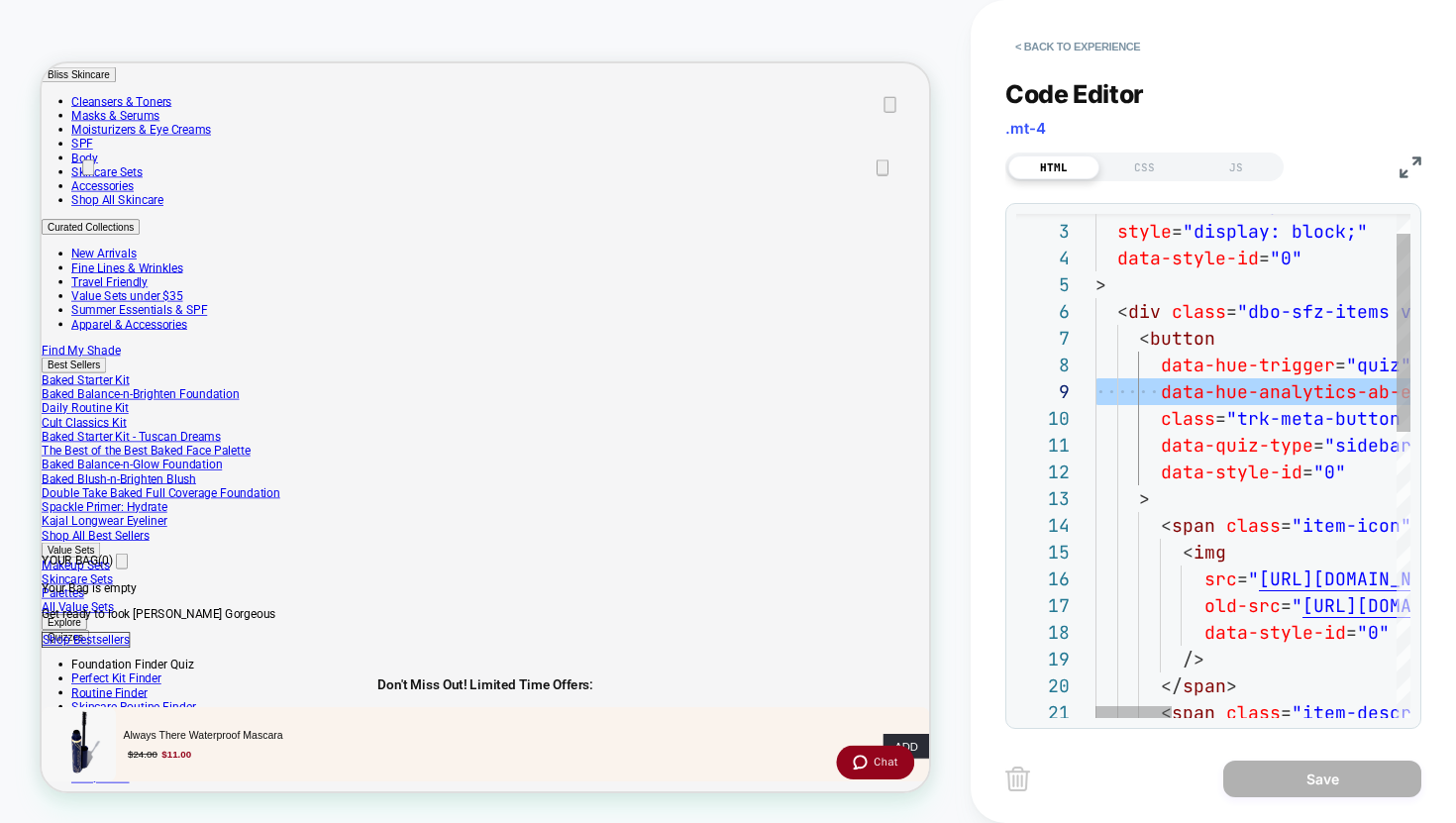 click on "class = "hue_help_accordion mt-4 mb-6"    style = "display: block;"    data-style-id = "0" >    < div   class = "dbo-sfz-items variation-4"   data-style-id = "0" >      < button        data-hue-trigger = "quiz"        data-hue-analytics-ab-experiment-id = "model-images"        class = "trk-meta-button hue-shade-finder"        data-quiz-type = "sidebar"        data-style-id = "0"      >        < span   class = "item-icon"   data-style-id = "0" >          < img            src = " https://cdn.shopify.com/s/files/1/0024/1618/1294/p roducts/ShadeFinderIcon.svg?v=1675718293 "            old-src = " https://cdn.shopify.com/s/files/1/0024/1618/1294/p roducts/ShadeFinderIcon.svg?v=1675718293 "            data-style-id = "0"          />        </ span >        < span   class = "item-description"   data-style-id = "0" >" at bounding box center [1712, 804] 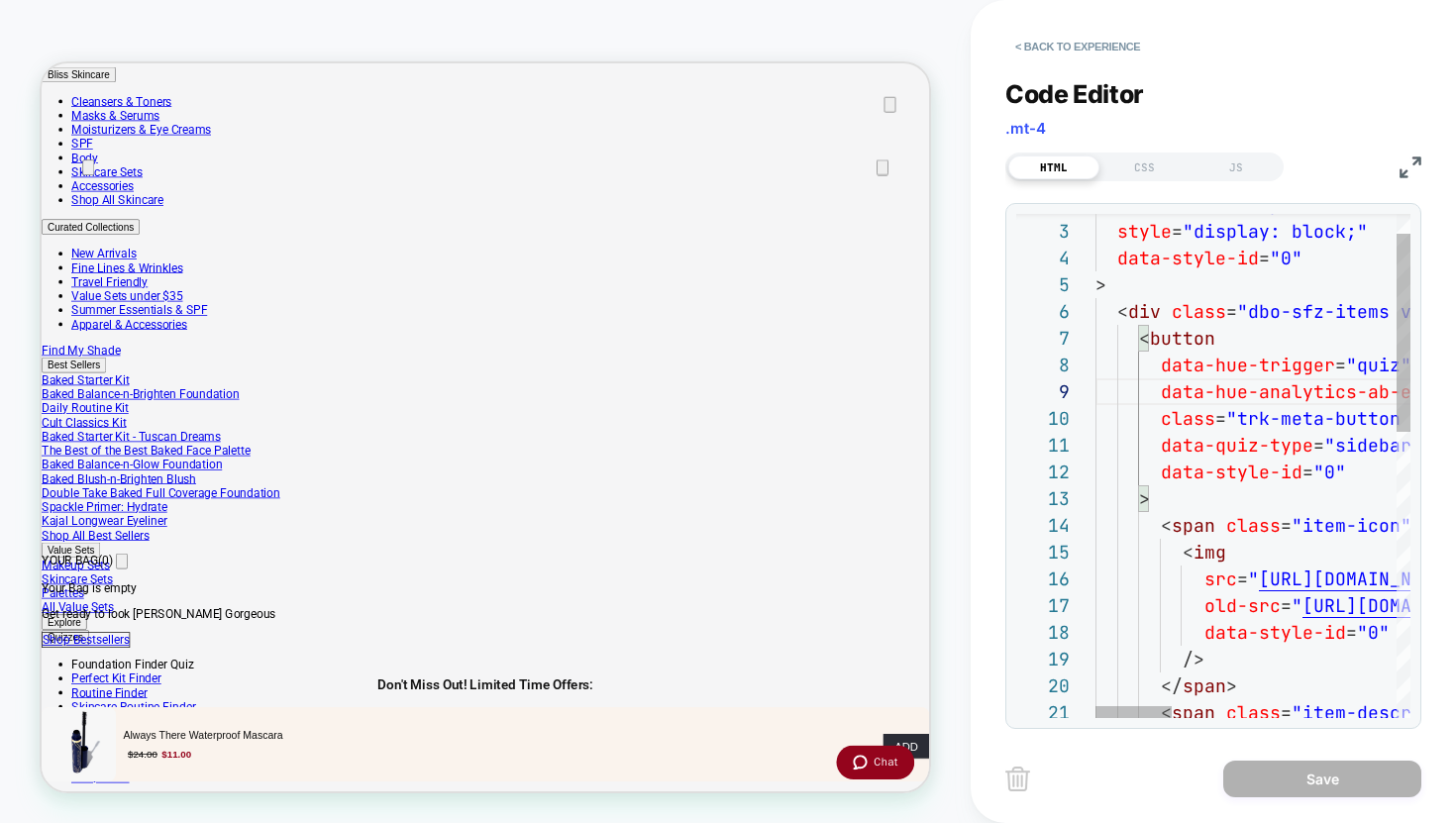 click on "class = "hue_help_accordion mt-4 mb-6"    style = "display: block;"    data-style-id = "0" >    < div   class = "dbo-sfz-items variation-4"   data-style-id = "0" >      < button        data-hue-trigger = "quiz"        data-hue-analytics-ab-experiment-id = "model-images"        class = "trk-meta-button hue-shade-finder"        data-quiz-type = "sidebar"        data-style-id = "0"      >        < span   class = "item-icon"   data-style-id = "0" >          < img            src = " https://cdn.shopify.com/s/files/1/0024/1618/1294/p roducts/ShadeFinderIcon.svg?v=1675718293 "            old-src = " https://cdn.shopify.com/s/files/1/0024/1618/1294/p roducts/ShadeFinderIcon.svg?v=1675718293 "            data-style-id = "0"          />        </ span >        < span   class = "item-description"   data-style-id = "0" >" at bounding box center (1712, 804) 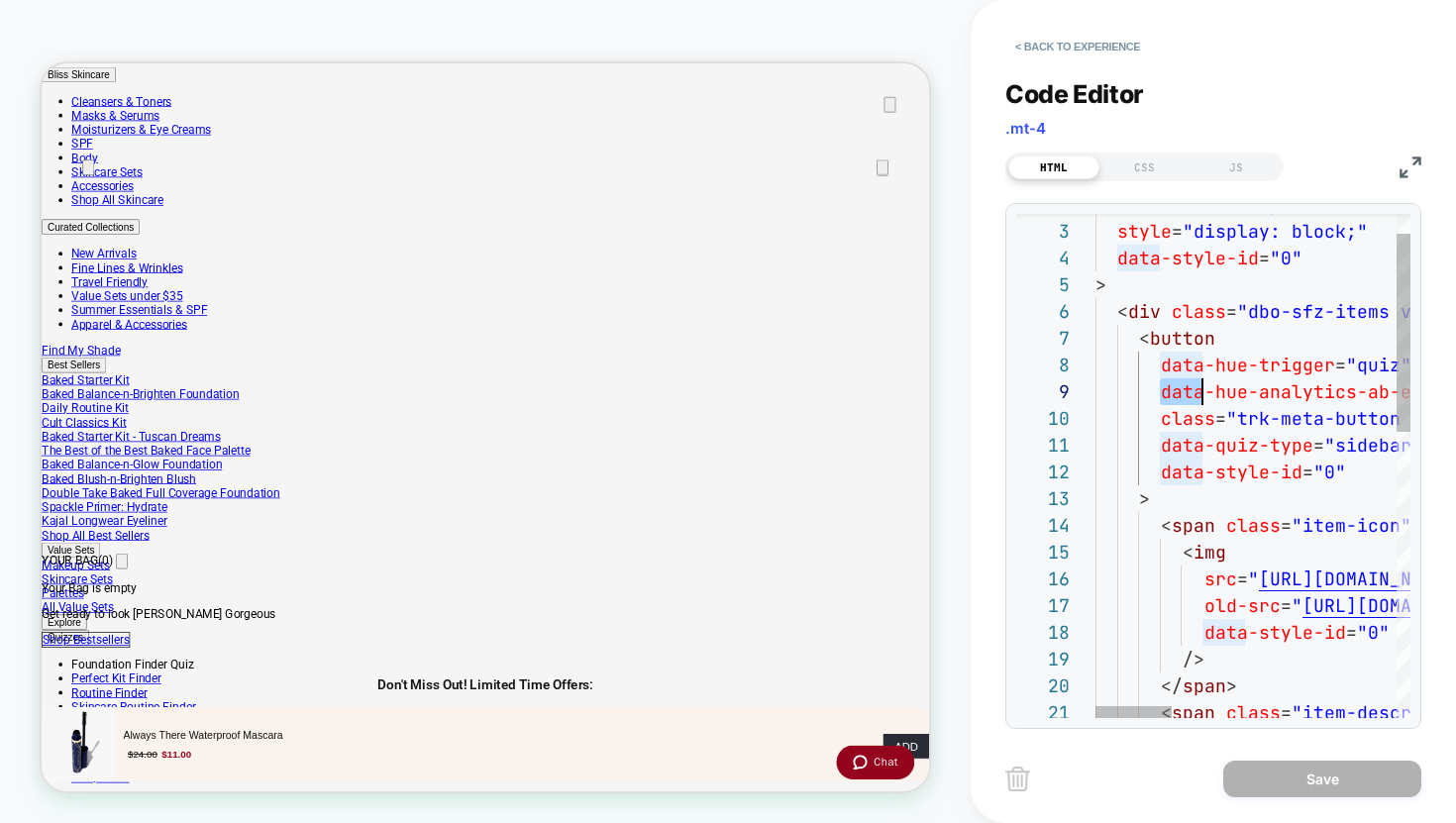 scroll, scrollTop: 214, scrollLeft: 107, axis: both 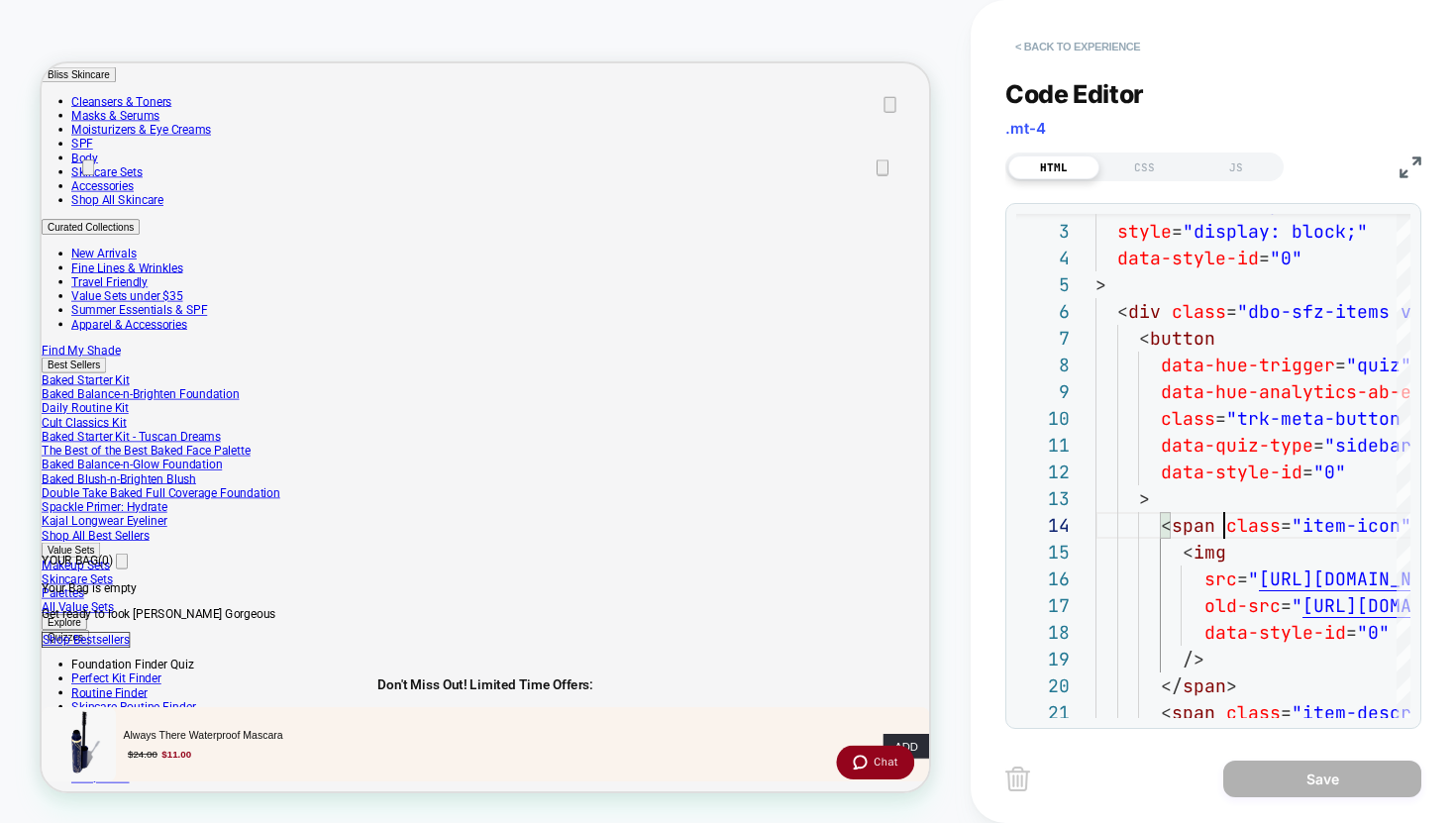 click on "< Back to experience" at bounding box center [1078, 47] 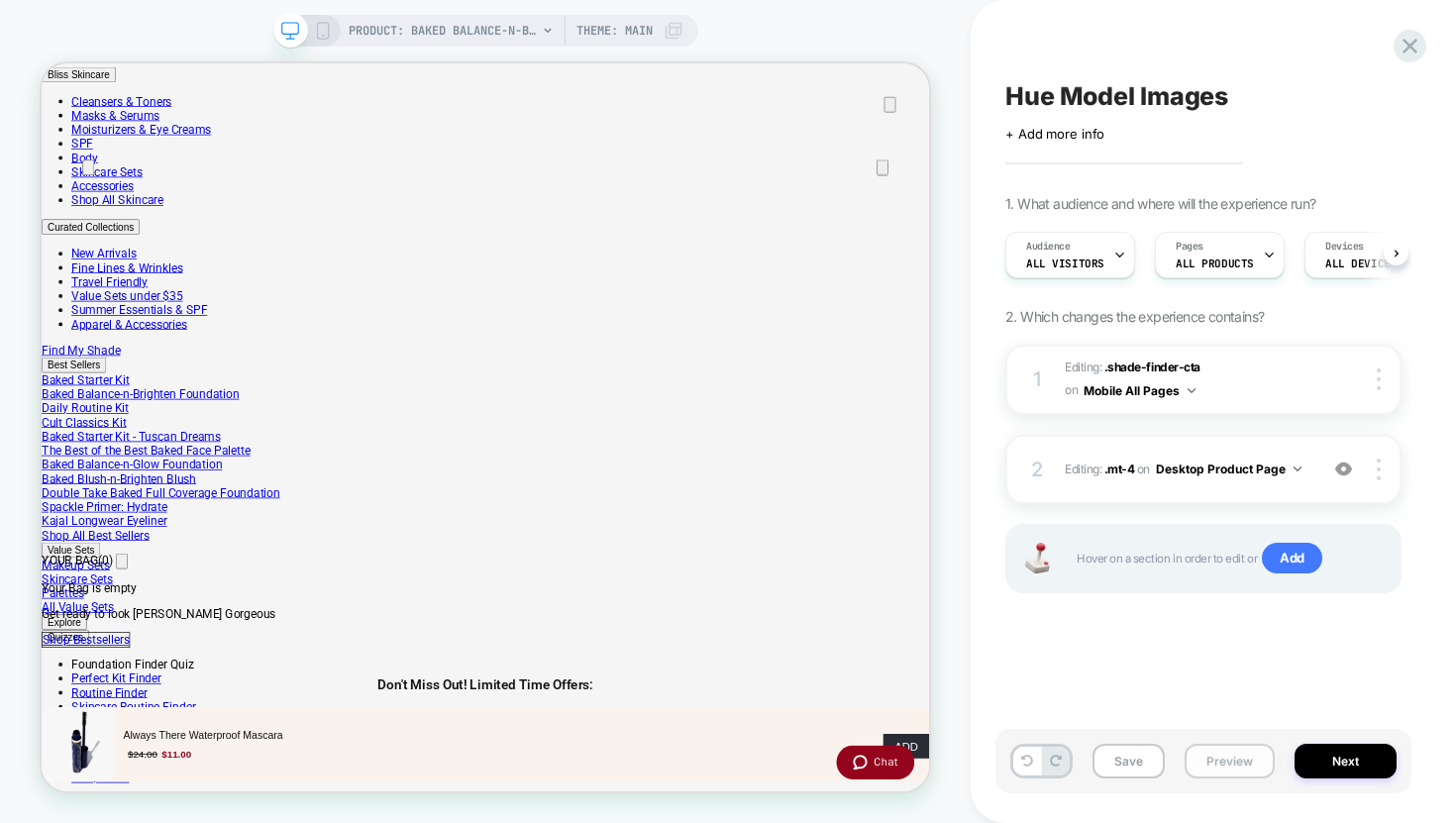 scroll, scrollTop: 0, scrollLeft: 1, axis: horizontal 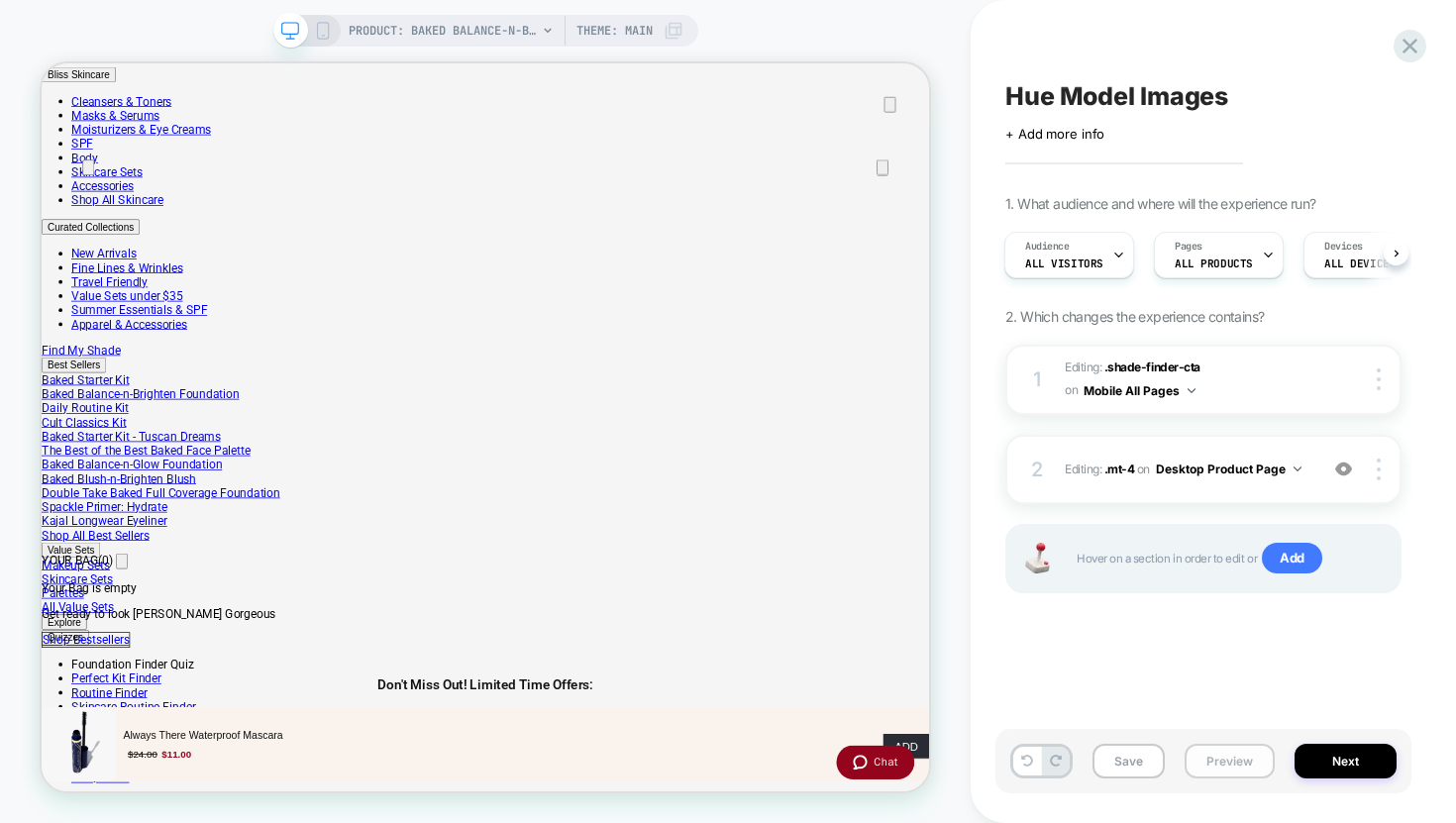 click on "Preview" at bounding box center [1229, 761] 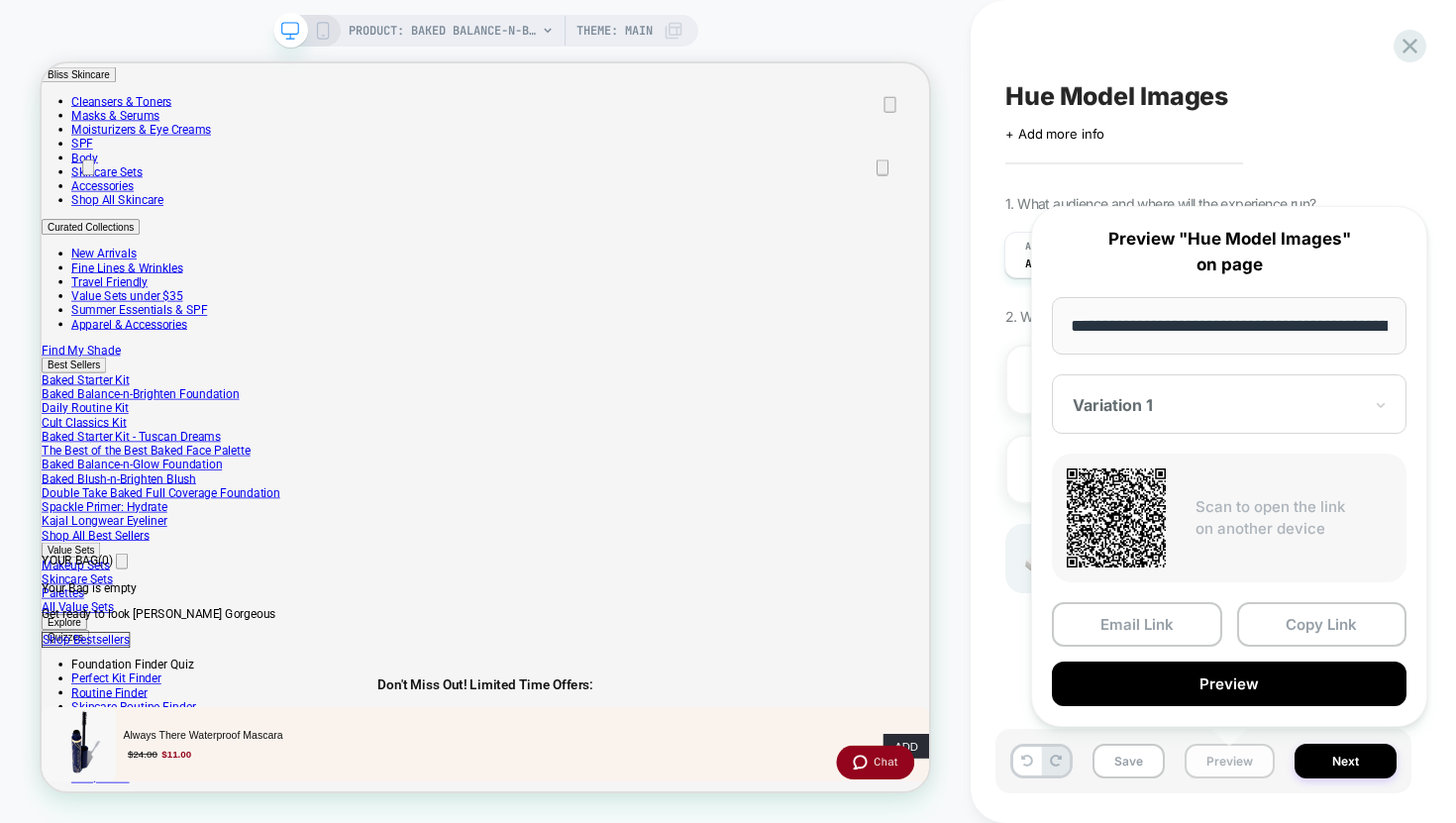 scroll, scrollTop: 0, scrollLeft: 564, axis: horizontal 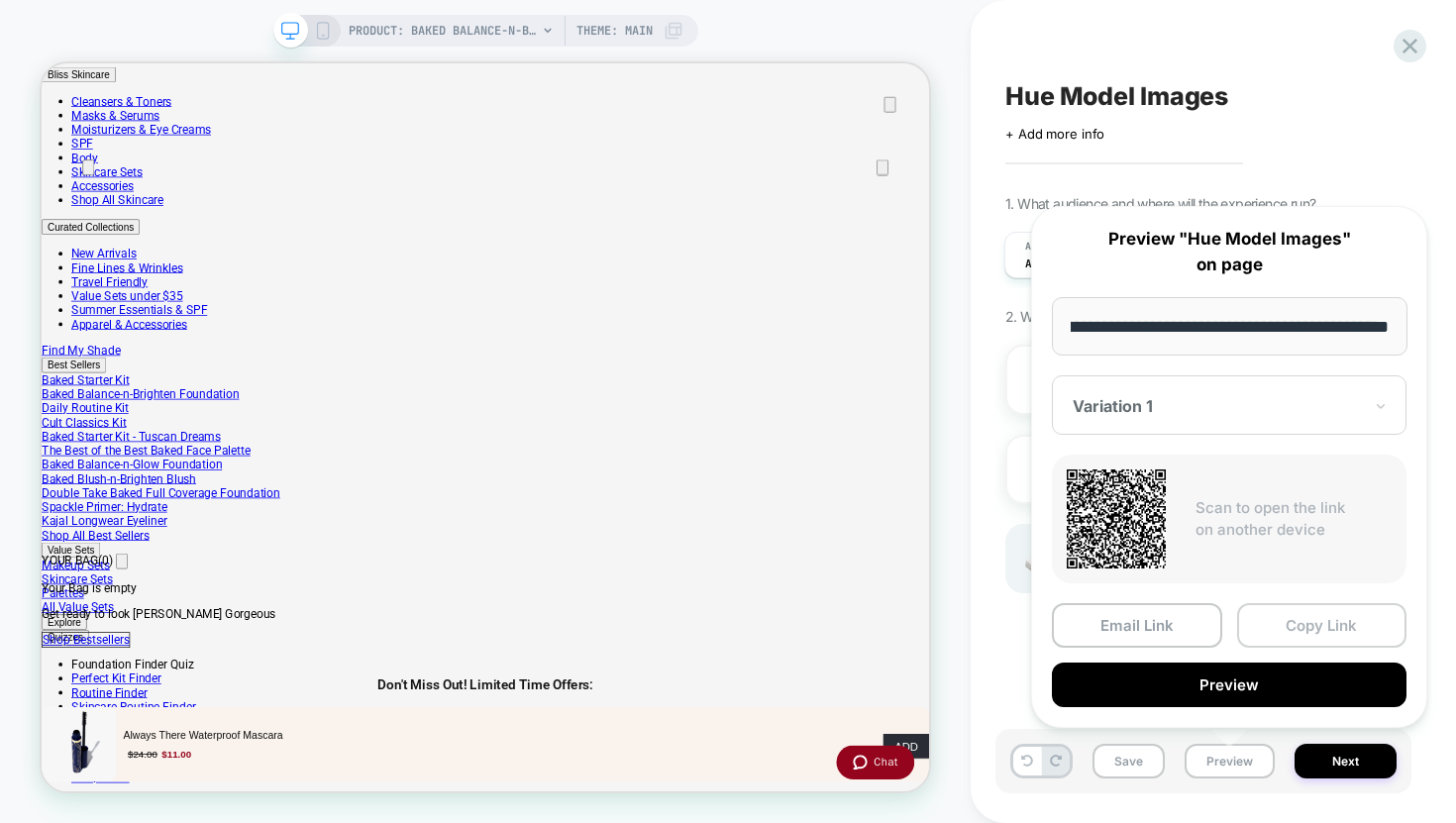 click on "Copy Link" at bounding box center (1322, 625) 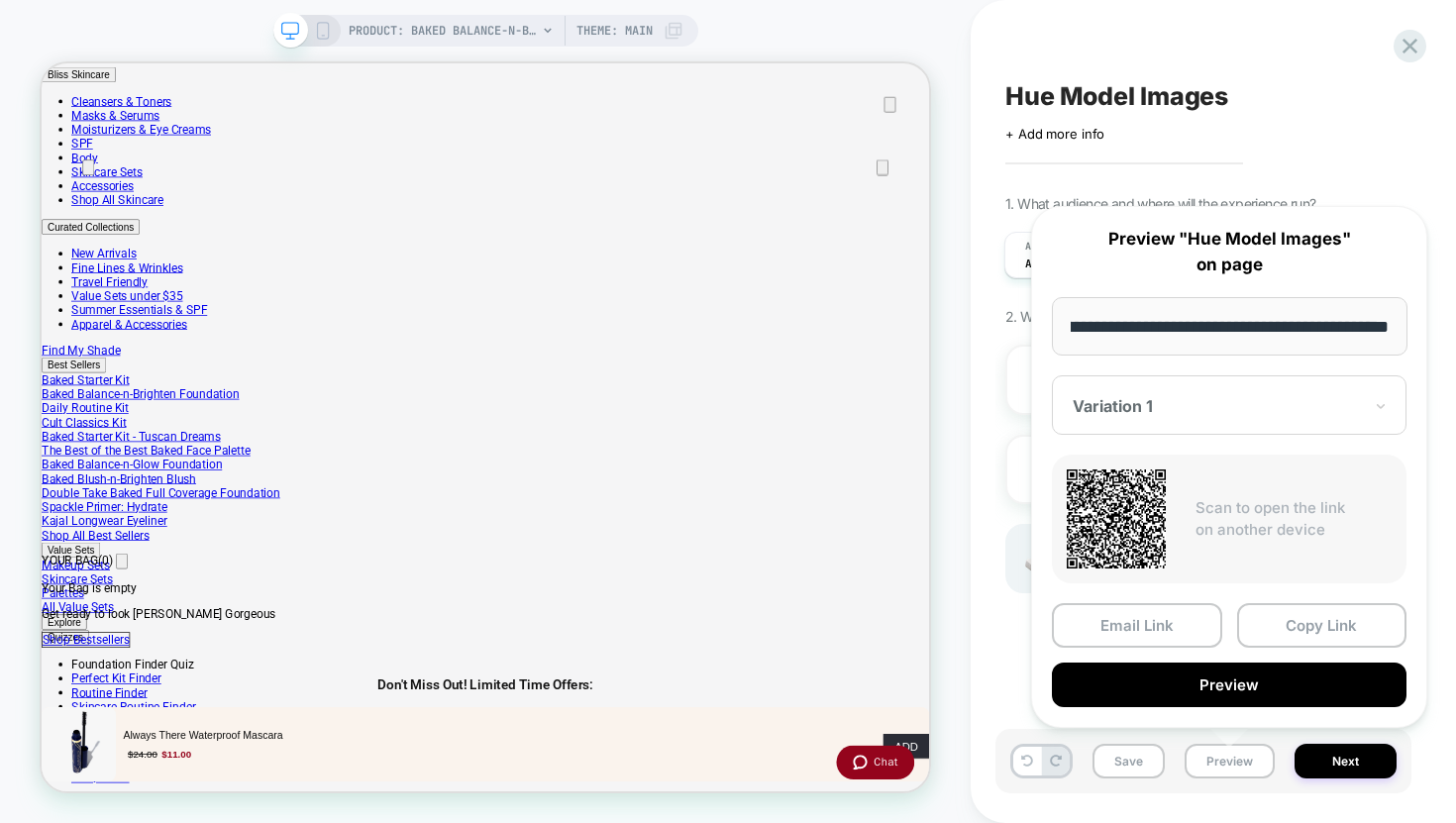 scroll, scrollTop: 0, scrollLeft: 0, axis: both 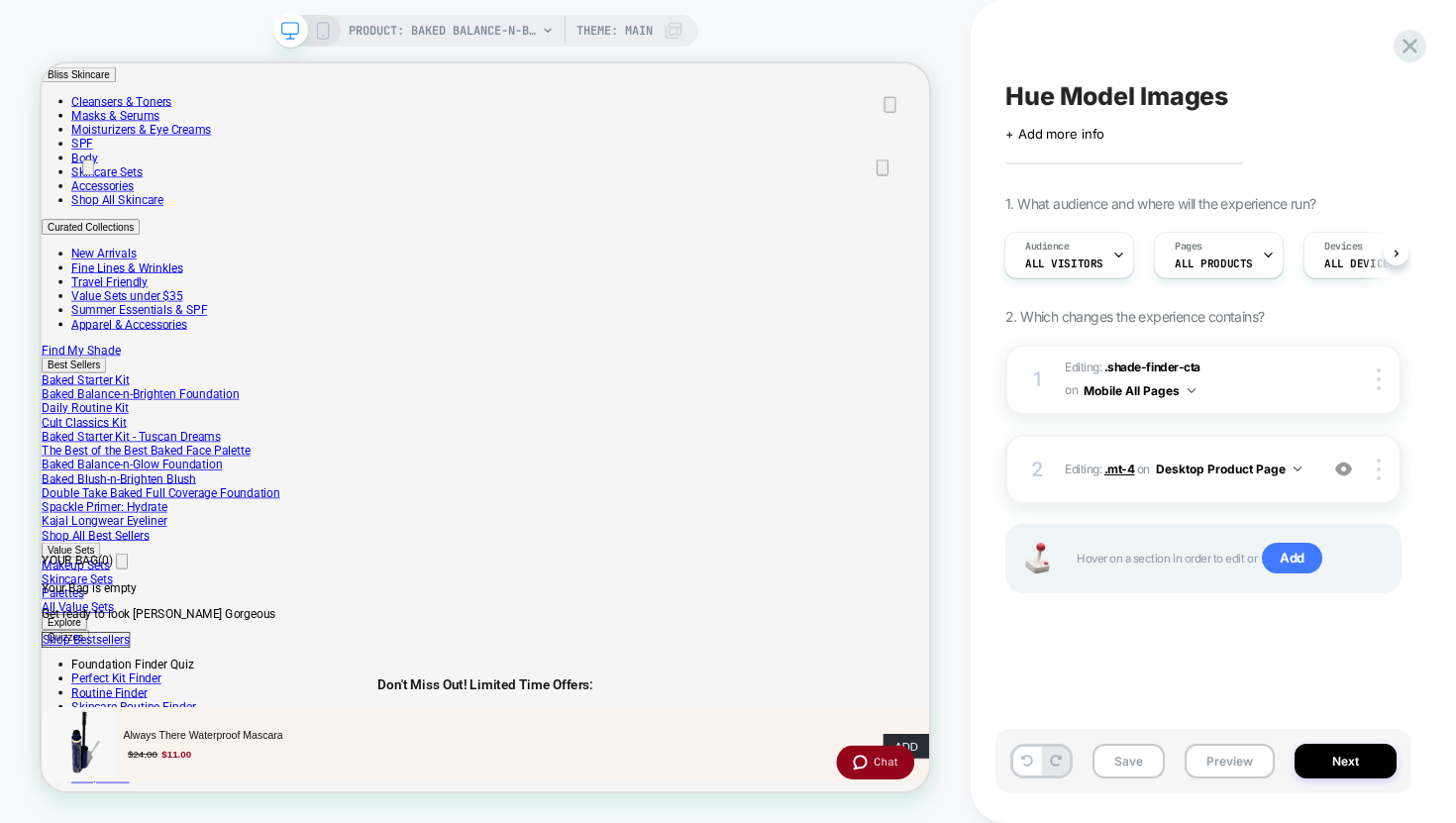 click on ".mt-4" at bounding box center (1119, 468) 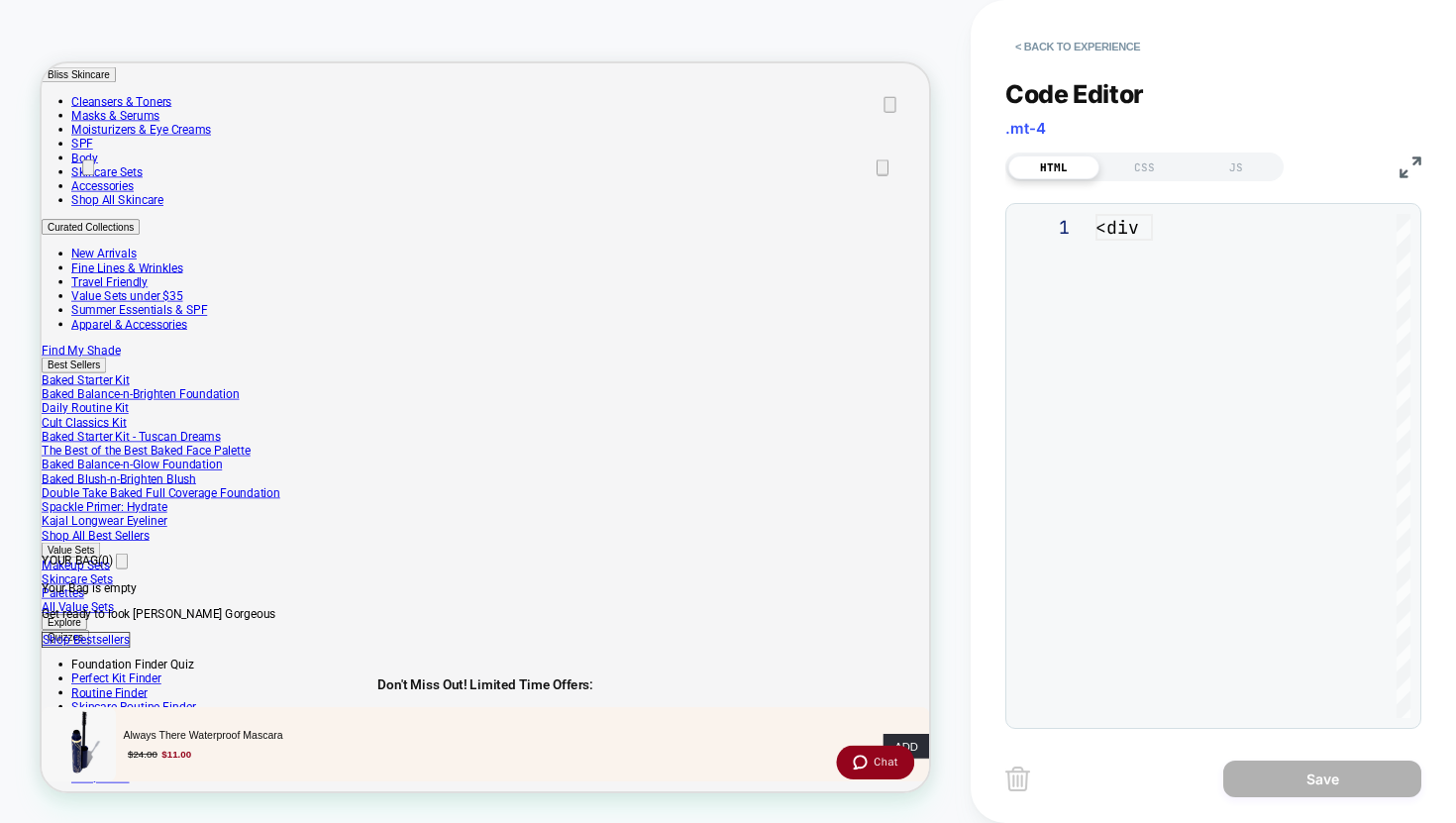scroll, scrollTop: 267, scrollLeft: 0, axis: vertical 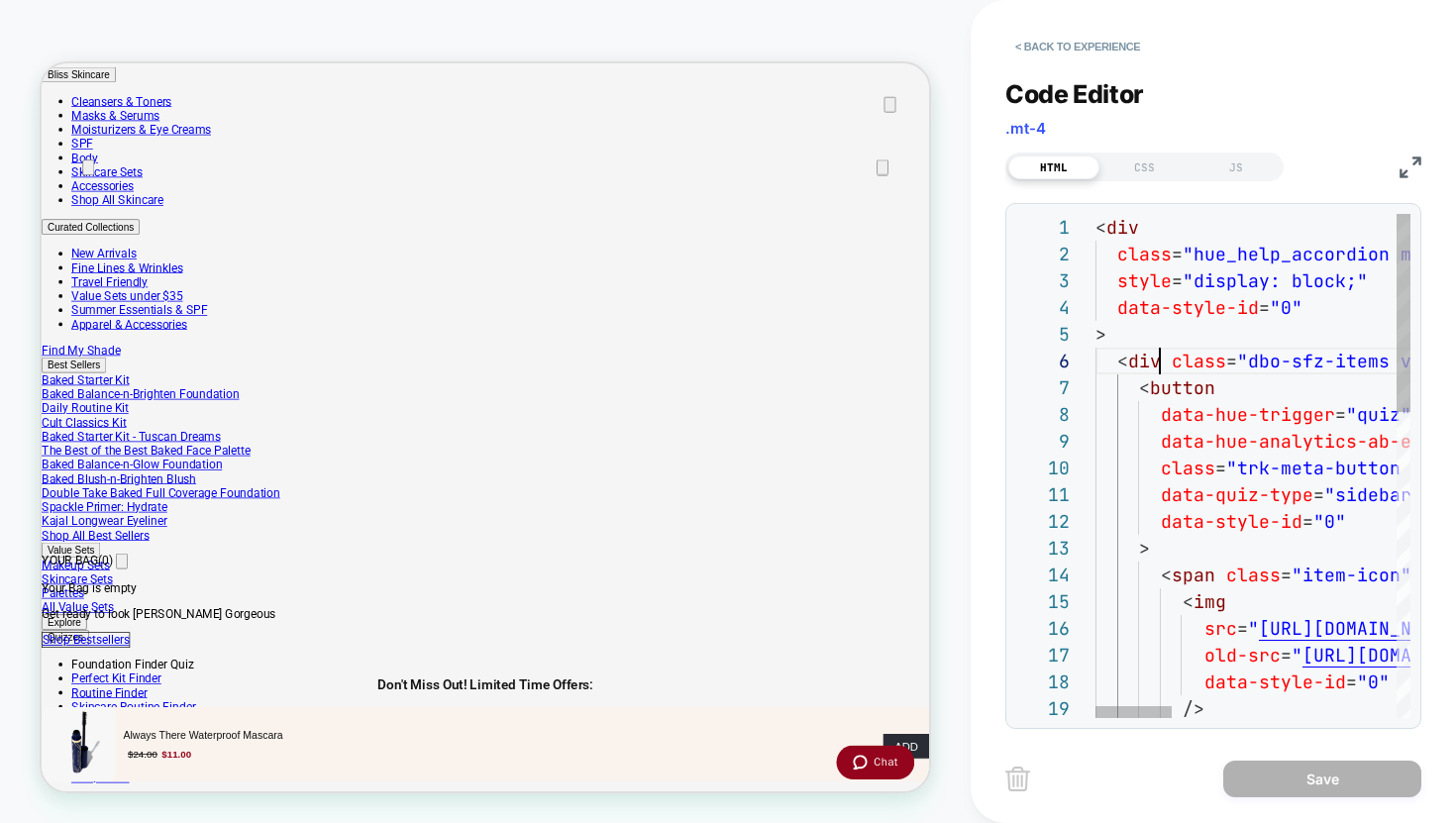 click on "< div    class = "hue_help_accordion mt-4 mb-6"    style = "display: block;"    data-style-id = "0" >    < div   class = "dbo-sfz-items variation-4"   data-style-id = "0" >      < button        data-hue-trigger = "quiz"        data-hue-analytics-ab-experiment-id = "model-images"        class = "trk-meta-button hue-shade-finder"        data-quiz-type = "sidebar"        data-style-id = "0"      >        < span   class = "item-icon"   data-style-id = "0" >          < img            src = " https://cdn.shopify.com/s/files/1/0024/1618/1294/p roducts/ShadeFinderIcon.svg?v=1675718293 "            old-src = " https://cdn.shopify.com/s/files/1/0024/1618/1294/p roducts/ShadeFinderIcon.svg?v=1675718293 "            data-style-id = "0"          />" at bounding box center (1712, 854) 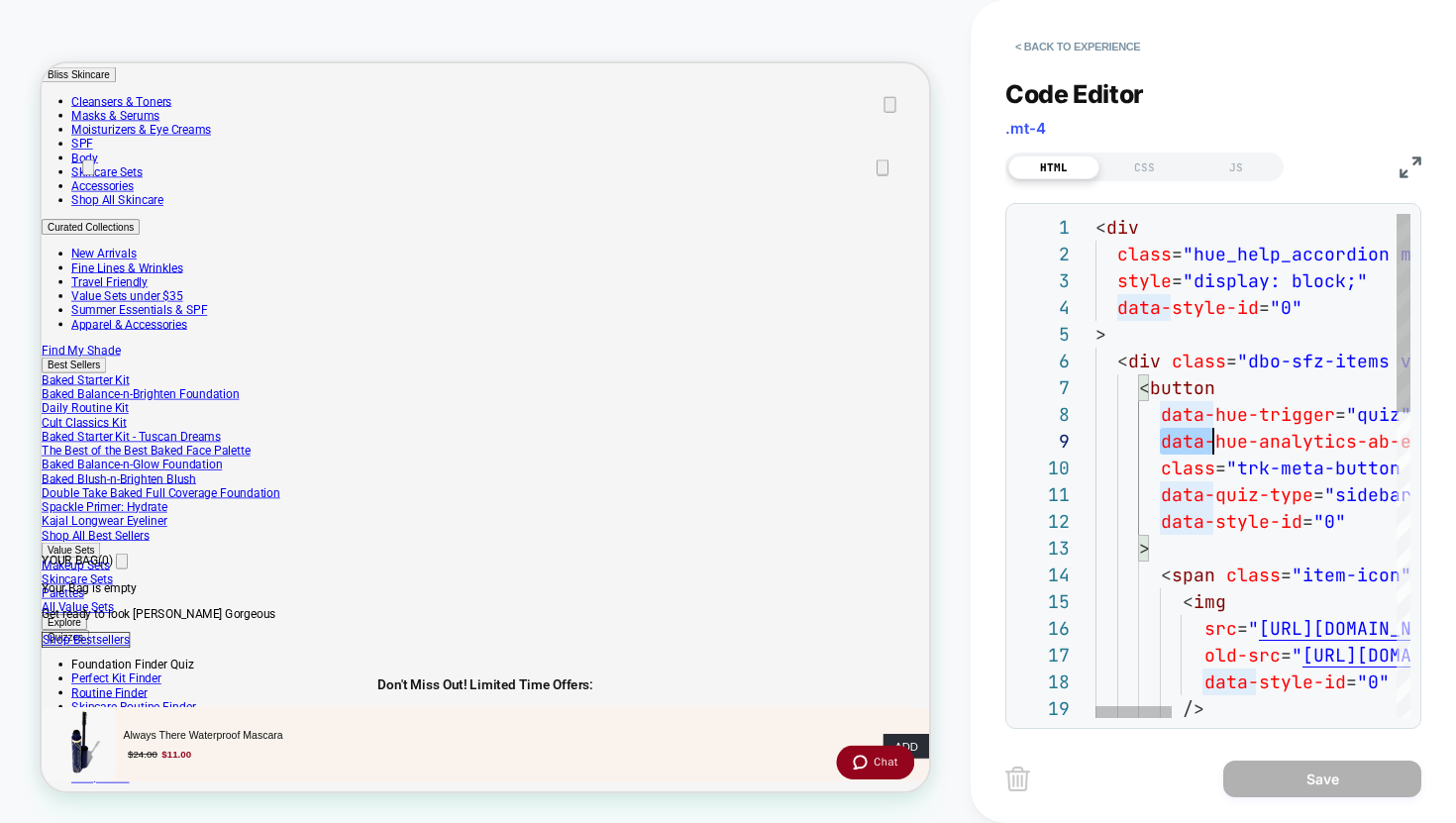 scroll, scrollTop: 214, scrollLeft: 599, axis: both 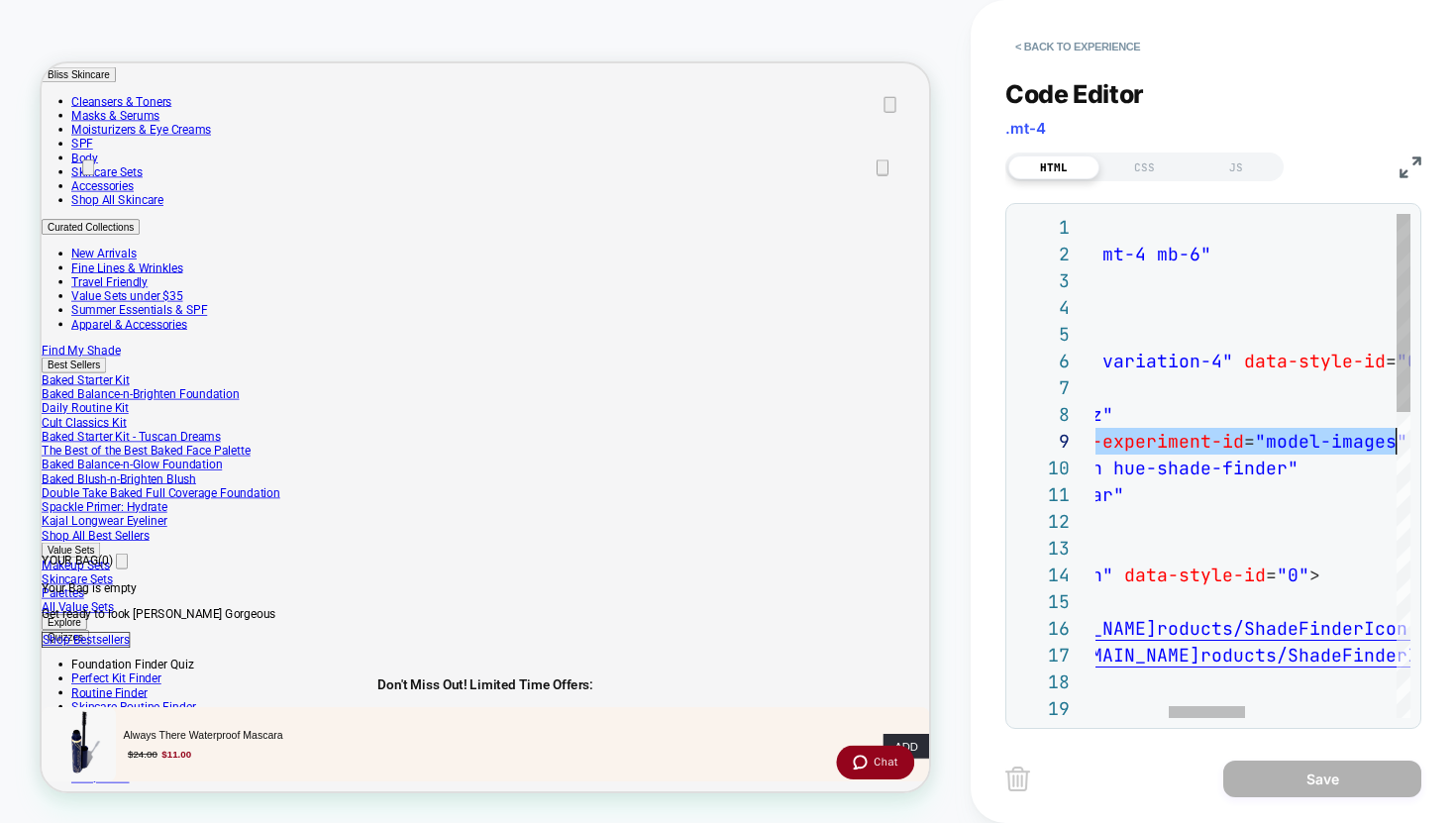 drag, startPoint x: 1163, startPoint y: 445, endPoint x: 1455, endPoint y: 446, distance: 292.0017 